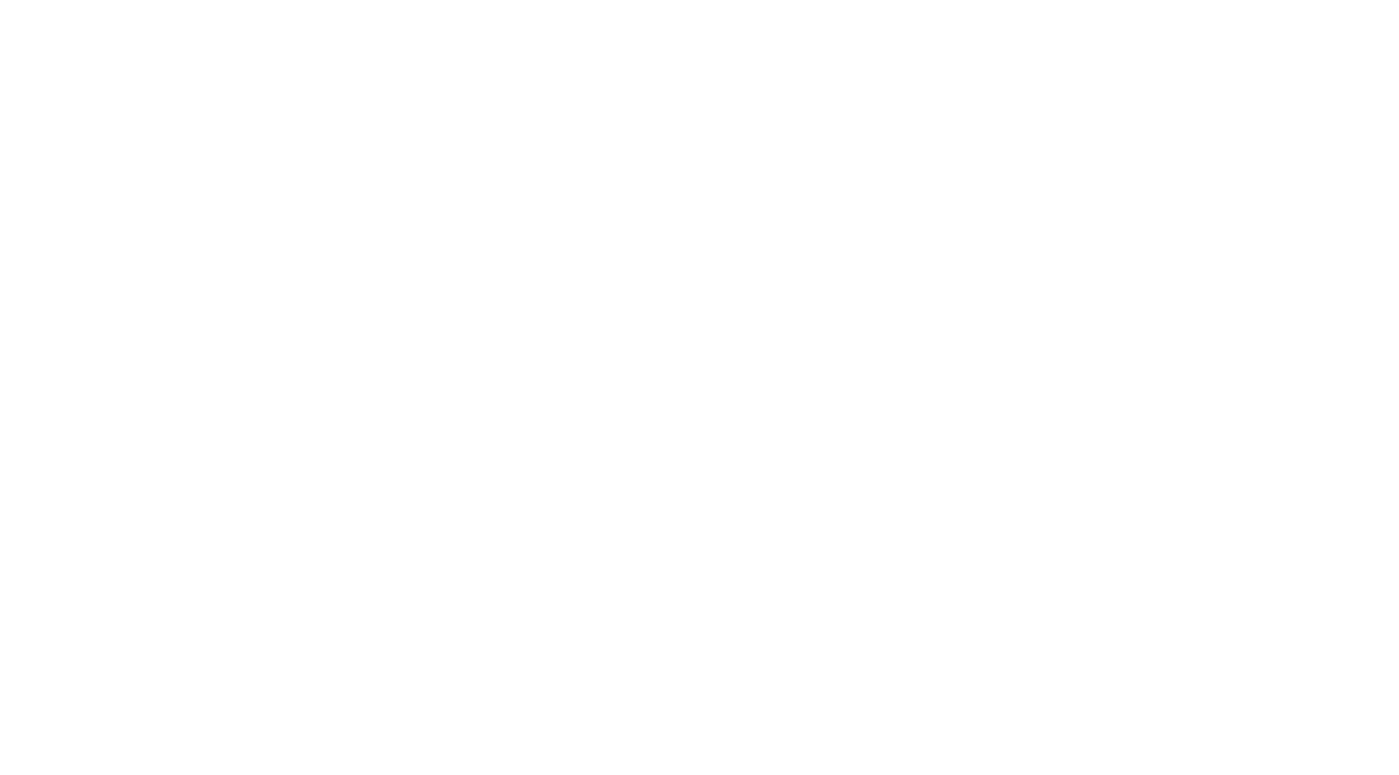 scroll, scrollTop: 0, scrollLeft: 0, axis: both 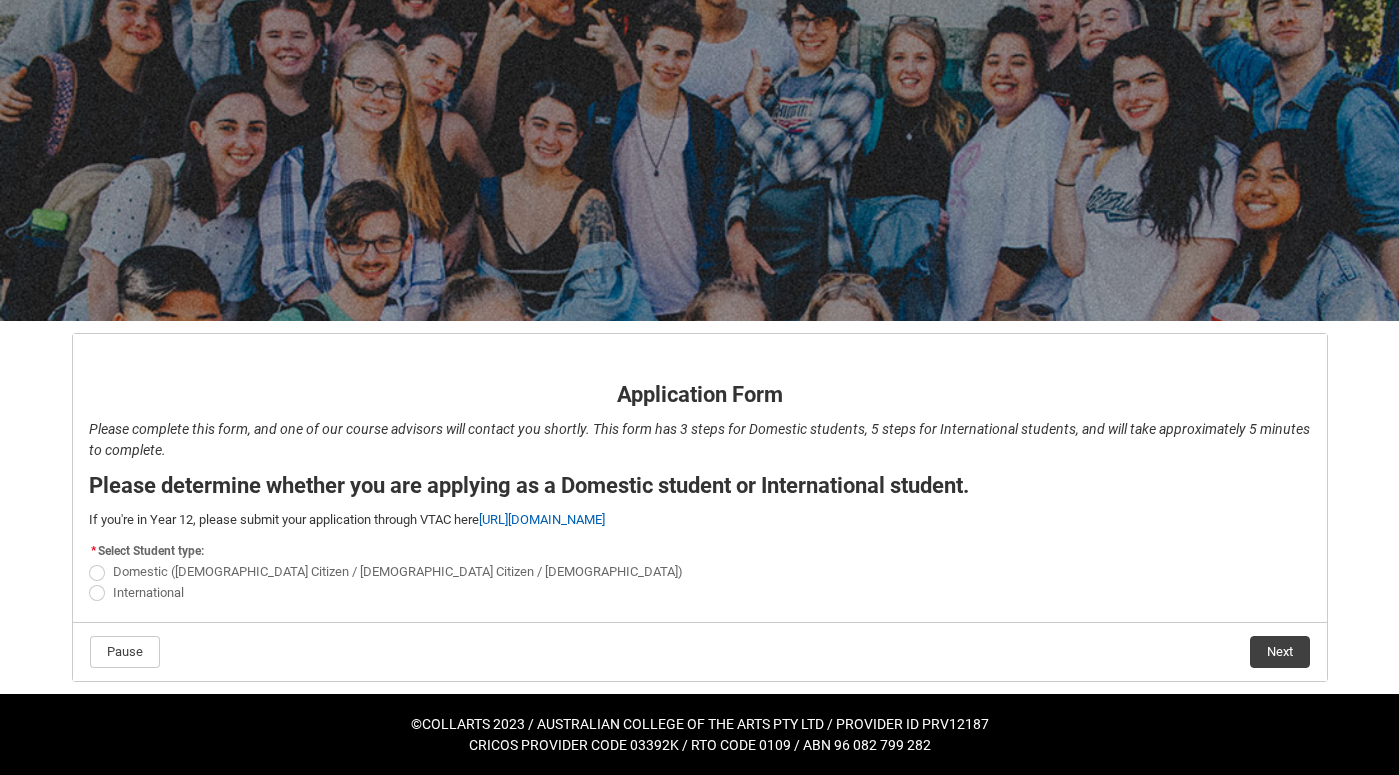 click on "International" at bounding box center [148, 592] 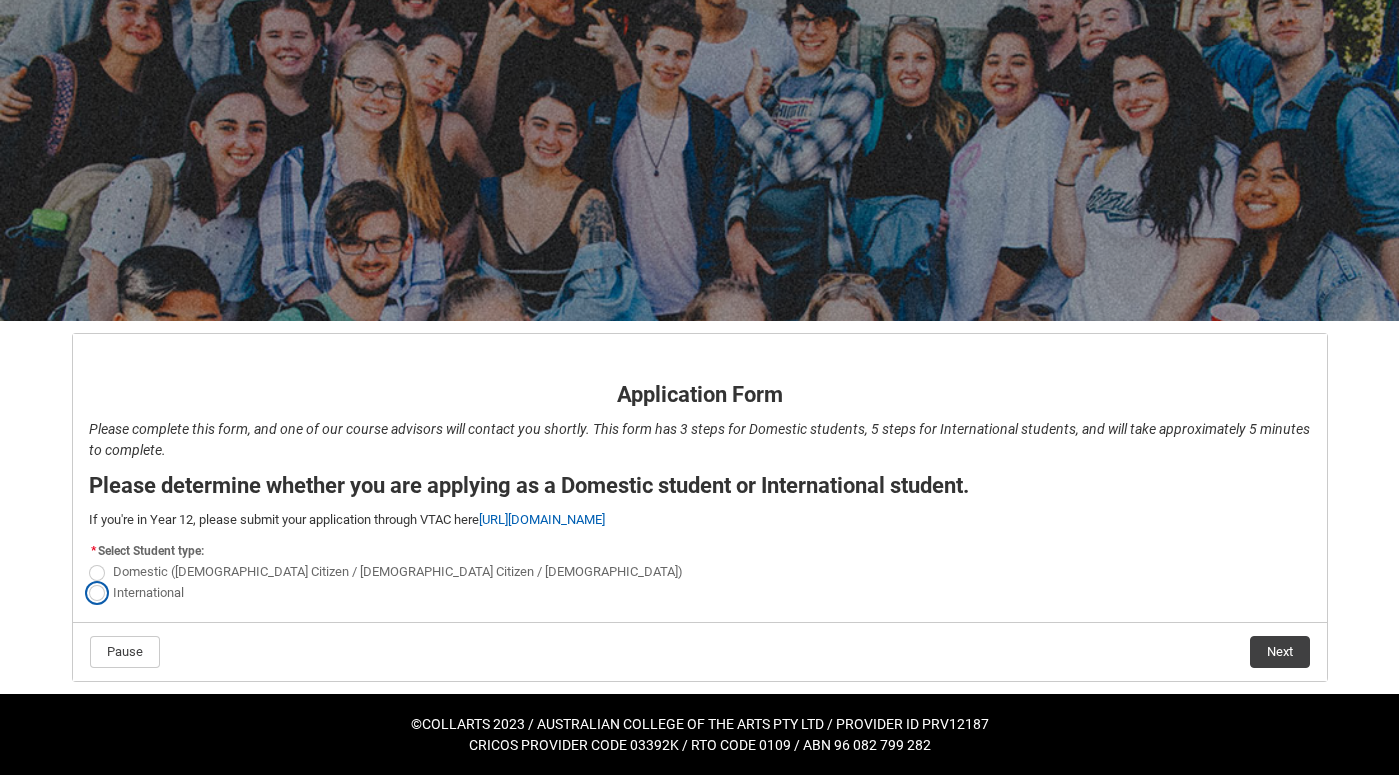 radio on "true" 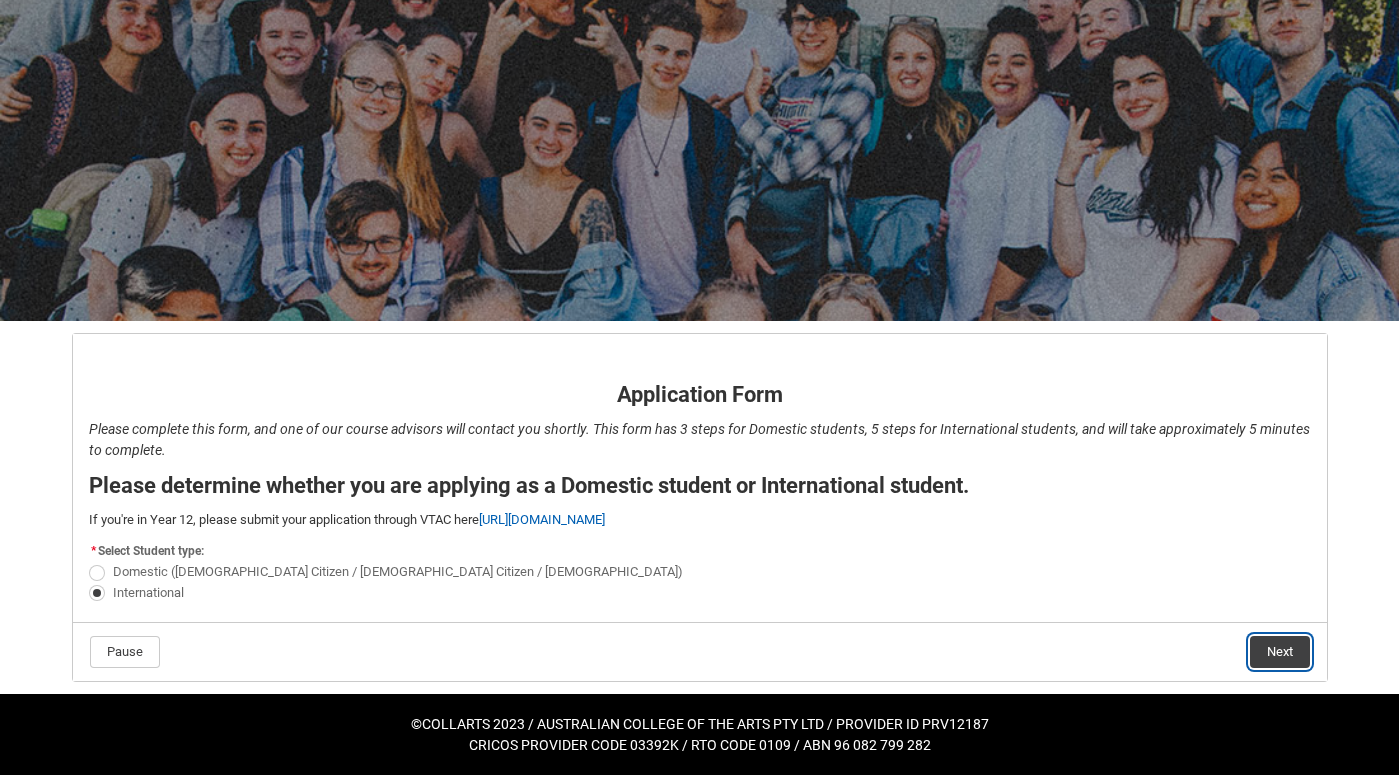 click on "Next" 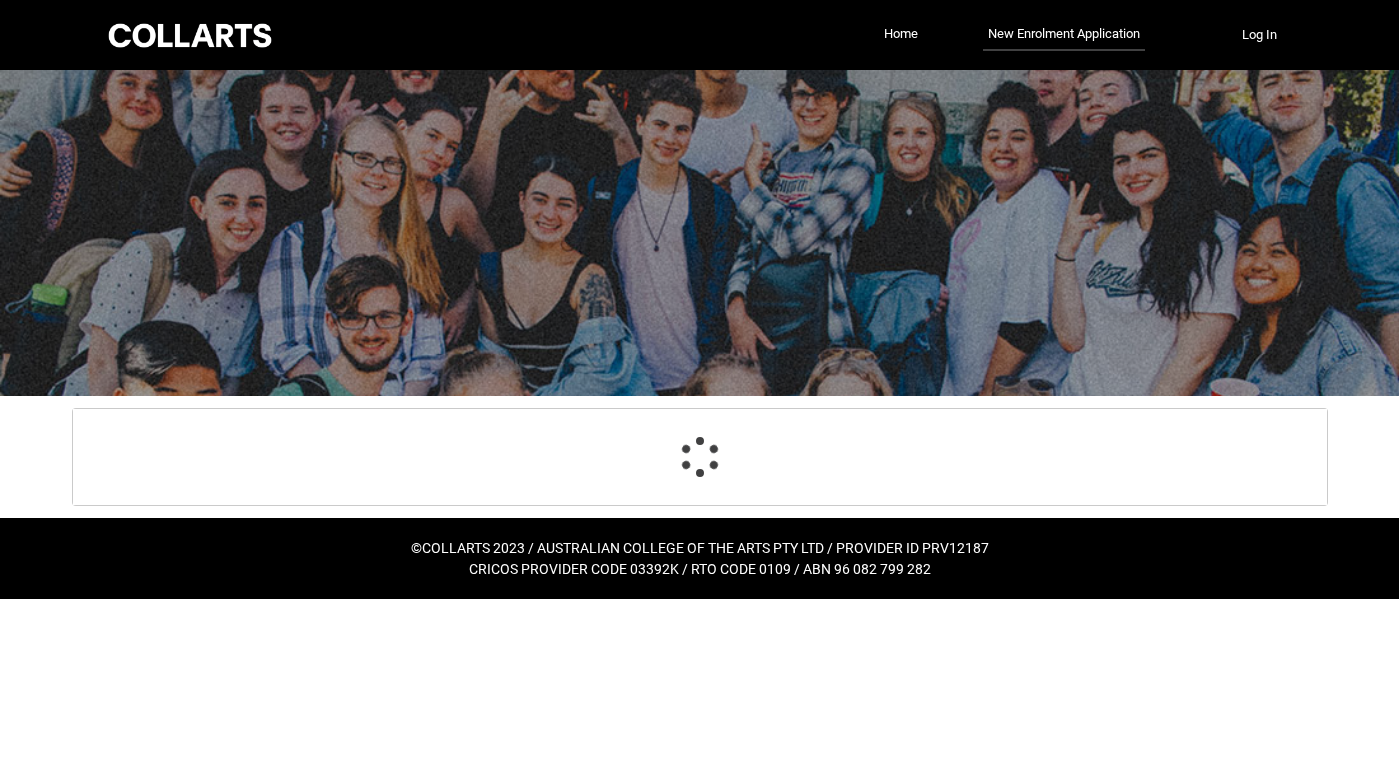 scroll, scrollTop: 209, scrollLeft: 0, axis: vertical 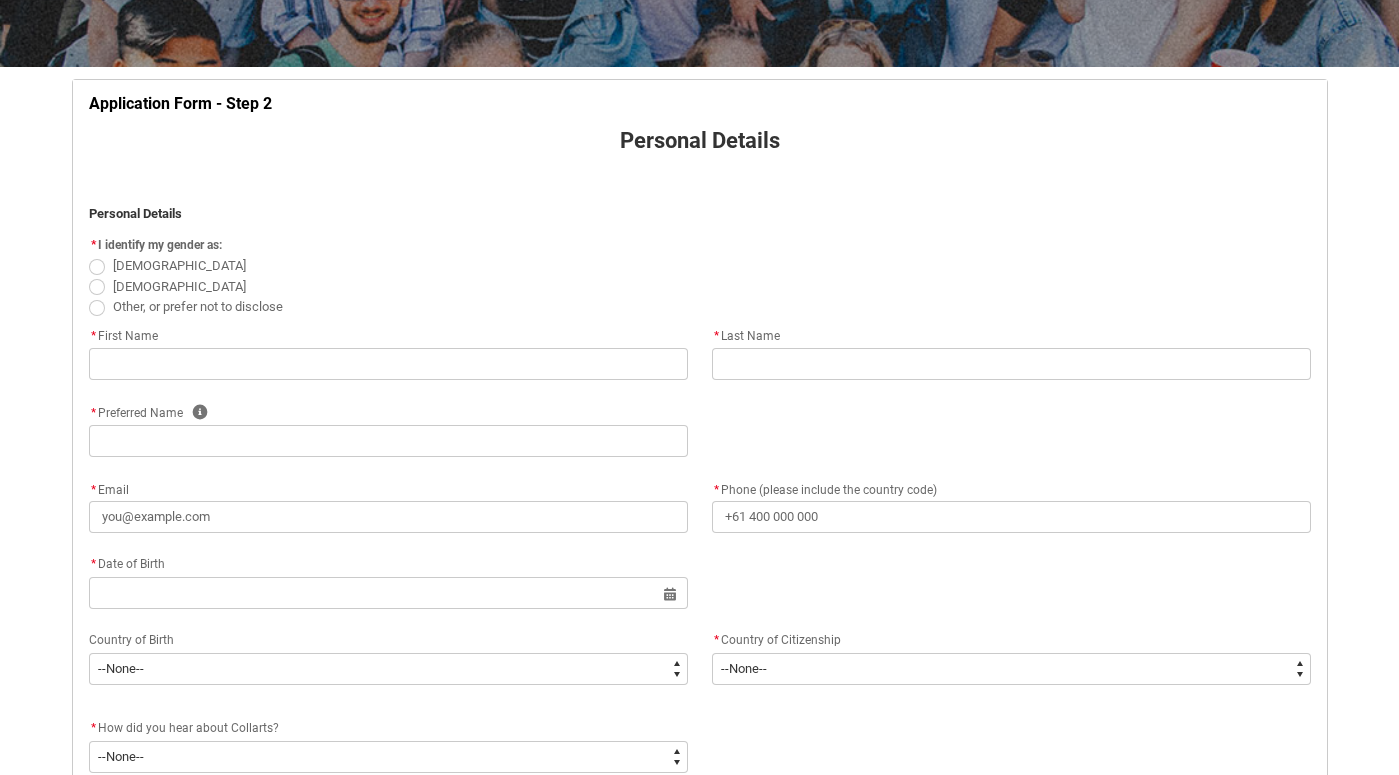 click on "[DEMOGRAPHIC_DATA]" at bounding box center (179, 265) 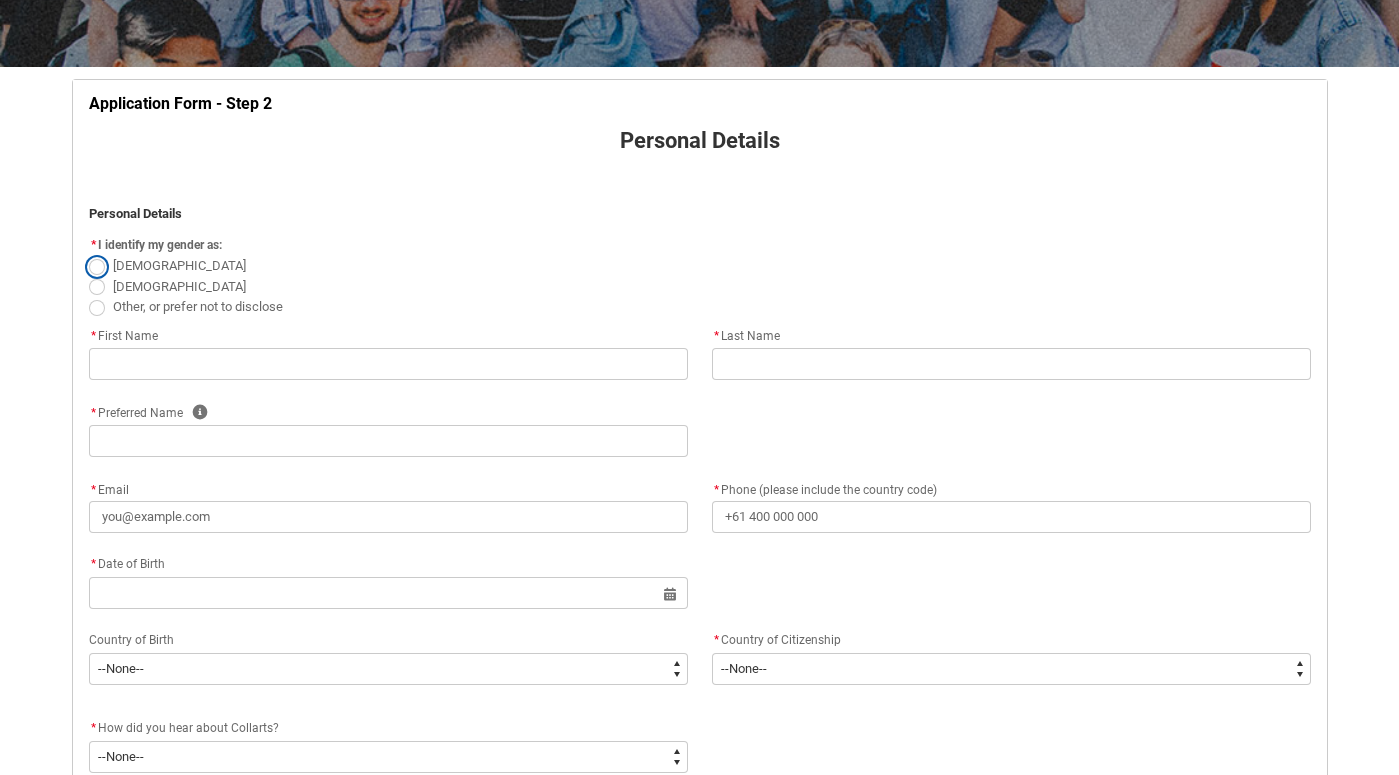 click on "[DEMOGRAPHIC_DATA]" at bounding box center (88, 255) 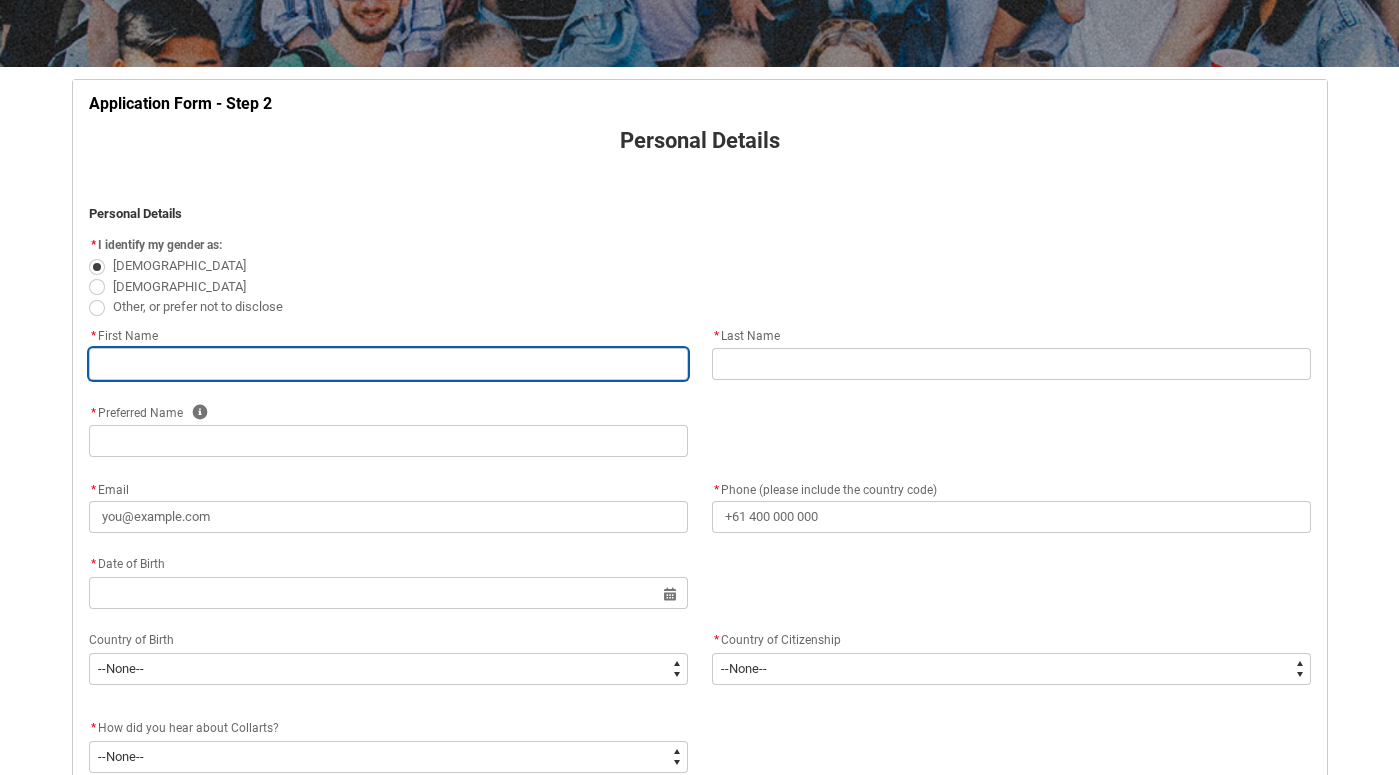 click at bounding box center (388, 364) 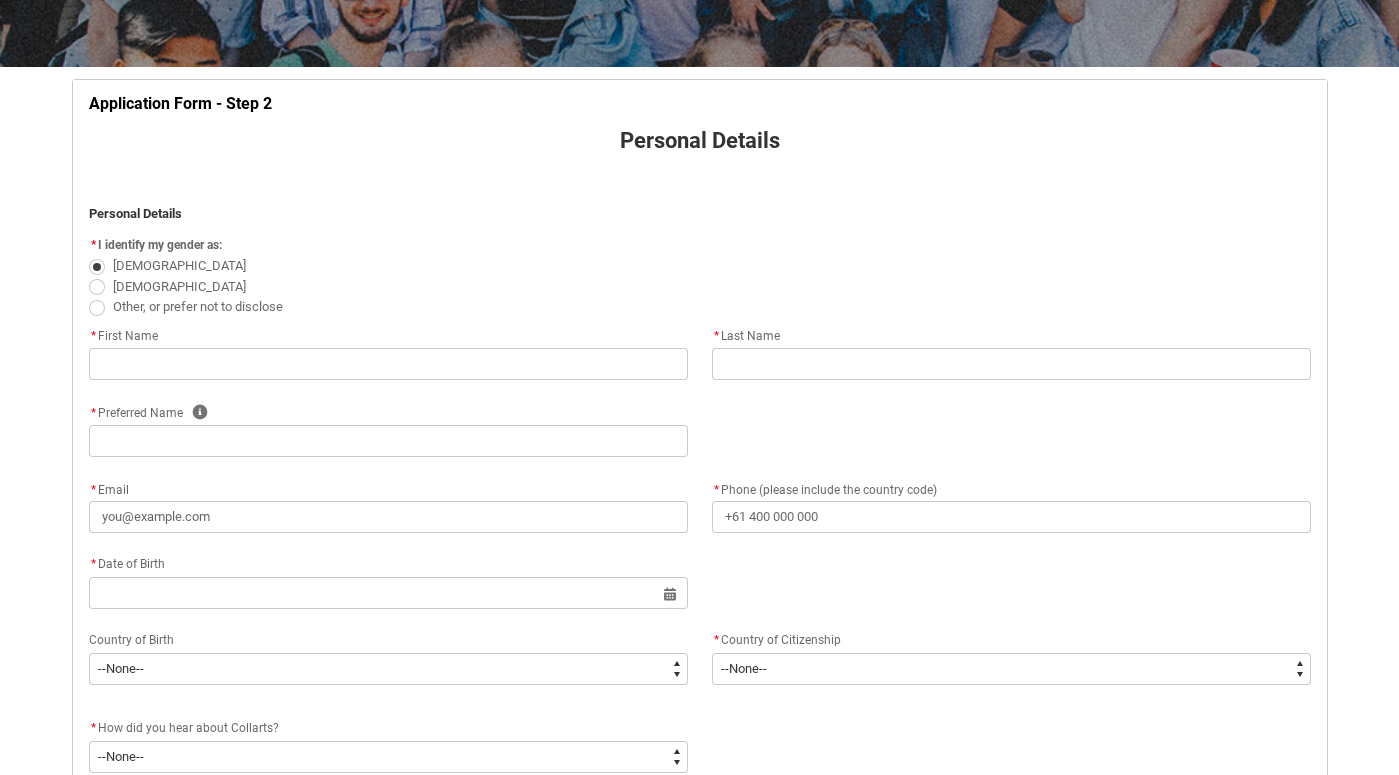 type on "[PERSON_NAME]" 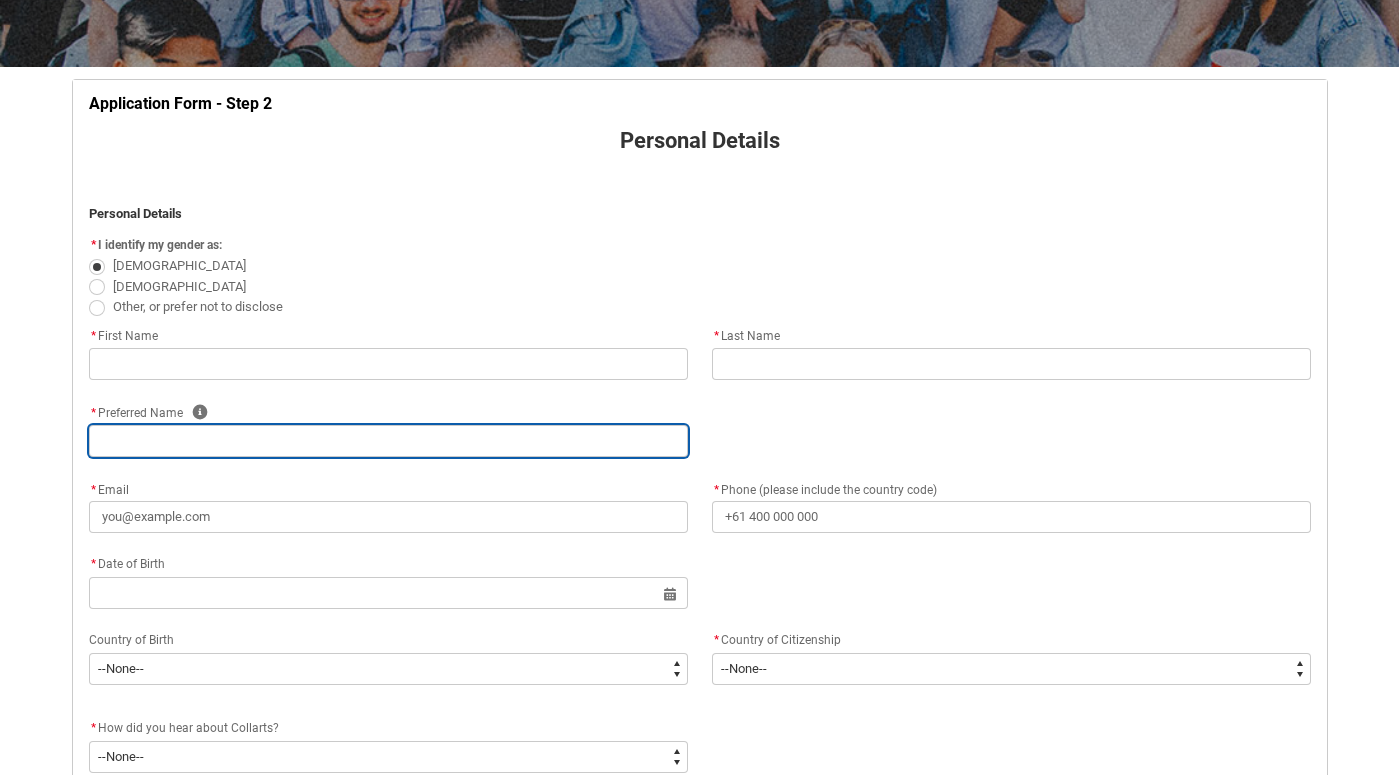 type on "[EMAIL_ADDRESS][DOMAIN_NAME]" 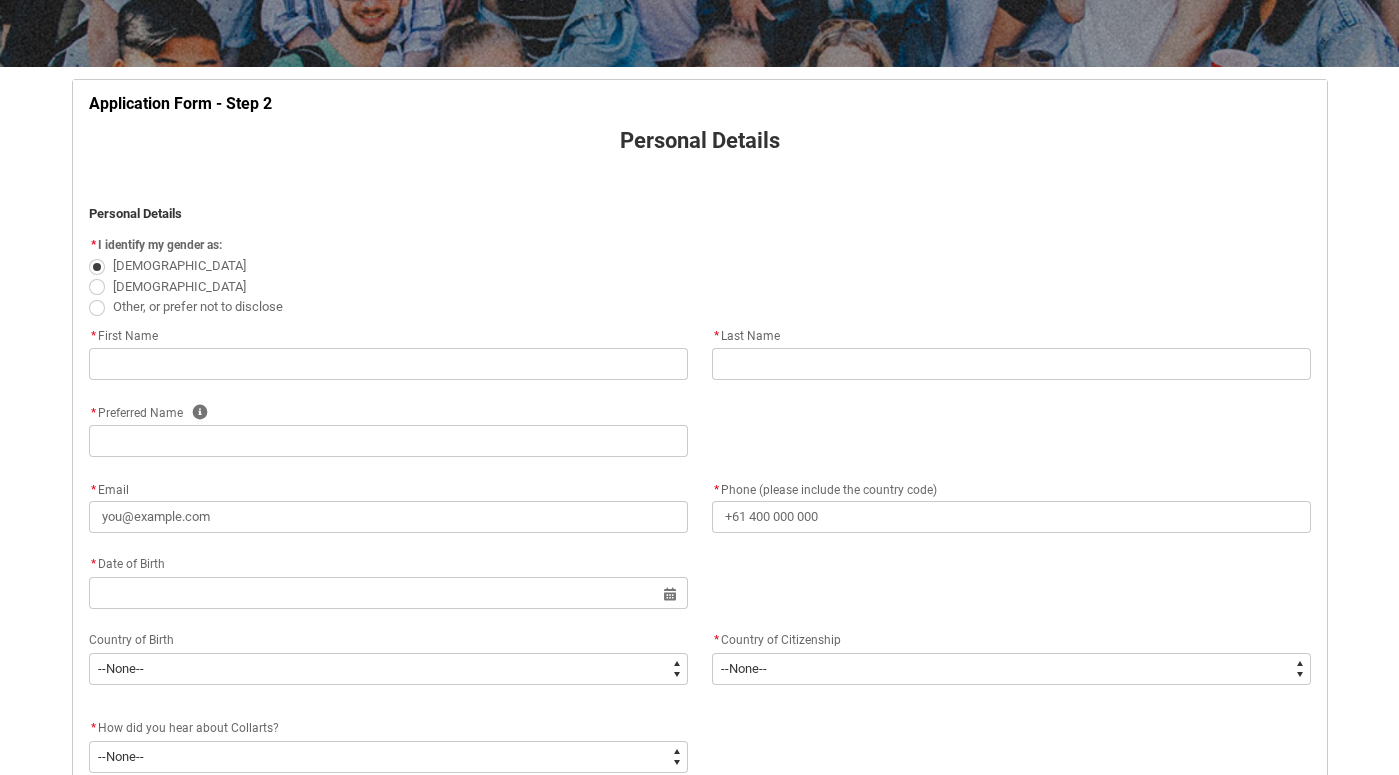 type on "14698347087" 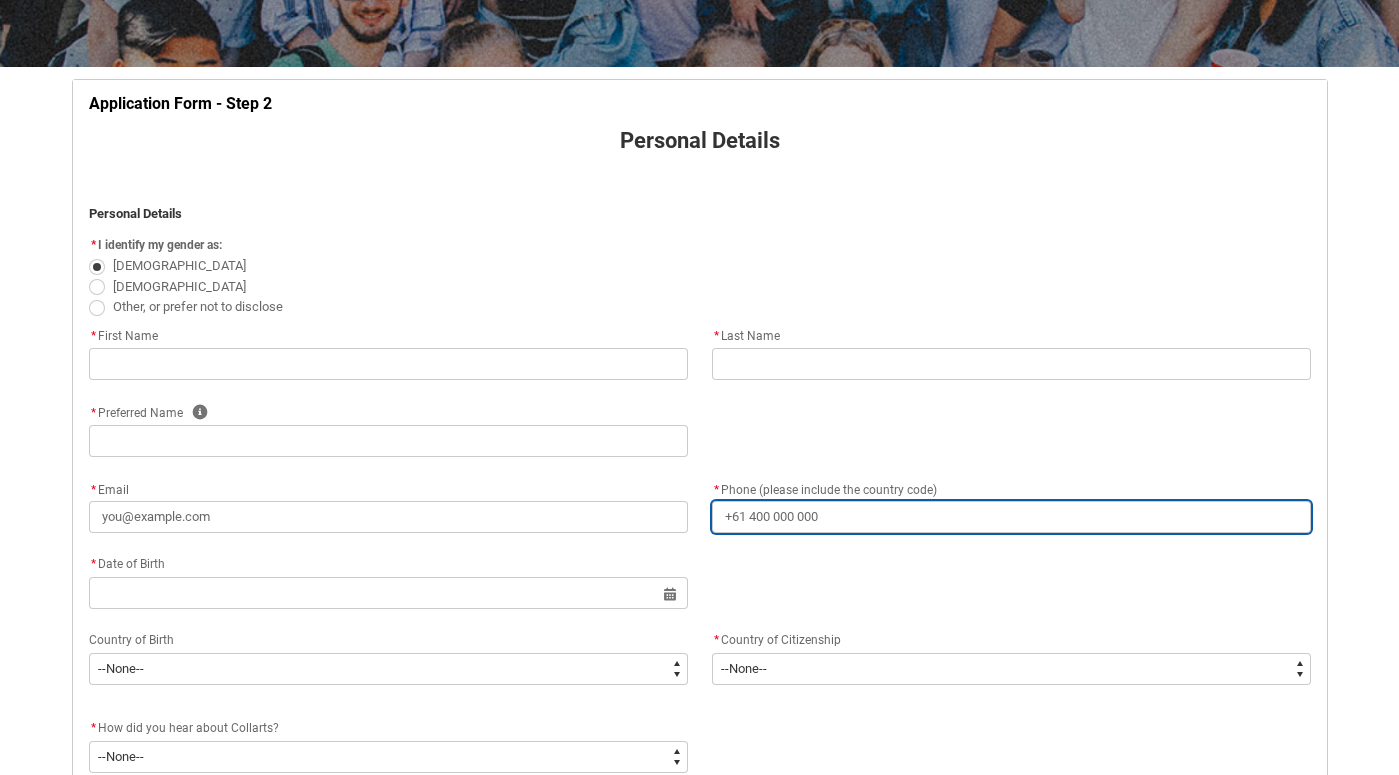 type on "[STREET_ADDRESS]" 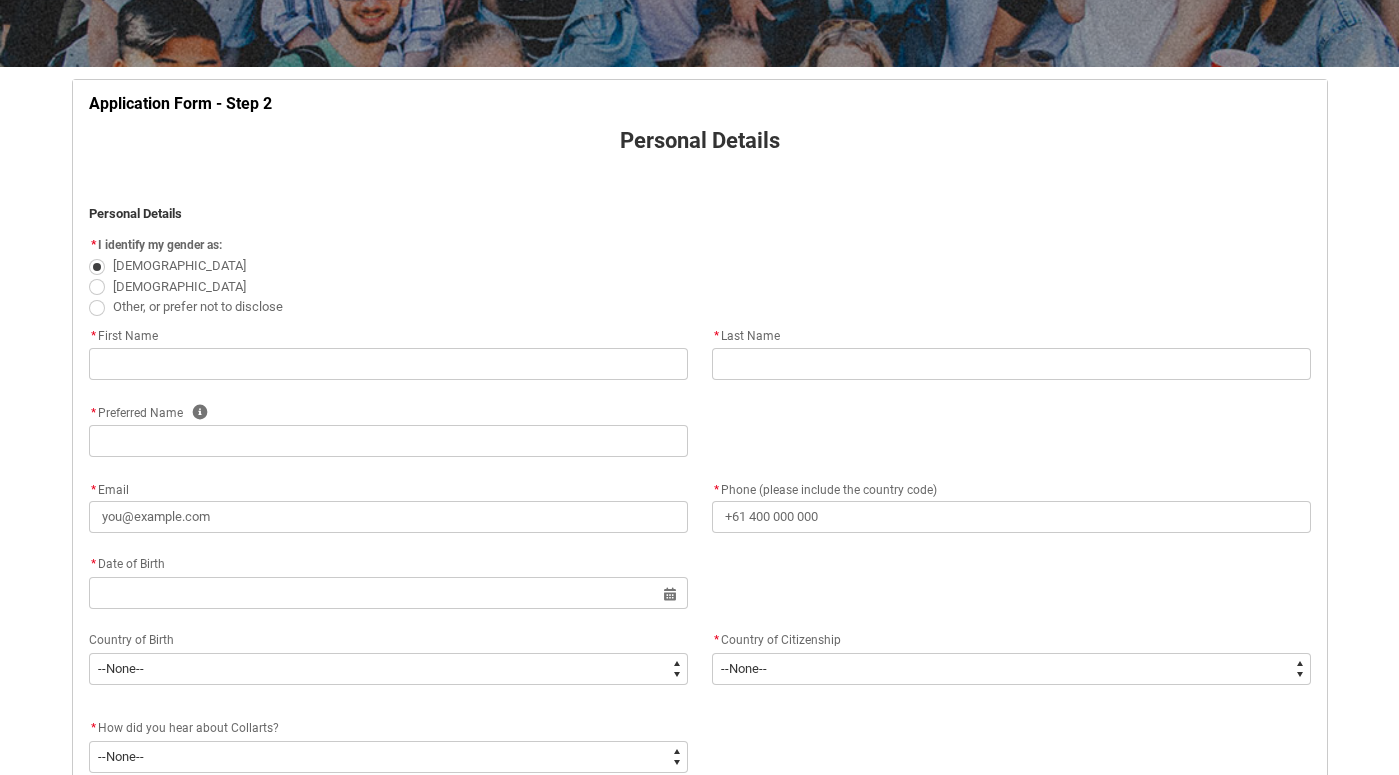 type on "[GEOGRAPHIC_DATA]" 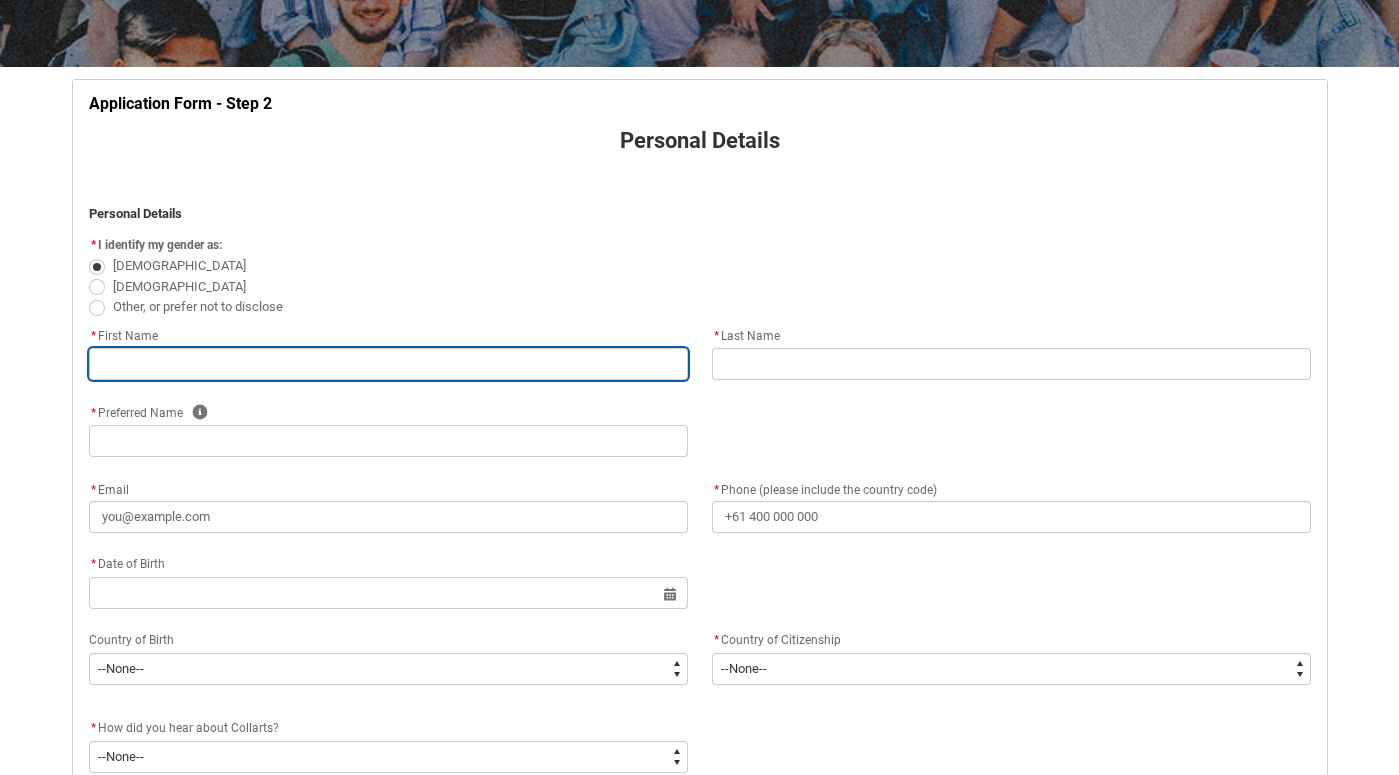 type on "[PERSON_NAME]" 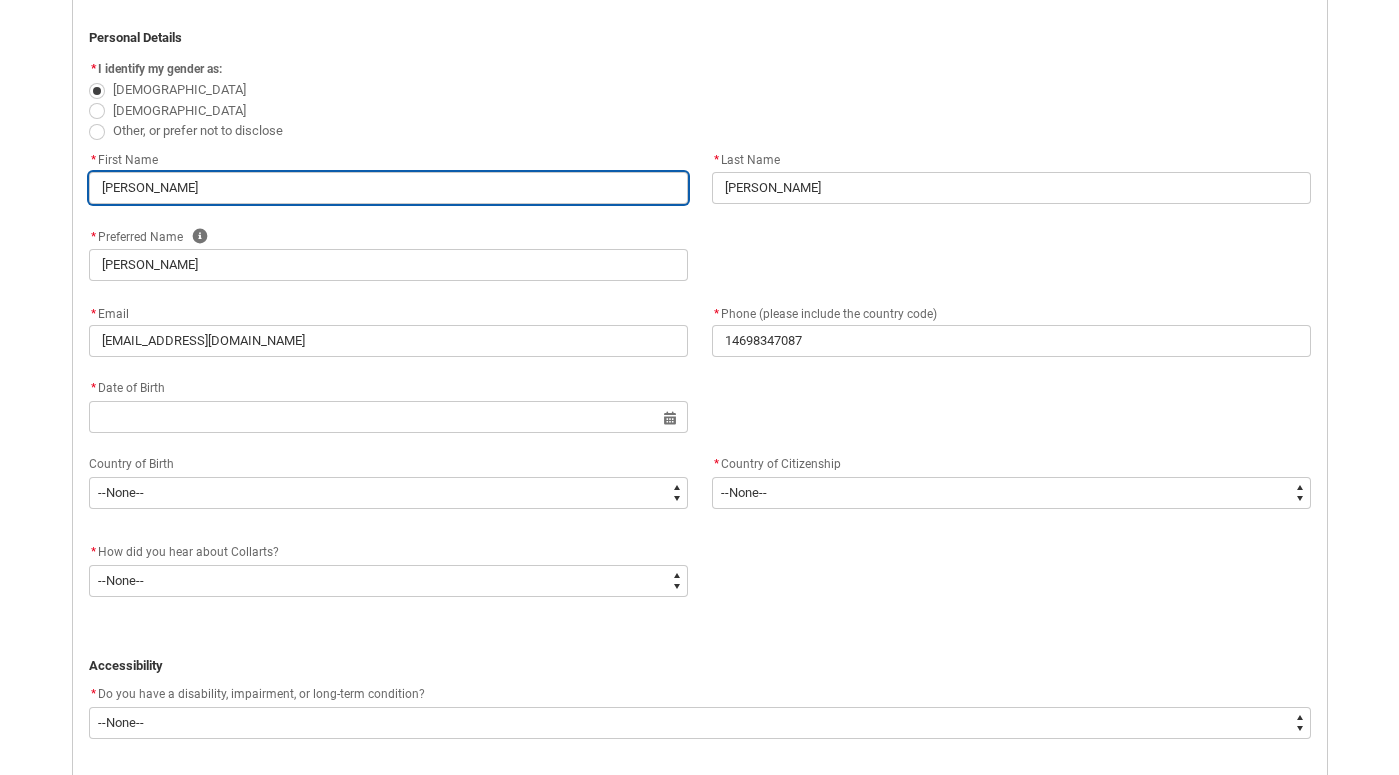 scroll, scrollTop: 628, scrollLeft: 0, axis: vertical 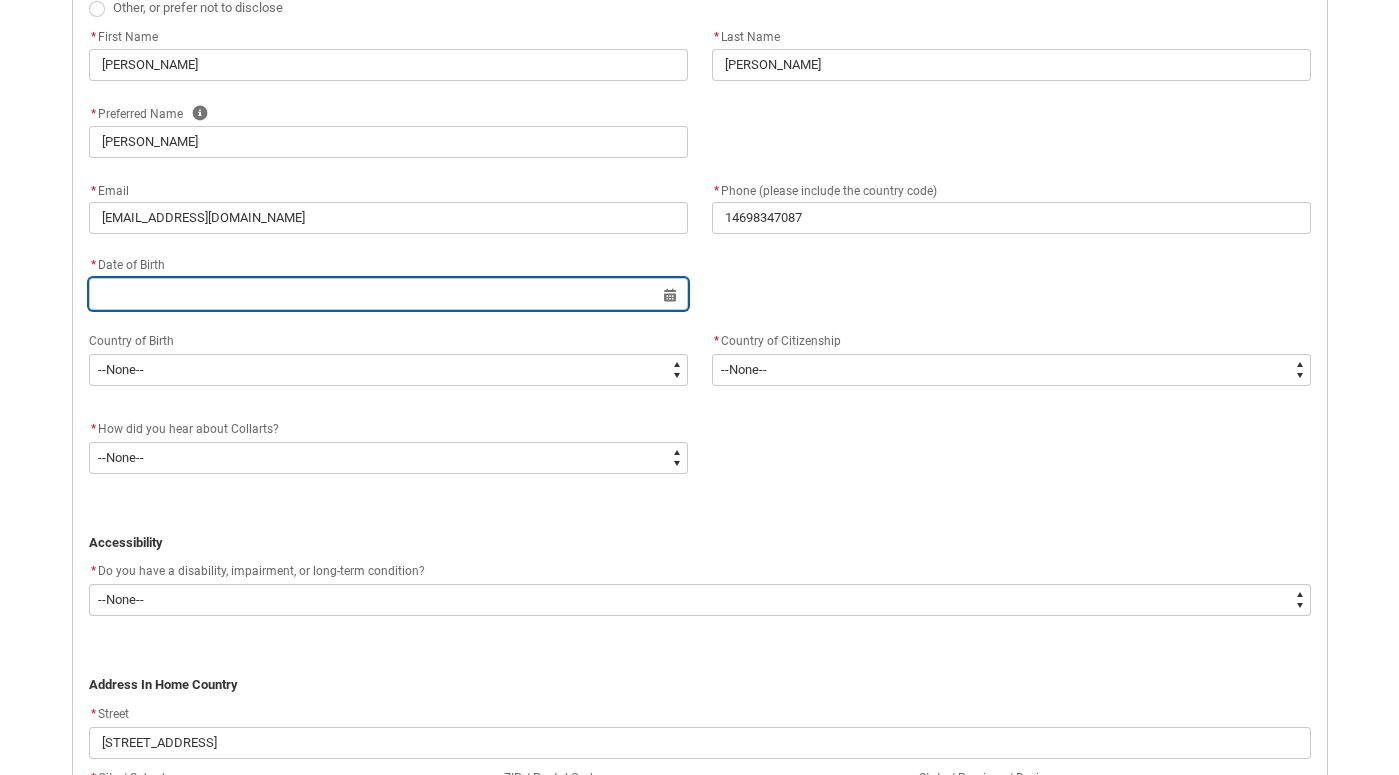 click at bounding box center (388, 294) 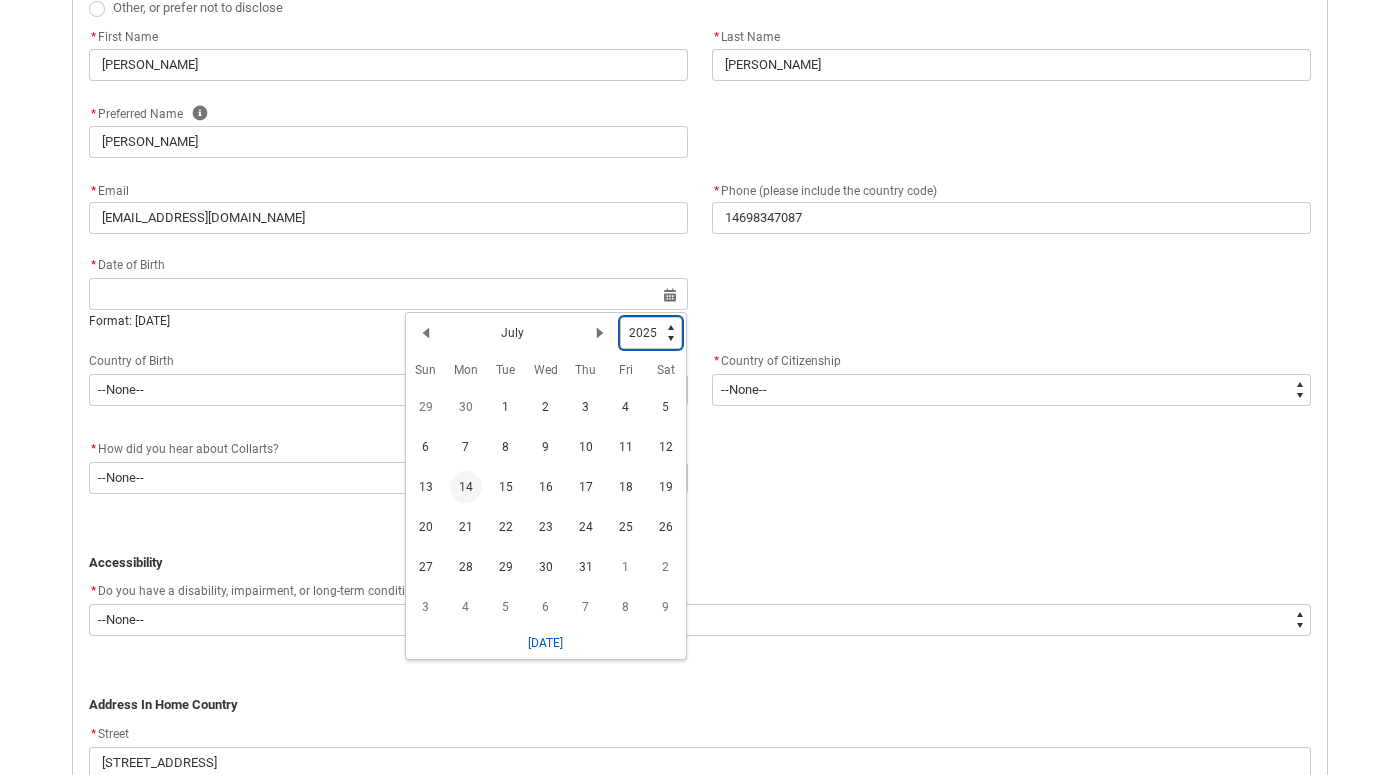 click on "1925 1926 1927 1928 1929 1930 1931 1932 1933 1934 1935 1936 1937 1938 1939 1940 1941 1942 1943 1944 1945 1946 1947 1948 1949 1950 1951 1952 1953 1954 1955 1956 1957 1958 1959 1960 1961 1962 1963 1964 1965 1966 1967 1968 1969 1970 1971 1972 1973 1974 1975 1976 1977 1978 1979 1980 1981 1982 1983 1984 1985 1986 1987 1988 1989 1990 1991 1992 1993 1994 1995 1996 1997 1998 1999 2000 2001 2002 2003 2004 2005 2006 2007 2008 2009 2010 2011 2012 2013 2014 2015 2016 2017 2018 2019 2020 2021 2022 2023 2024 2025 2026 2027 2028 2029 2030 2031 2032 2033 2034 2035 2036 2037 2038 2039 2040 2041 2042 2043 2044 2045 2046 2047 2048 2049 2050 2051 2052 2053 2054 2055 2056 2057 2058 2059 2060 2061 2062 2063 2064 2065 2066 2067 2068 2069 2070 2071 2072 2073 2074 2075 2076 2077 2078 2079 2080 2081 2082 2083 2084 2085 2086 2087 2088 2089 2090 2091 2092 2093 2094 2095 2096 2097 2098 2099 2100 2101 2102 2103 2104 2105 2106 2107 2108 2109 2110 2111 2112 2113 2114 2115 2116 2117 2118 2119 2120 2121 2122 2123 2124 2125" at bounding box center [651, 333] 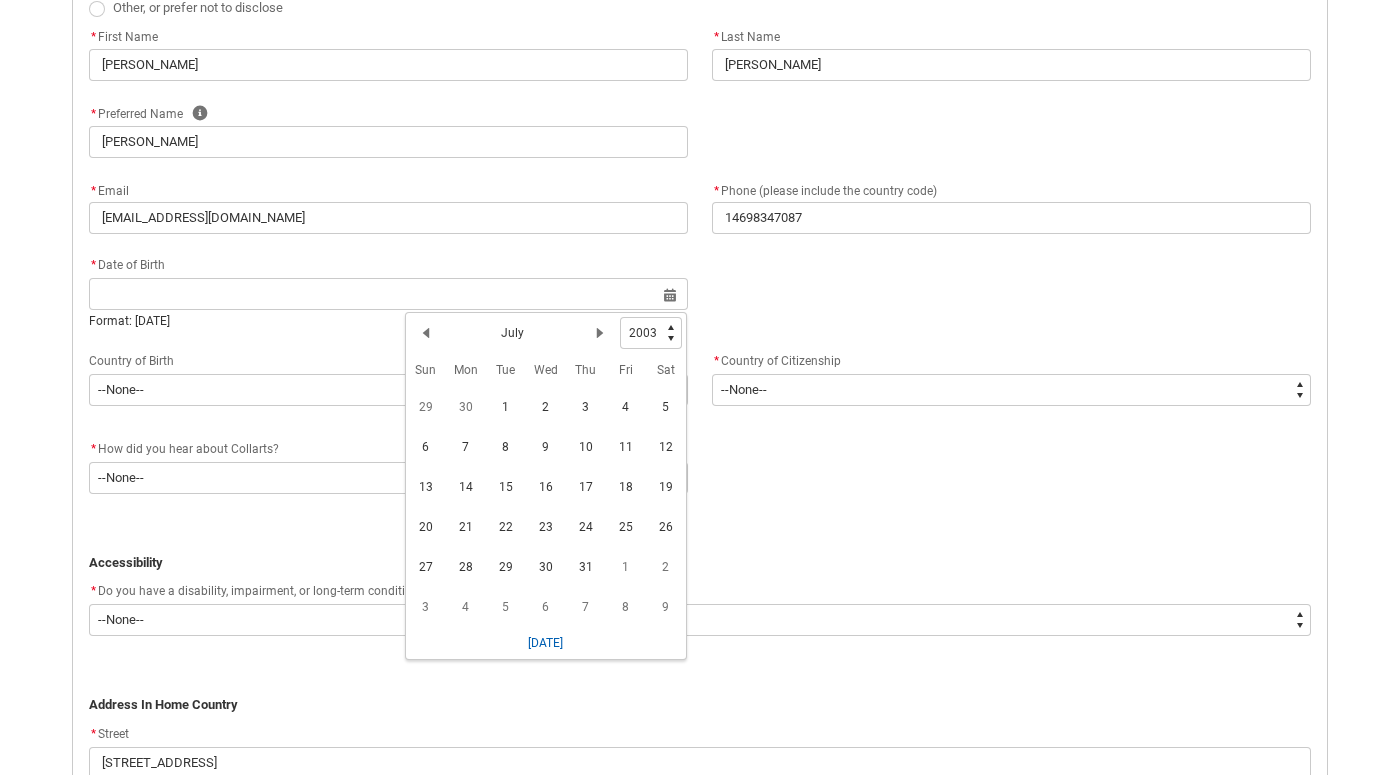 click on "July" at bounding box center [512, 333] 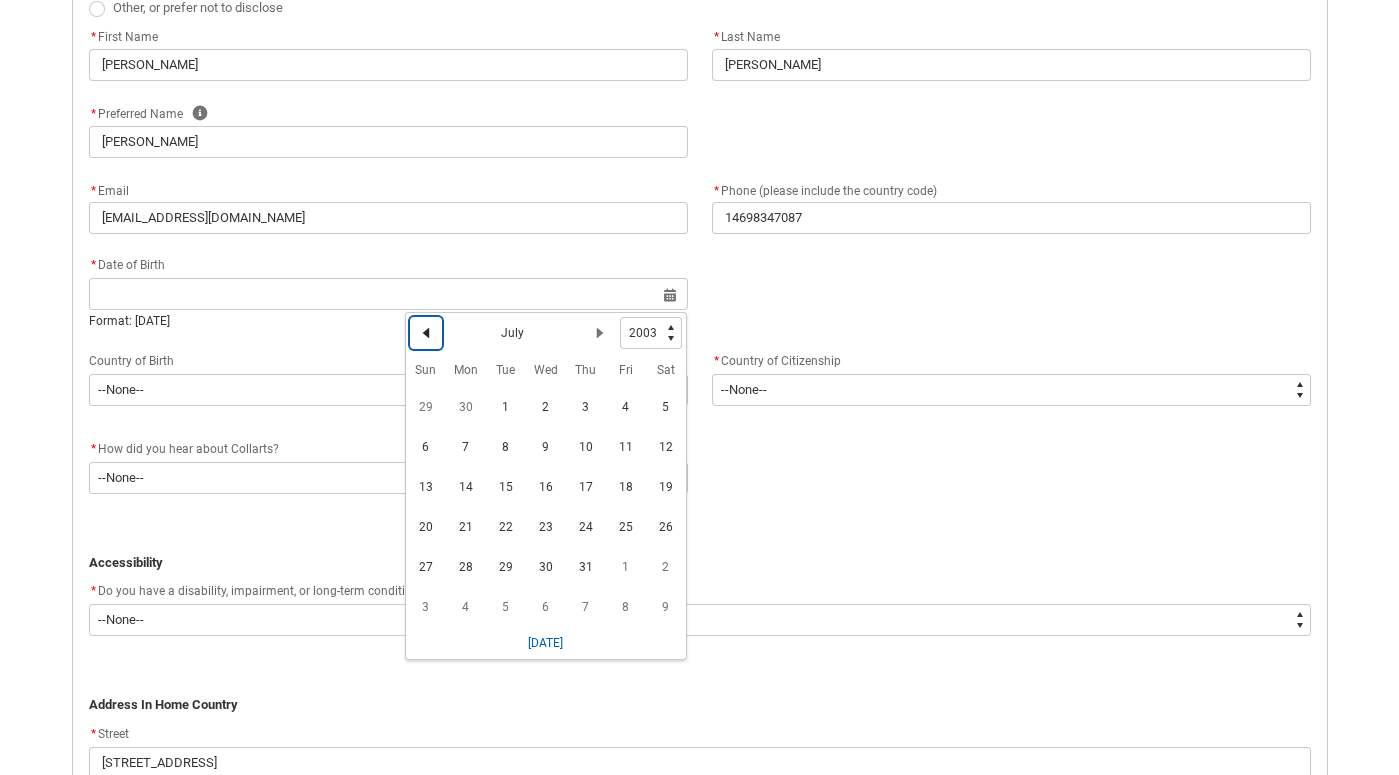 click on "Previous Month" 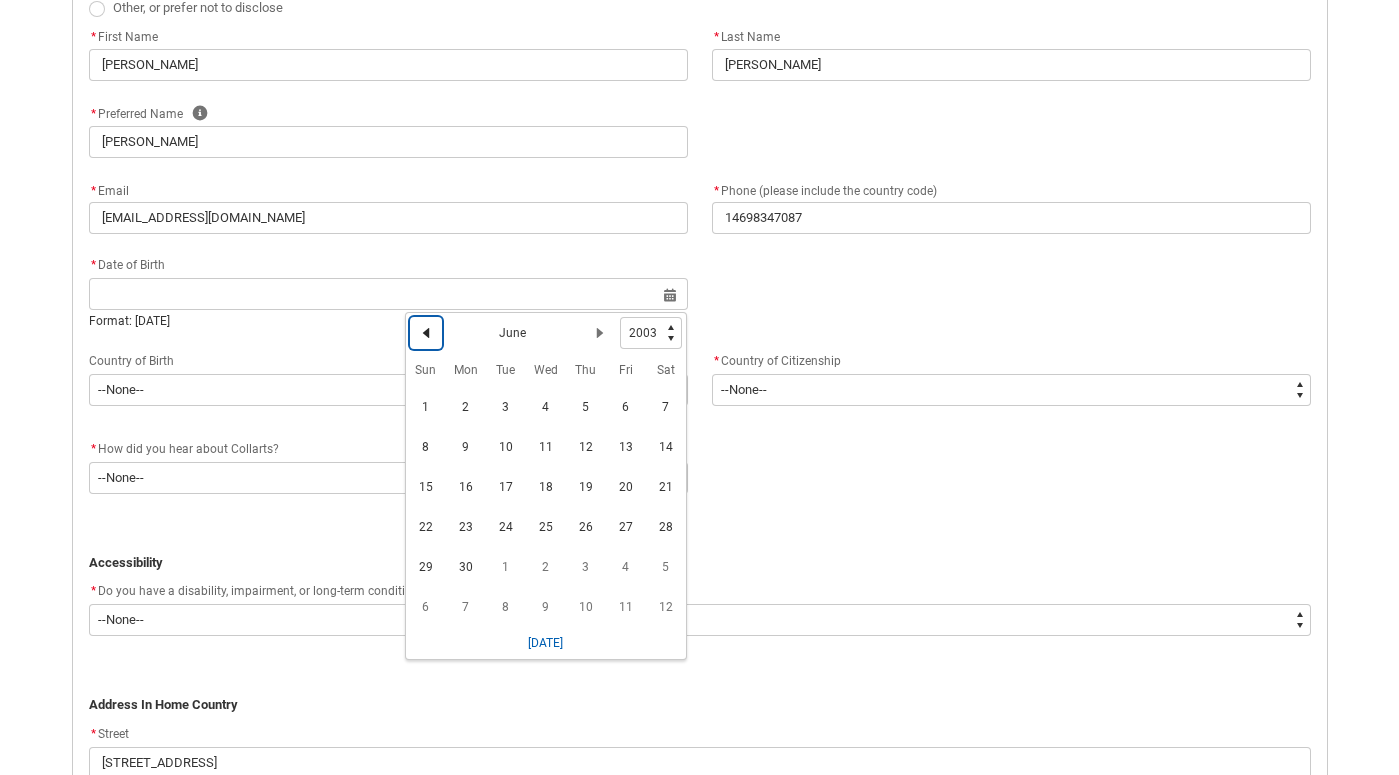 click on "Previous Month" 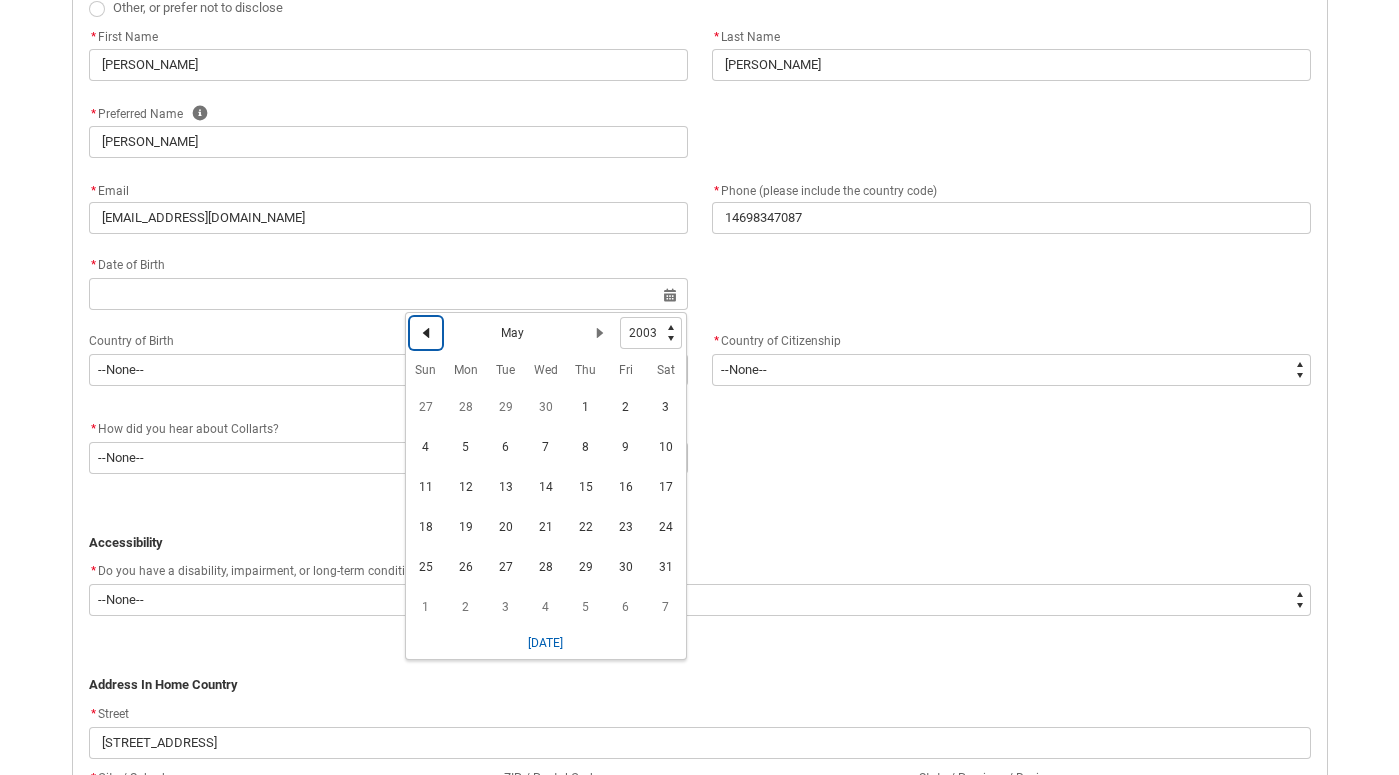 click on "Previous Month" 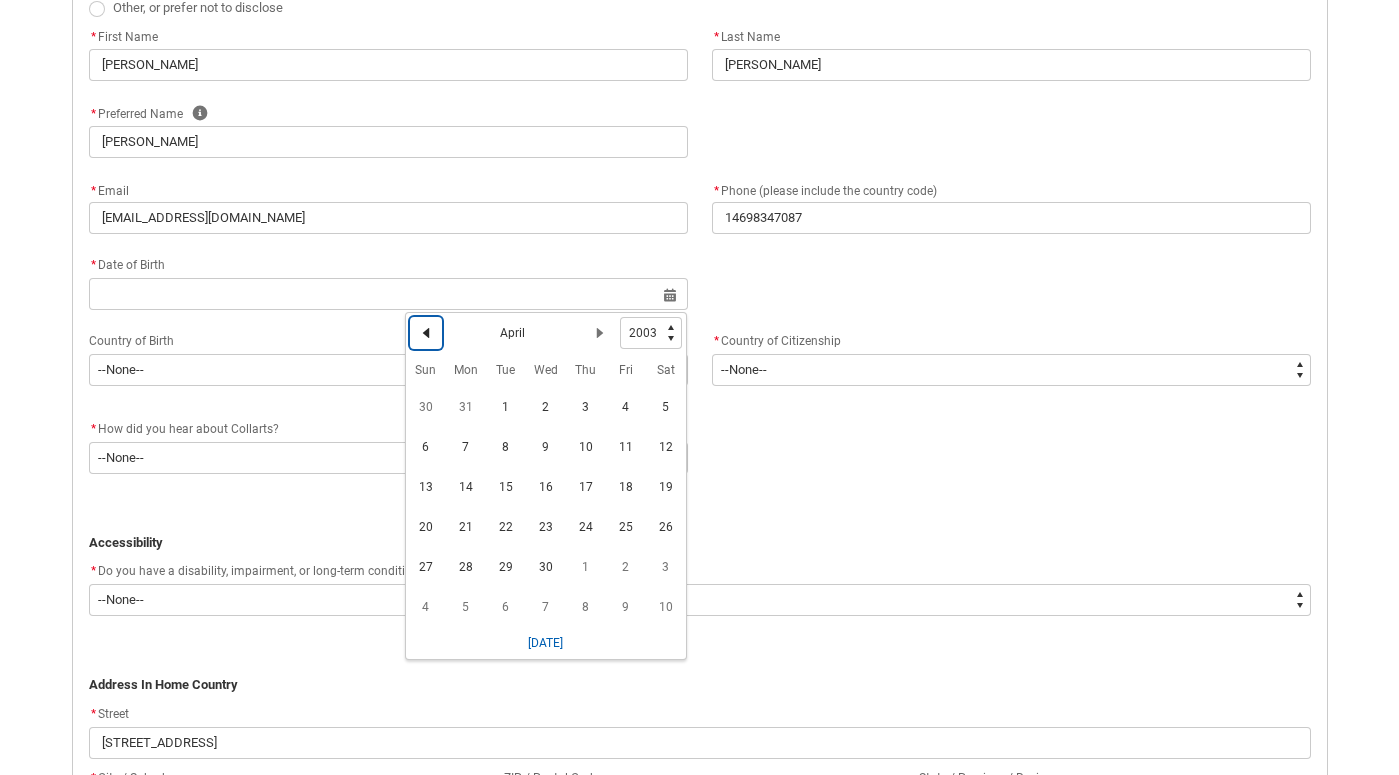click on "Previous Month" 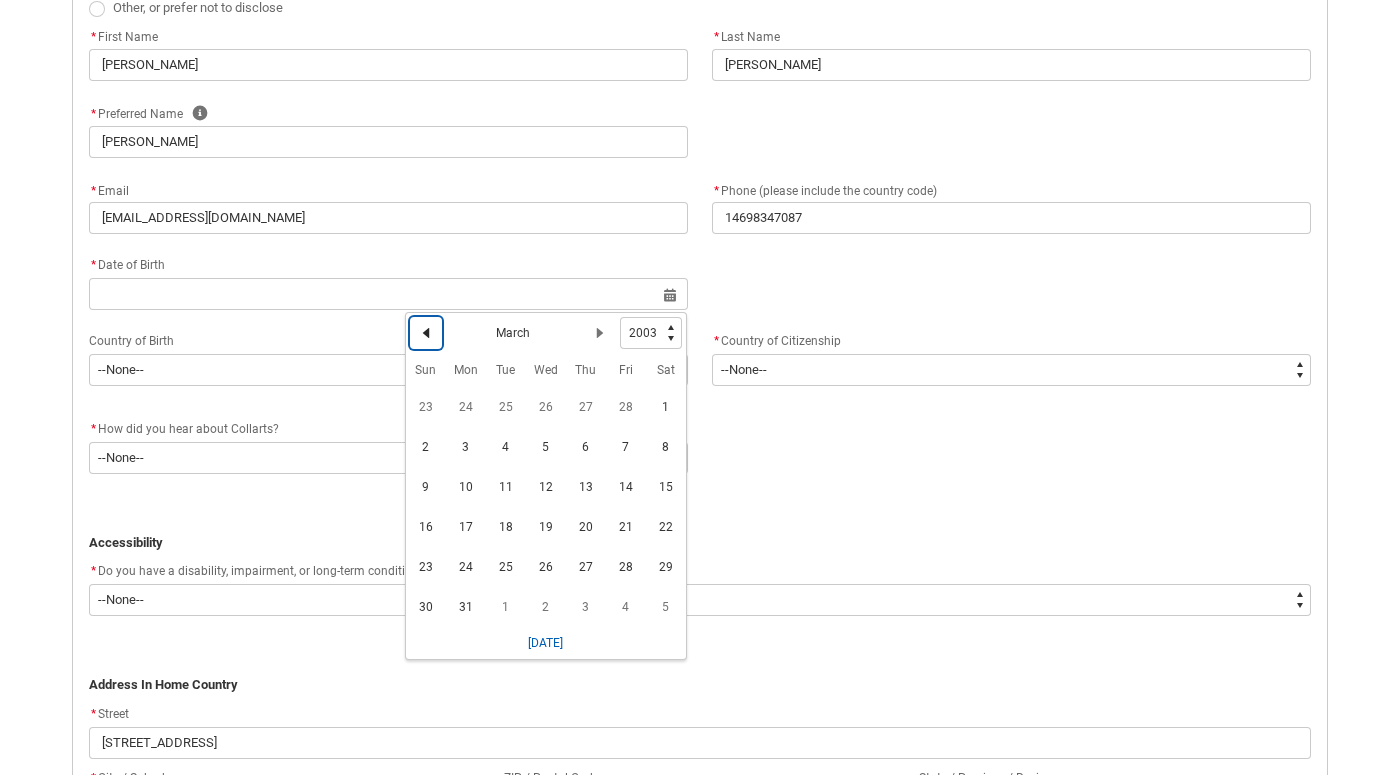 click on "Previous Month" 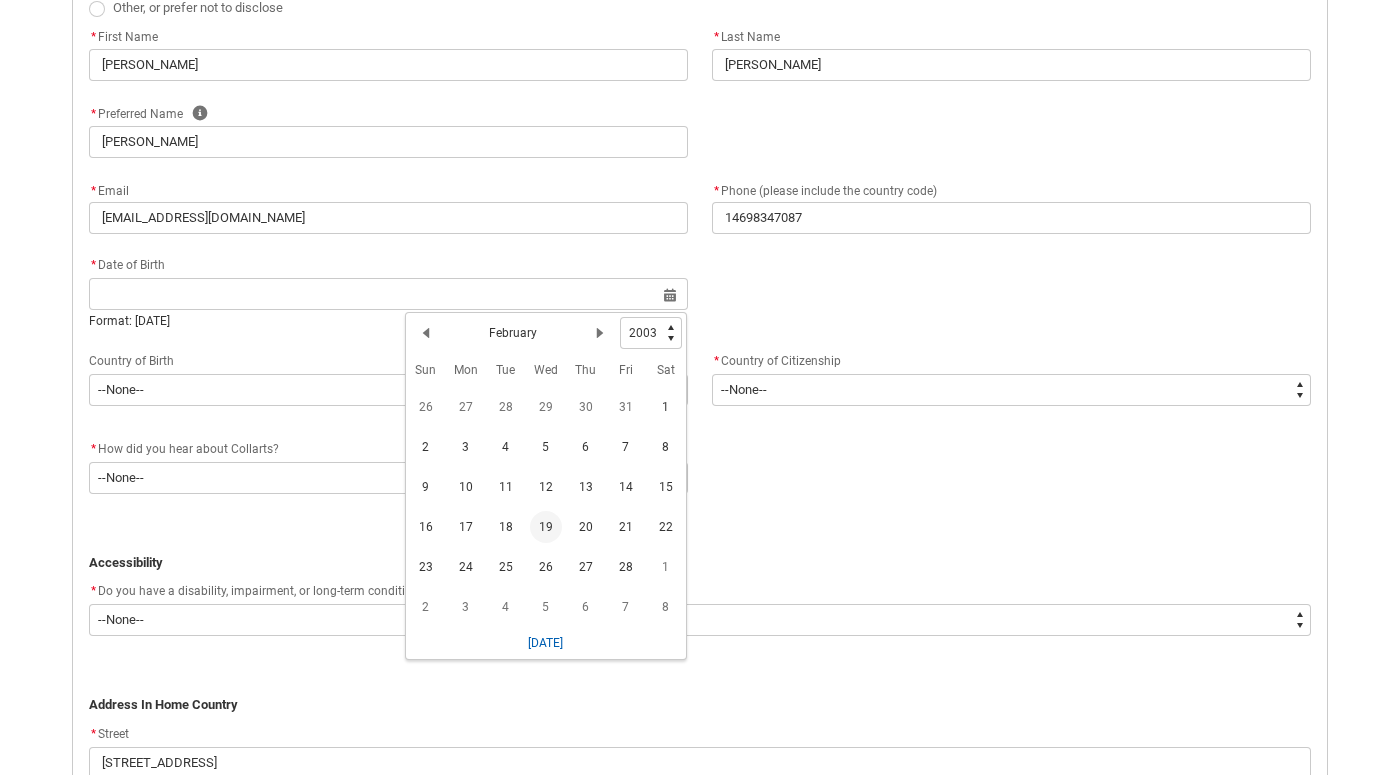 click on "19" 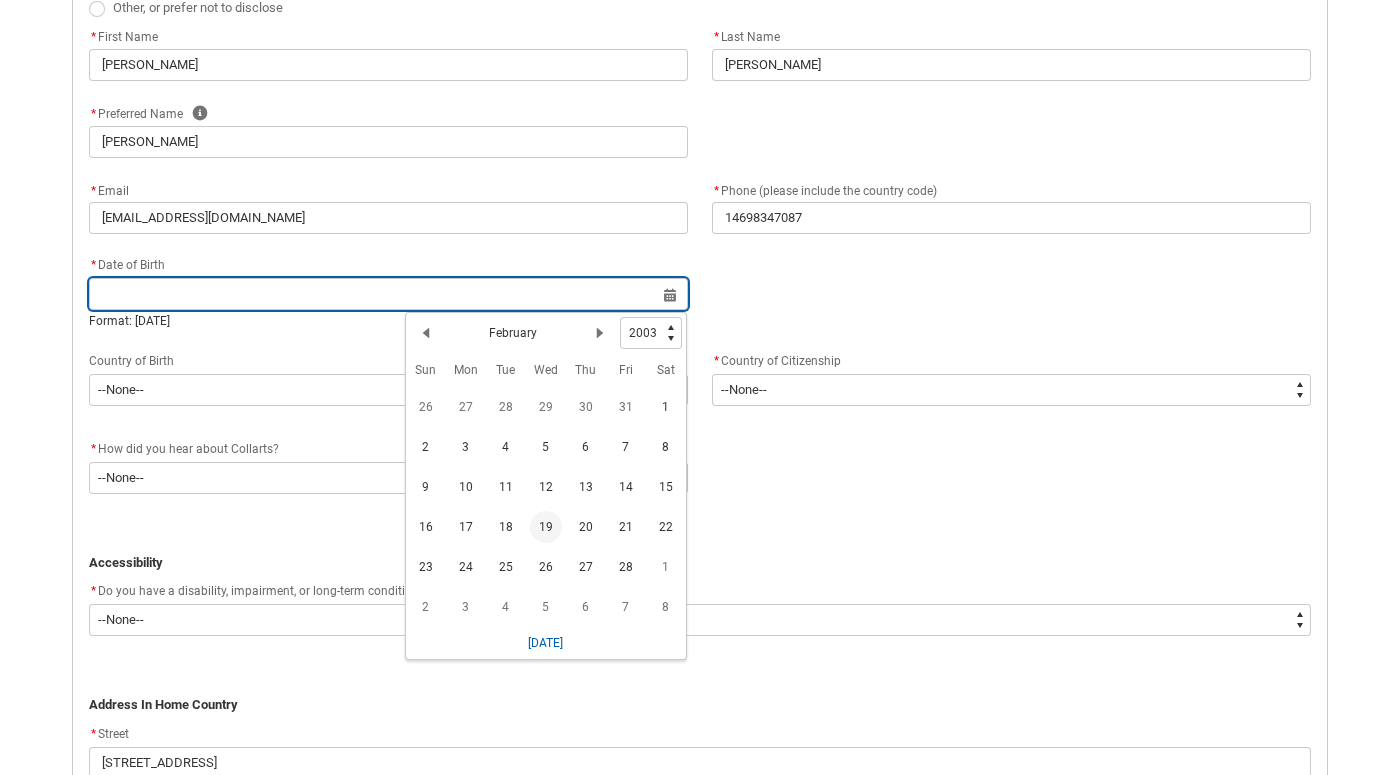 type on "[DATE]" 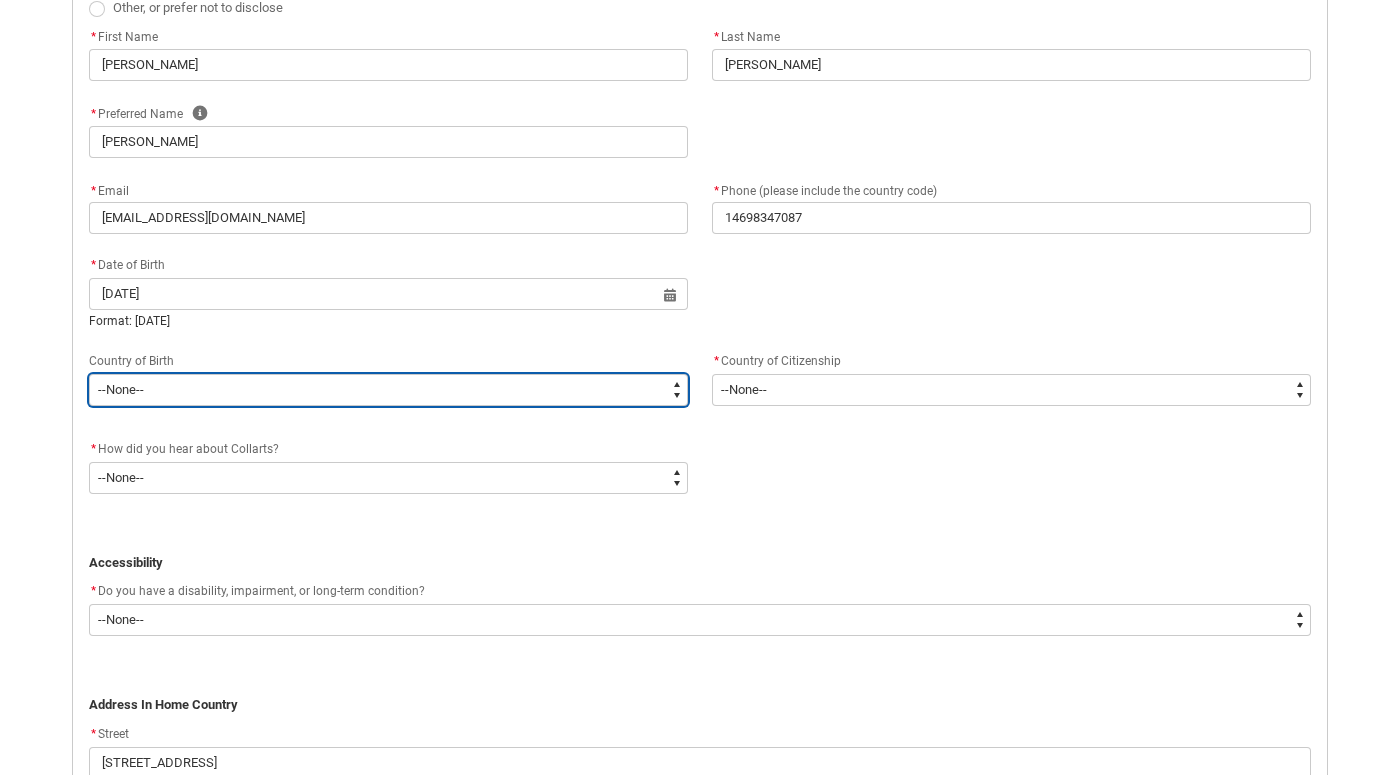 click on "--None-- [GEOGRAPHIC_DATA][PERSON_NAME] ([GEOGRAPHIC_DATA]) 7201 [GEOGRAPHIC_DATA] [GEOGRAPHIC_DATA] 8201 [GEOGRAPHIC_DATA] [GEOGRAPHIC_DATA] 7202 [GEOGRAPHIC_DATA] 8403 [GEOGRAPHIC_DATA] [GEOGRAPHIC_DATA] [GEOGRAPHIC_DATA] 1199 [GEOGRAPHIC_DATA] 8101 [GEOGRAPHIC_DATA] 7102 [GEOGRAPHIC_DATA] 8202 [GEOGRAPHIC_DATA] [GEOGRAPHIC_DATA] [GEOGRAPHIC_DATA] [GEOGRAPHIC_DATA] [GEOGRAPHIC_DATA] [GEOGRAPHIC_DATA] 5102 [GEOGRAPHIC_DATA] 9103 [GEOGRAPHIC_DATA] 8102 [GEOGRAPHIC_DATA] [GEOGRAPHIC_DATA] [GEOGRAPHIC_DATA] 9106 [GEOGRAPHIC_DATA] 8204 [GEOGRAPHIC_DATA] [GEOGRAPHIC_DATA] 6101 [GEOGRAPHIC_DATA] (excludes [GEOGRAPHIC_DATA] and [GEOGRAPHIC_DATA]) 8205 [GEOGRAPHIC_DATA] [GEOGRAPHIC_DATA] [GEOGRAPHIC_DATA]" at bounding box center (388, 390) 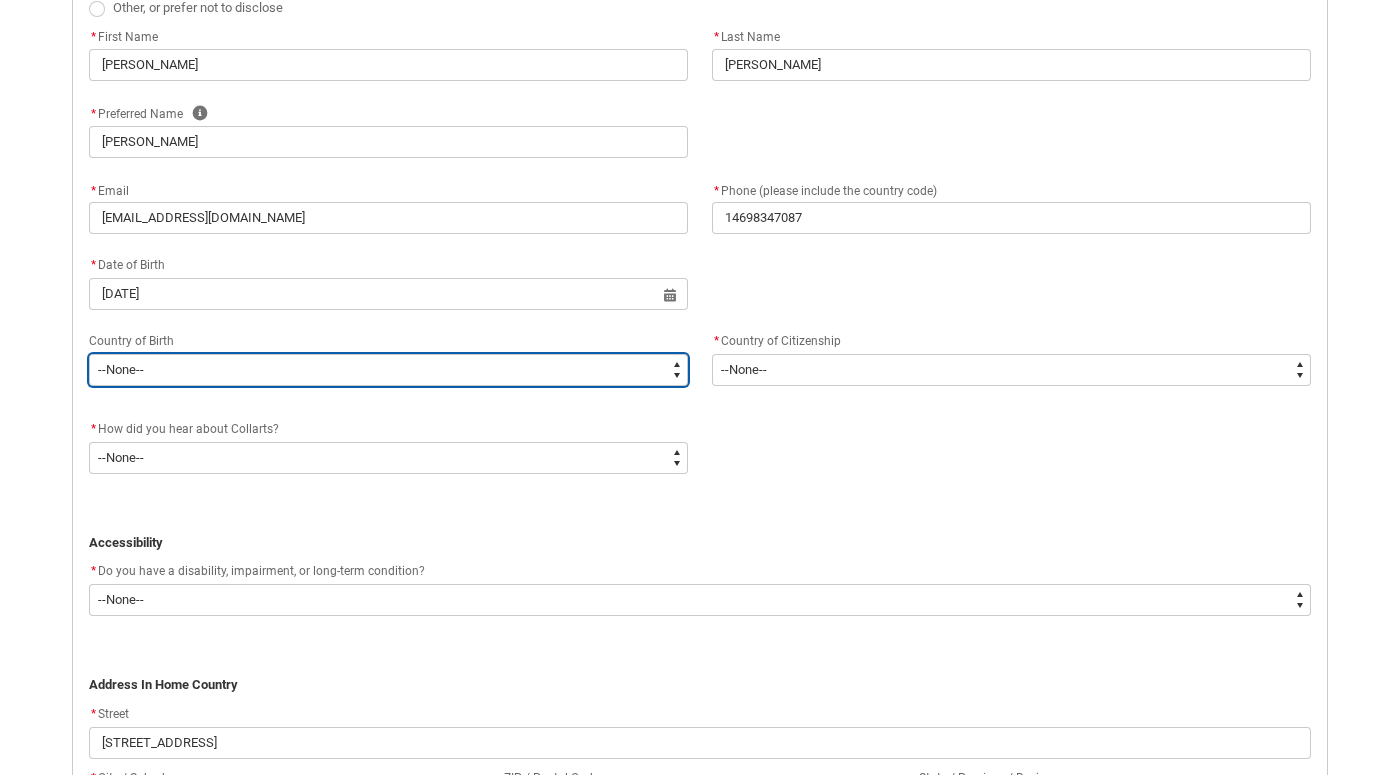 type on "Birth_Country.8104" 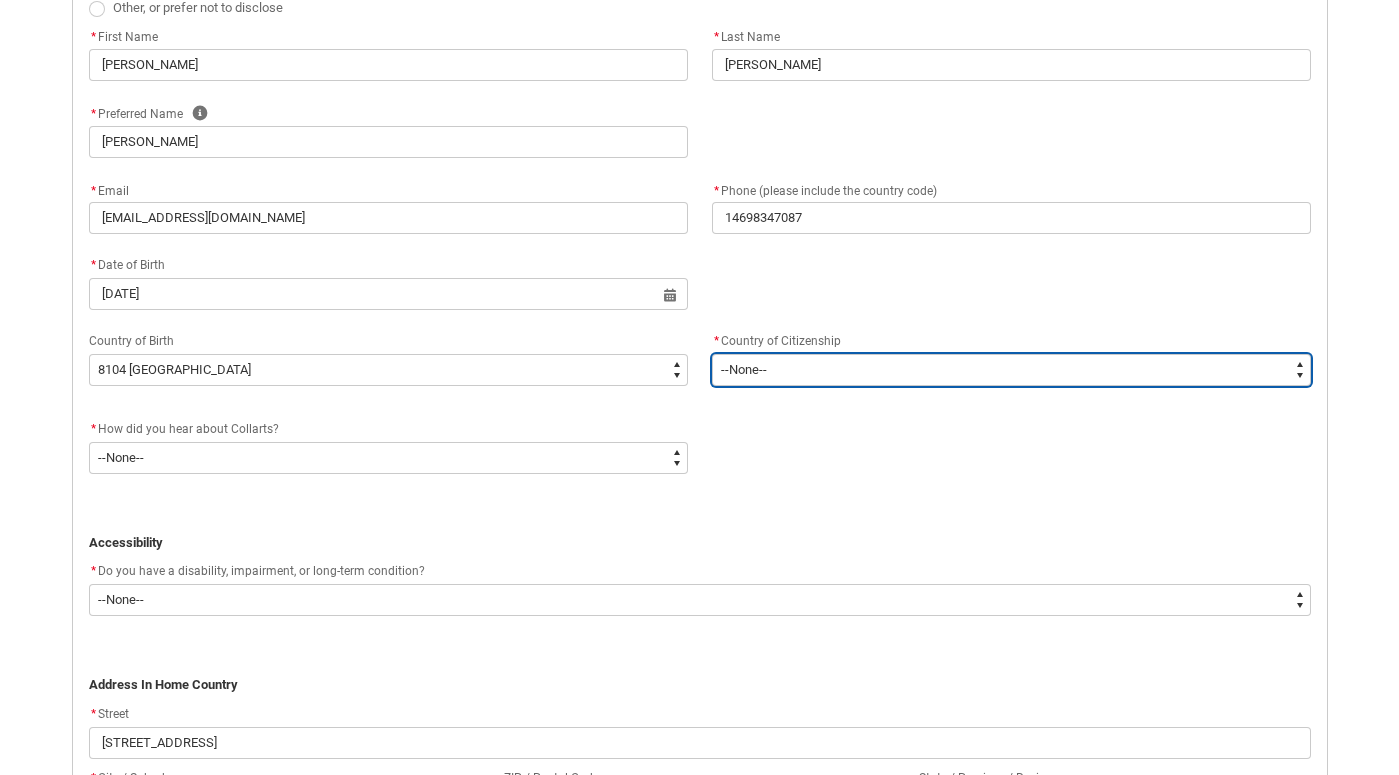 click on "--[GEOGRAPHIC_DATA]-- [GEOGRAPHIC_DATA] [GEOGRAPHIC_DATA] [GEOGRAPHIC_DATA] [GEOGRAPHIC_DATA] [US_STATE] [GEOGRAPHIC_DATA] [GEOGRAPHIC_DATA] [GEOGRAPHIC_DATA] [GEOGRAPHIC_DATA] [GEOGRAPHIC_DATA] [GEOGRAPHIC_DATA] [GEOGRAPHIC_DATA] [GEOGRAPHIC_DATA] [GEOGRAPHIC_DATA] [GEOGRAPHIC_DATA] [GEOGRAPHIC_DATA] [GEOGRAPHIC_DATA] ([GEOGRAPHIC_DATA]) [GEOGRAPHIC_DATA] [GEOGRAPHIC_DATA] [GEOGRAPHIC_DATA] [GEOGRAPHIC_DATA] [GEOGRAPHIC_DATA] [GEOGRAPHIC_DATA] [GEOGRAPHIC_DATA] [GEOGRAPHIC_DATA] [GEOGRAPHIC_DATA] [GEOGRAPHIC_DATA] (Plurinational State of) [GEOGRAPHIC_DATA] [GEOGRAPHIC_DATA] [GEOGRAPHIC_DATA] [GEOGRAPHIC_DATA] [GEOGRAPHIC_DATA] [GEOGRAPHIC_DATA] [GEOGRAPHIC_DATA] ([GEOGRAPHIC_DATA]) [GEOGRAPHIC_DATA] [GEOGRAPHIC_DATA] [GEOGRAPHIC_DATA] [GEOGRAPHIC_DATA] [GEOGRAPHIC_DATA] [GEOGRAPHIC_DATA] [GEOGRAPHIC_DATA] [GEOGRAPHIC_DATA] [GEOGRAPHIC_DATA] [GEOGRAPHIC_DATA] [GEOGRAPHIC_DATA] and [GEOGRAPHIC_DATA] [GEOGRAPHIC_DATA] ([GEOGRAPHIC_DATA]) [GEOGRAPHIC_DATA] ([GEOGRAPHIC_DATA]) [GEOGRAPHIC_DATA] [GEOGRAPHIC_DATA] [GEOGRAPHIC_DATA] [GEOGRAPHIC_DATA] Cocos ([GEOGRAPHIC_DATA] ([GEOGRAPHIC_DATA]) [GEOGRAPHIC_DATA] [GEOGRAPHIC_DATA] (the) [GEOGRAPHIC_DATA] ([GEOGRAPHIC_DATA]) [GEOGRAPHIC_DATA] ([GEOGRAPHIC_DATA]) [GEOGRAPHIC_DATA] ([GEOGRAPHIC_DATA]) [GEOGRAPHIC_DATA] [GEOGRAPHIC_DATA] [GEOGRAPHIC_DATA] [GEOGRAPHIC_DATA] [GEOGRAPHIC_DATA] [GEOGRAPHIC_DATA] [GEOGRAPHIC_DATA] ([GEOGRAPHIC_DATA]) [GEOGRAPHIC_DATA] [GEOGRAPHIC_DATA] [GEOGRAPHIC_DATA] [GEOGRAPHIC_DATA] [GEOGRAPHIC_DATA] [GEOGRAPHIC_DATA] ([GEOGRAPHIC_DATA]) [GEOGRAPHIC_DATA] [GEOGRAPHIC_DATA] [GEOGRAPHIC_DATA] [GEOGRAPHIC_DATA] [GEOGRAPHIC_DATA] [GEOGRAPHIC_DATA] [GEOGRAPHIC_DATA]" at bounding box center [1011, 370] 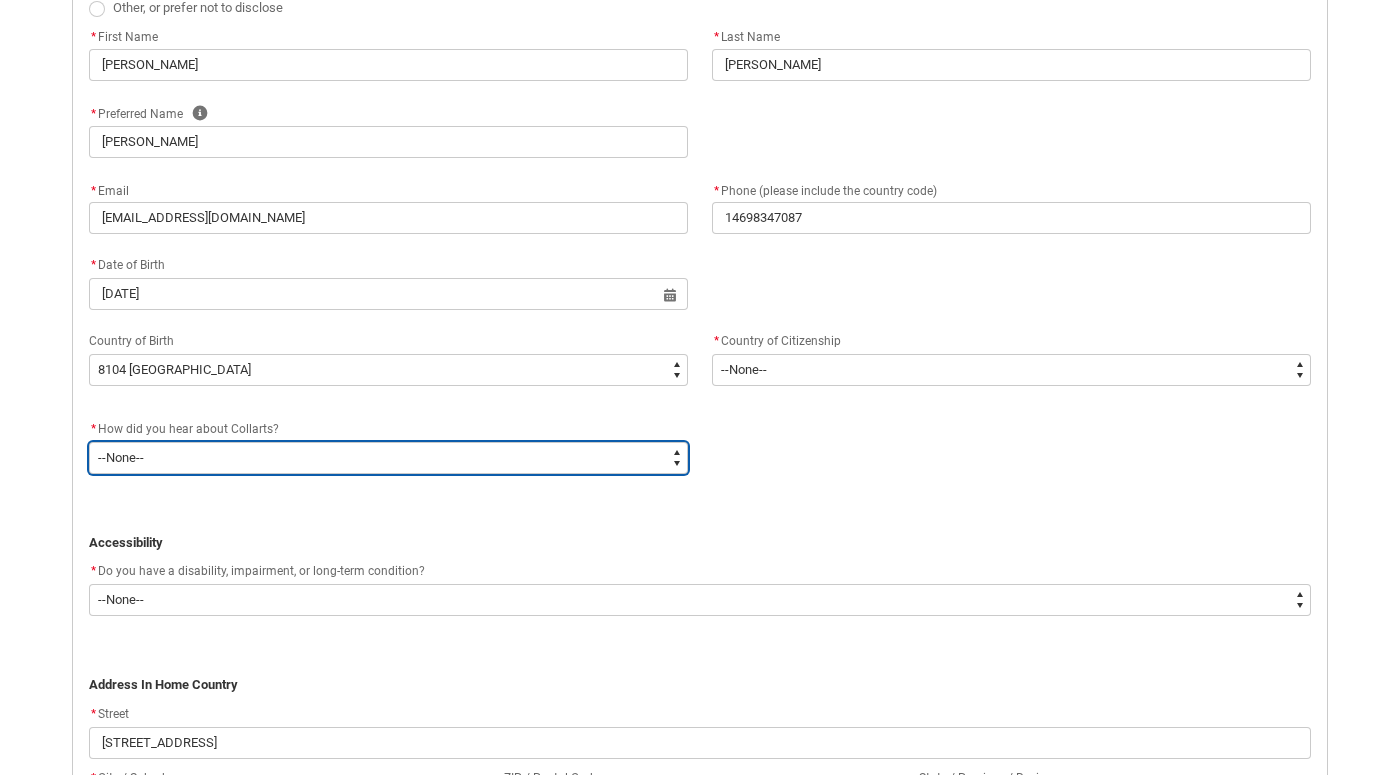 click on "--None-- Advertising - Facebook Advertising - Google Advertising - Instagram Advertising - YouTube Advertising - Other Career Advisor Career Expo Collarts Newsletter/Email Collarts Website Festivals/Events Freeza/Amplified In the Media Online Search (Google) Radio Signage Socials (Facebook, Instagram, TikTok, LinkedIn etc) Spotify VET course at school VTAC Word of mouth Workshops at Collarts Workshops at school Other" at bounding box center (388, 458) 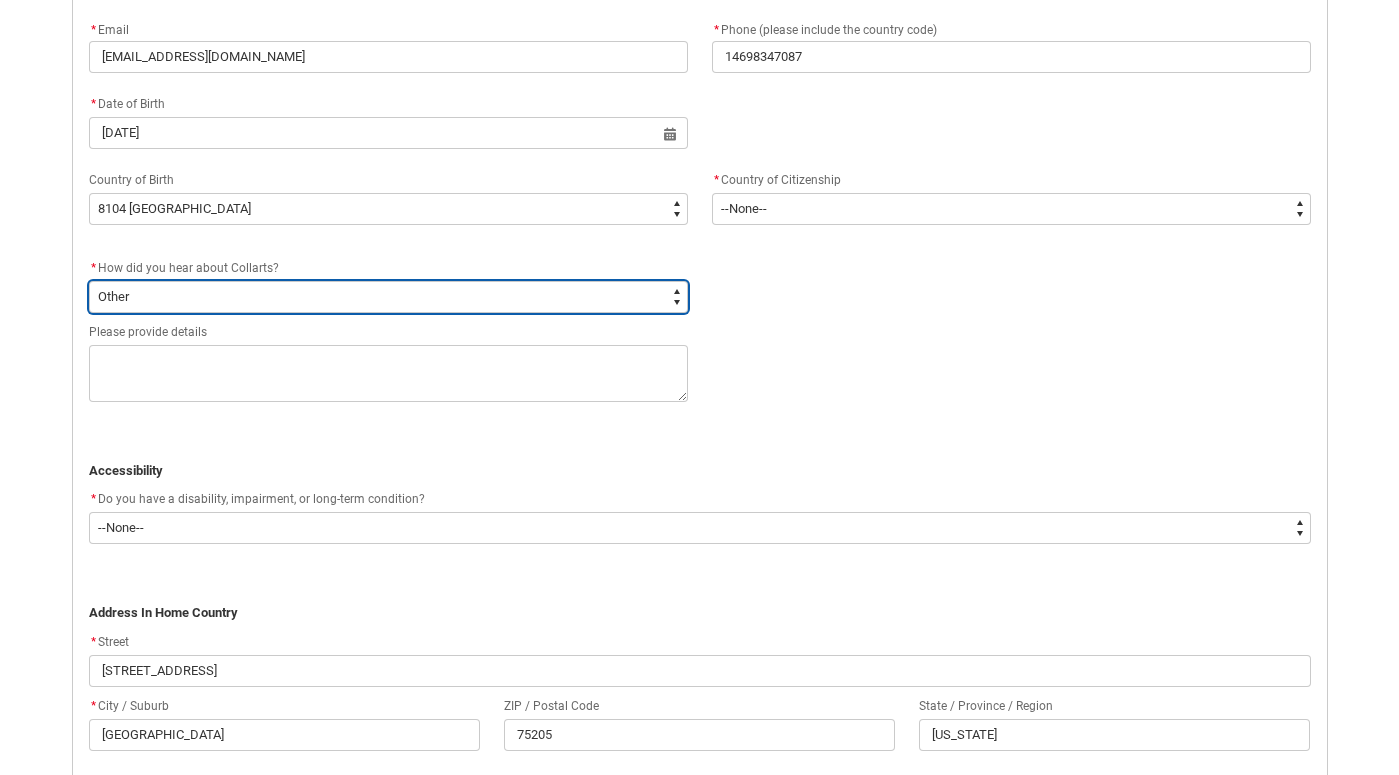 scroll, scrollTop: 857, scrollLeft: 0, axis: vertical 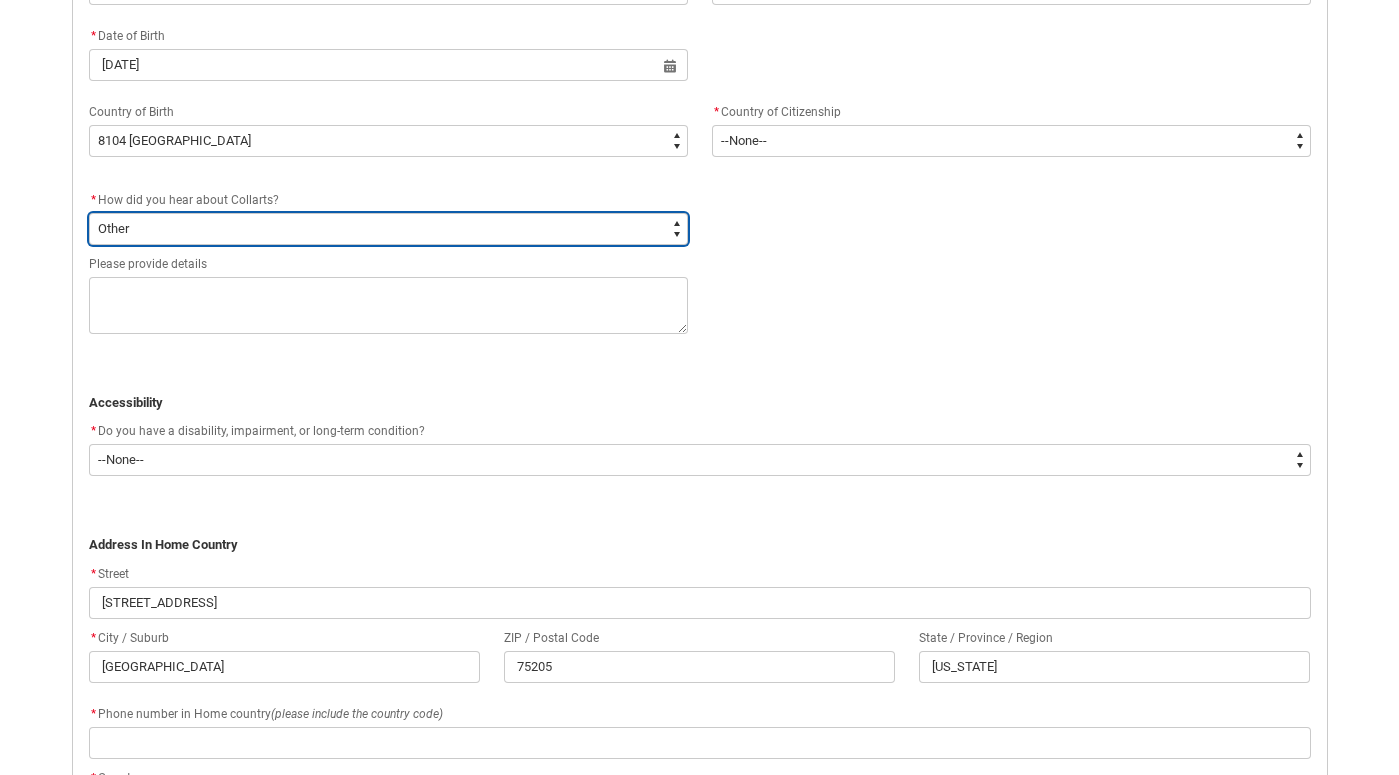 click on "--None-- Advertising - Facebook Advertising - Google Advertising - Instagram Advertising - YouTube Advertising - Other Career Advisor Career Expo Collarts Newsletter/Email Collarts Website Festivals/Events Freeza/Amplified In the Media Online Search (Google) Radio Signage Socials (Facebook, Instagram, TikTok, LinkedIn etc) Spotify VET course at school VTAC Word of mouth Workshops at Collarts Workshops at school Other" at bounding box center [388, 229] 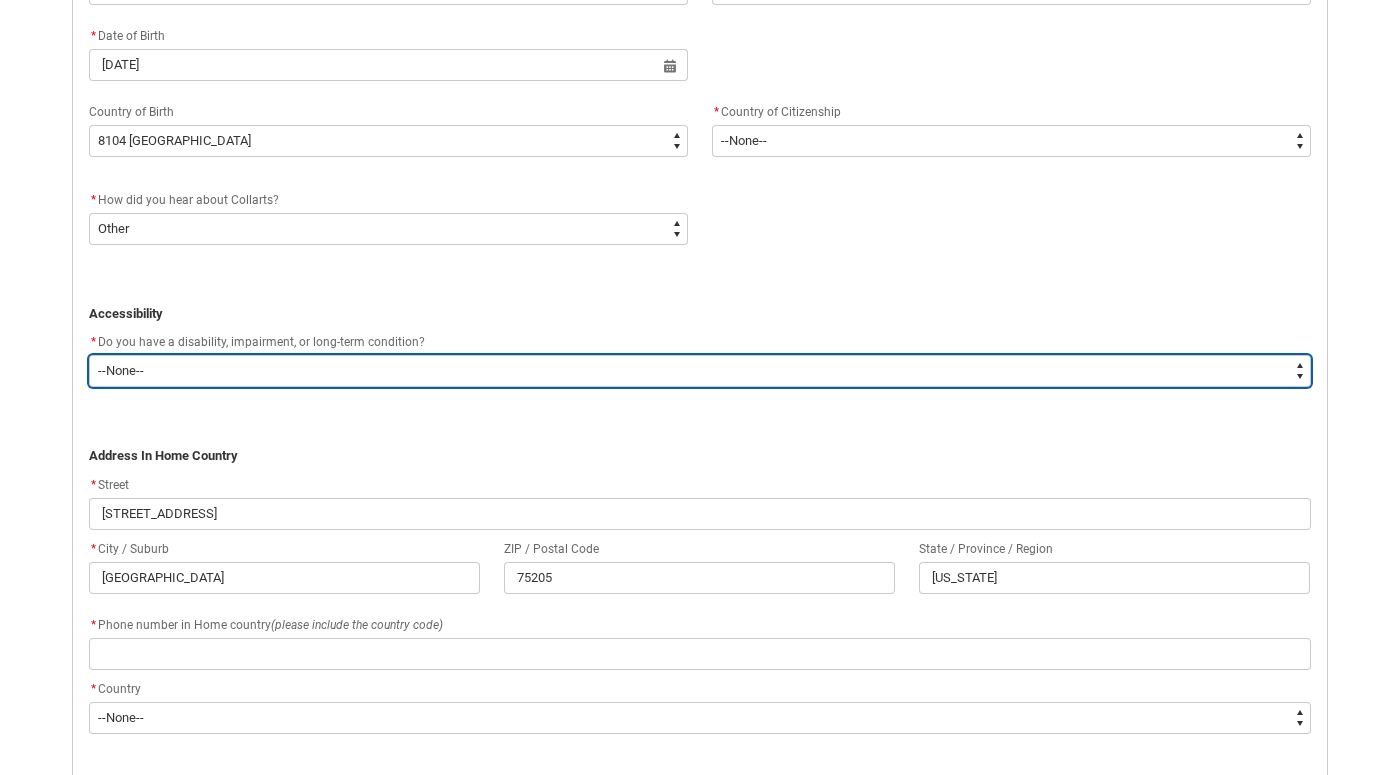 click on "--None-- Yes No" at bounding box center [700, 371] 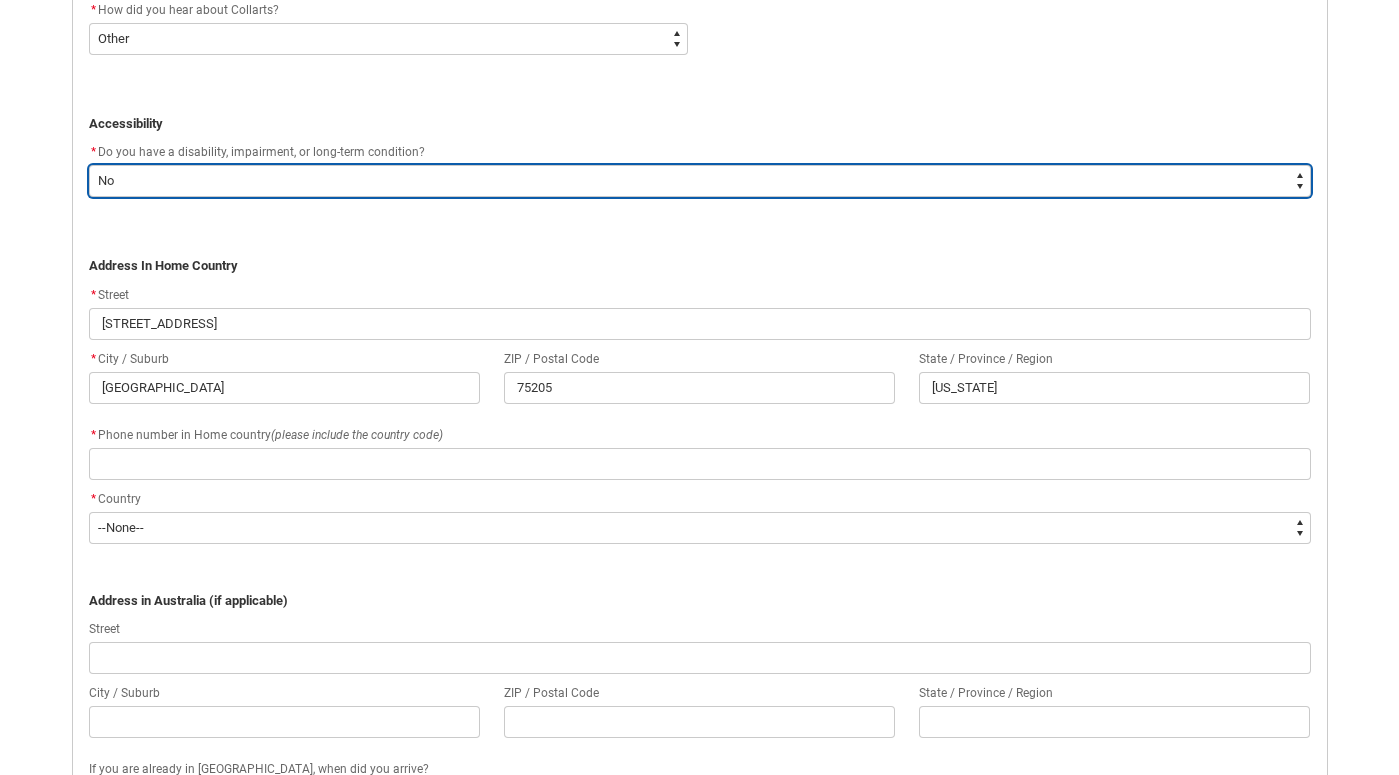 scroll, scrollTop: 1102, scrollLeft: 0, axis: vertical 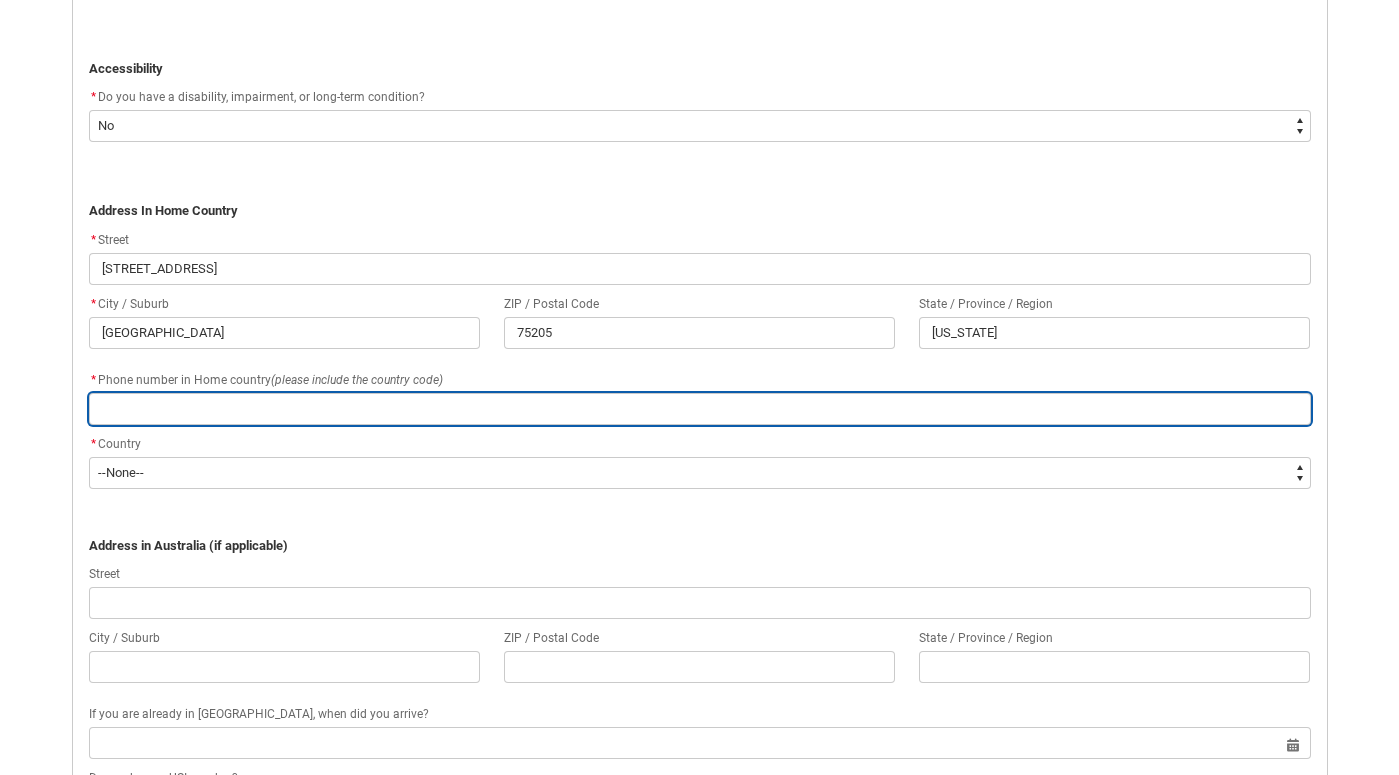 click at bounding box center [700, 409] 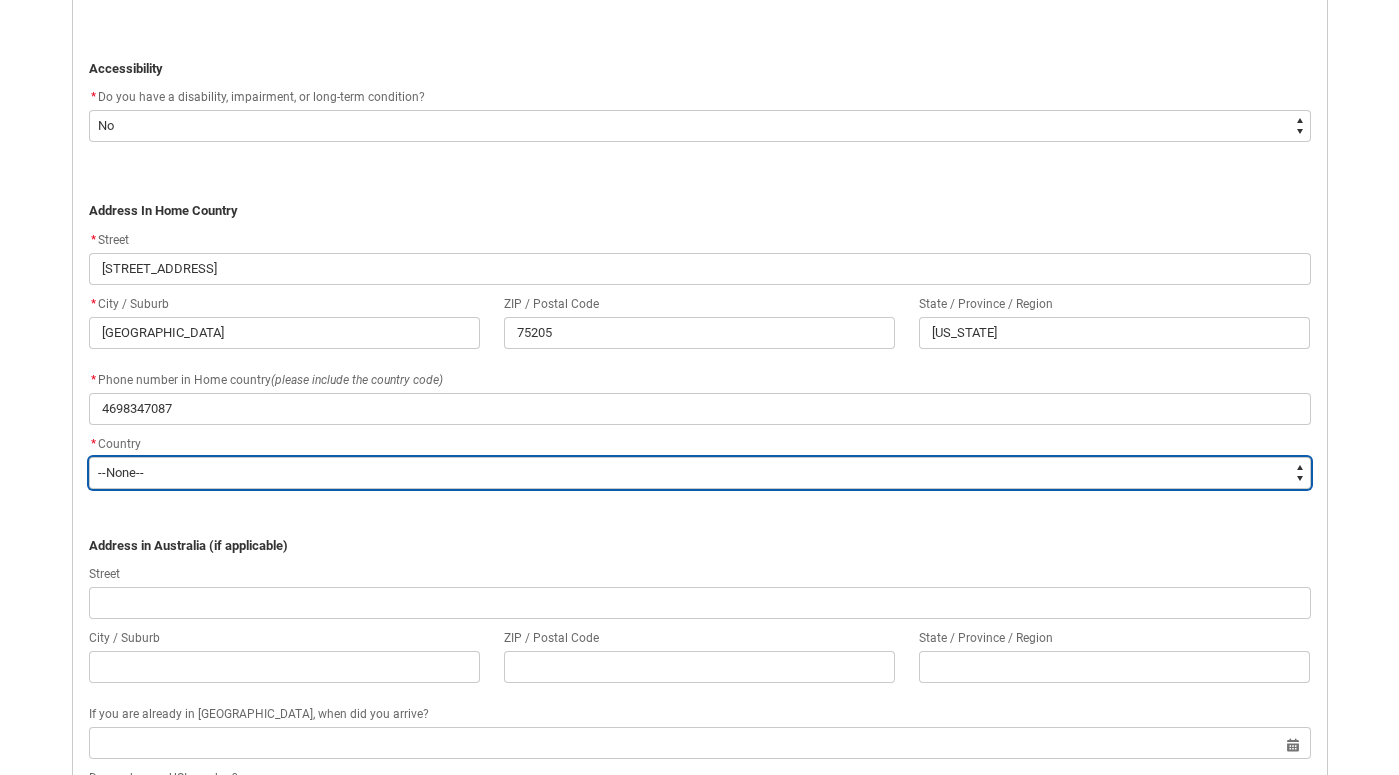 click on "--None-- [GEOGRAPHIC_DATA] ([GEOGRAPHIC_DATA]) [GEOGRAPHIC_DATA] [GEOGRAPHIC_DATA] [GEOGRAPHIC_DATA] [GEOGRAPHIC_DATA] [GEOGRAPHIC_DATA] [GEOGRAPHIC_DATA] [GEOGRAPHIC_DATA] [GEOGRAPHIC_DATA] [GEOGRAPHIC_DATA] [GEOGRAPHIC_DATA] [GEOGRAPHIC_DATA] [GEOGRAPHIC_DATA] [GEOGRAPHIC_DATA] [GEOGRAPHIC_DATA] [GEOGRAPHIC_DATA] Australian External Territories, [GEOGRAPHIC_DATA] [GEOGRAPHIC_DATA] [GEOGRAPHIC_DATA] [GEOGRAPHIC_DATA] [GEOGRAPHIC_DATA] [GEOGRAPHIC_DATA] [GEOGRAPHIC_DATA] [GEOGRAPHIC_DATA] [GEOGRAPHIC_DATA] [GEOGRAPHIC_DATA] [GEOGRAPHIC_DATA] [GEOGRAPHIC_DATA] [GEOGRAPHIC_DATA] [GEOGRAPHIC_DATA] [GEOGRAPHIC_DATA] [GEOGRAPHIC_DATA] [GEOGRAPHIC_DATA] [GEOGRAPHIC_DATA] [GEOGRAPHIC_DATA] [GEOGRAPHIC_DATA] [GEOGRAPHIC_DATA] [GEOGRAPHIC_DATA] [GEOGRAPHIC_DATA] [GEOGRAPHIC_DATA] [GEOGRAPHIC_DATA] [GEOGRAPHIC_DATA] [GEOGRAPHIC_DATA] [GEOGRAPHIC_DATA] [GEOGRAPHIC_DATA] [GEOGRAPHIC_DATA] [GEOGRAPHIC_DATA] [GEOGRAPHIC_DATA] [GEOGRAPHIC_DATA] [GEOGRAPHIC_DATA] (excludes [GEOGRAPHIC_DATA] and [GEOGRAPHIC_DATA]) [GEOGRAPHIC_DATA] [GEOGRAPHIC_DATA] [GEOGRAPHIC_DATA], [GEOGRAPHIC_DATA], [GEOGRAPHIC_DATA] [GEOGRAPHIC_DATA] [GEOGRAPHIC_DATA] [GEOGRAPHIC_DATA] [GEOGRAPHIC_DATA] [GEOGRAPHIC_DATA] [GEOGRAPHIC_DATA] [GEOGRAPHIC_DATA] [GEOGRAPHIC_DATA] [GEOGRAPHIC_DATA] [GEOGRAPHIC_DATA] [GEOGRAPHIC_DATA] [GEOGRAPHIC_DATA] [GEOGRAPHIC_DATA] [GEOGRAPHIC_DATA][PERSON_NAME][GEOGRAPHIC_DATA] [GEOGRAPHIC_DATA] [GEOGRAPHIC_DATA] [GEOGRAPHIC_DATA] [GEOGRAPHIC_DATA] [GEOGRAPHIC_DATA] [GEOGRAPHIC_DATA] [GEOGRAPHIC_DATA] [GEOGRAPHIC_DATA] [GEOGRAPHIC_DATA] [GEOGRAPHIC_DATA] [GEOGRAPHIC_DATA] [GEOGRAPHIC_DATA] [GEOGRAPHIC_DATA] [US_STATE]" at bounding box center [700, 473] 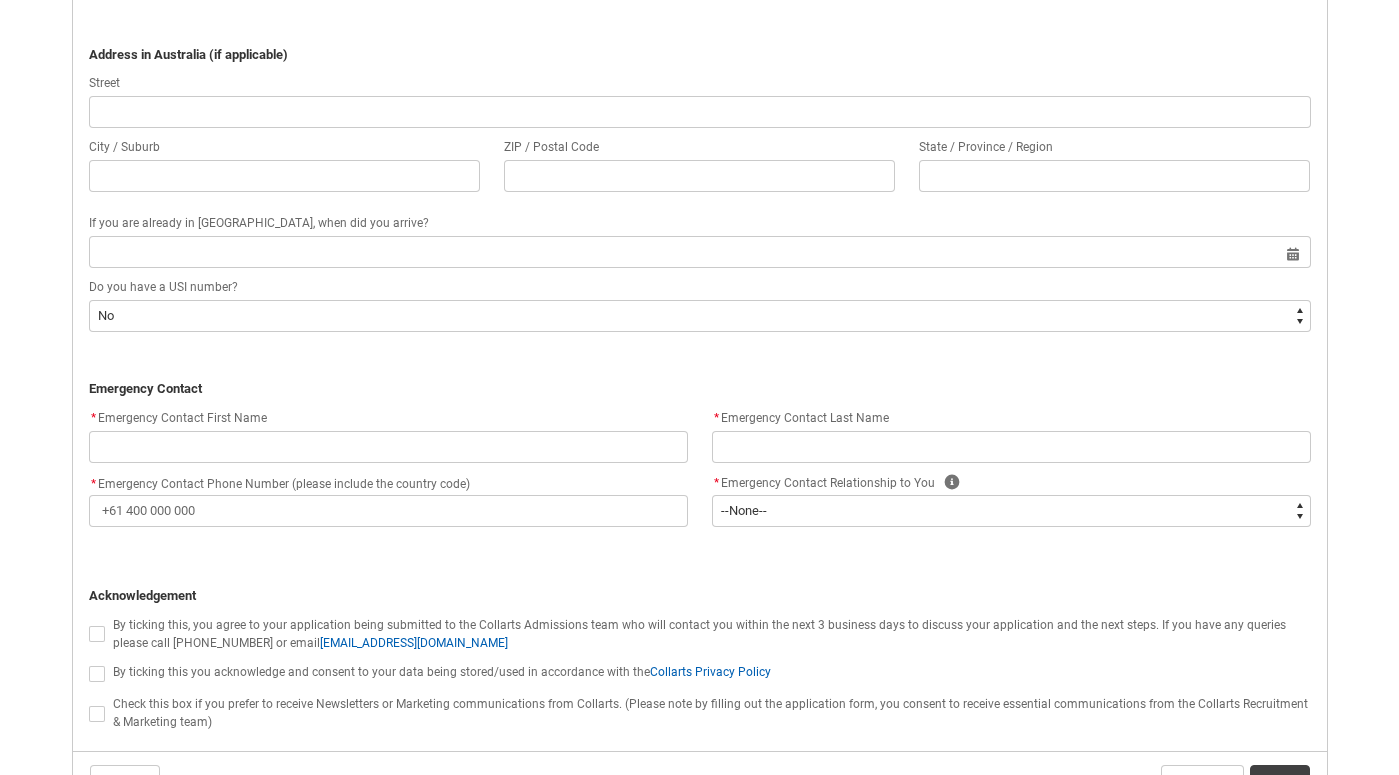 scroll, scrollTop: 1627, scrollLeft: 0, axis: vertical 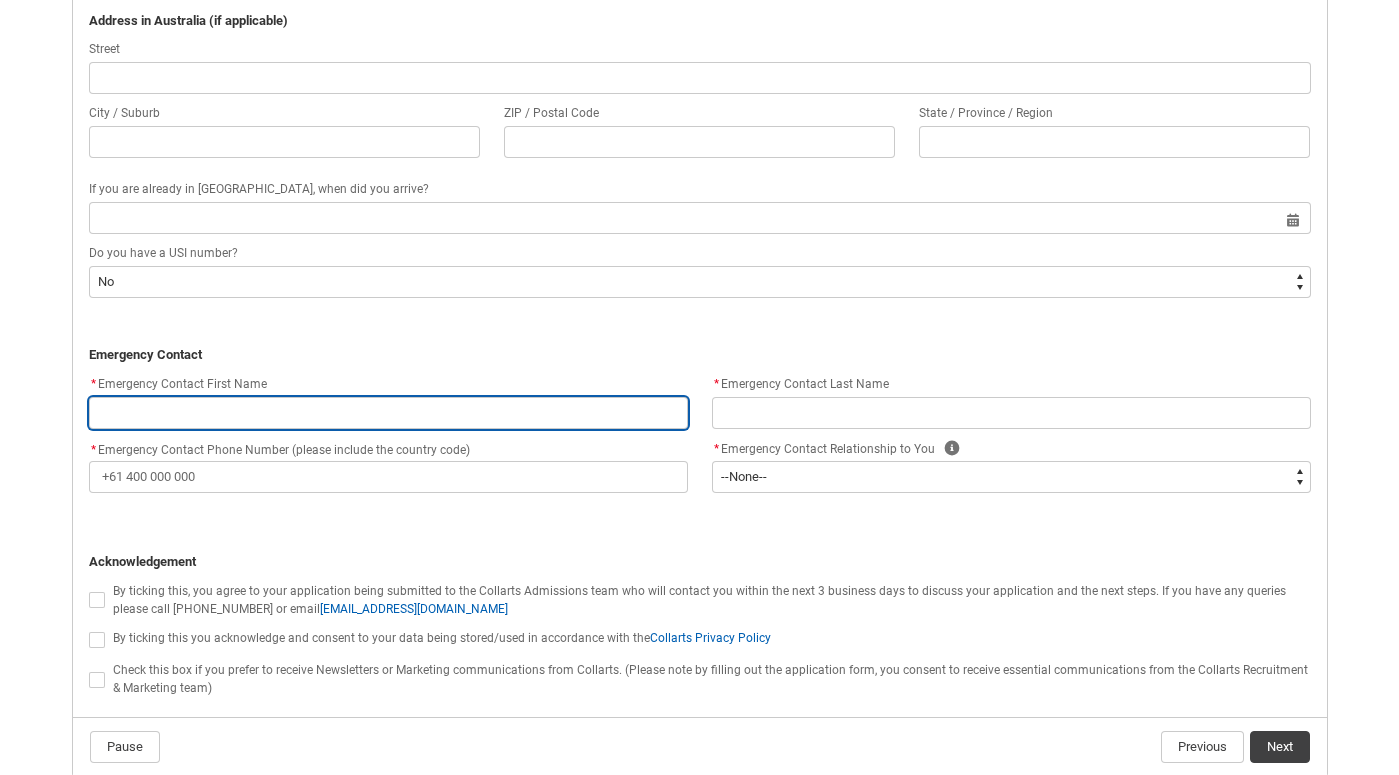 click at bounding box center (388, 413) 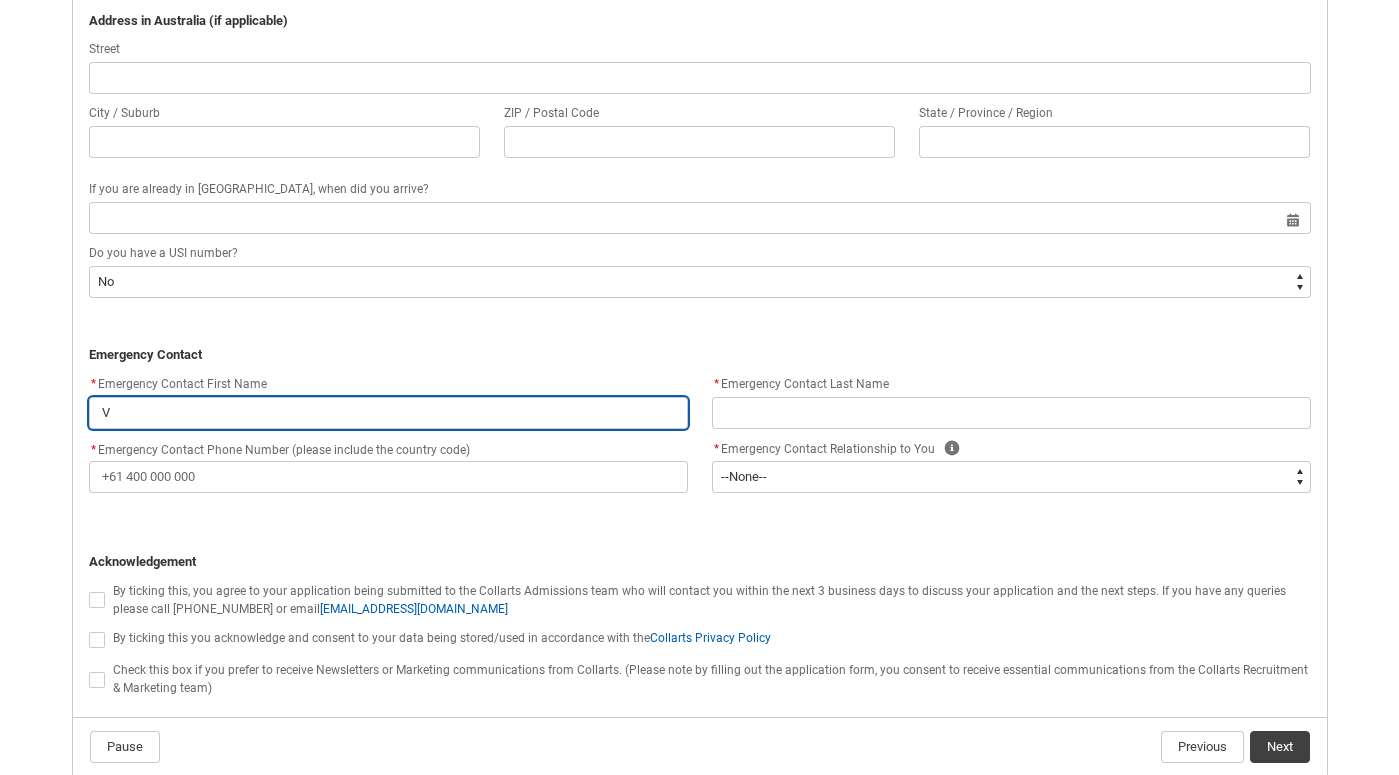 type on "Va" 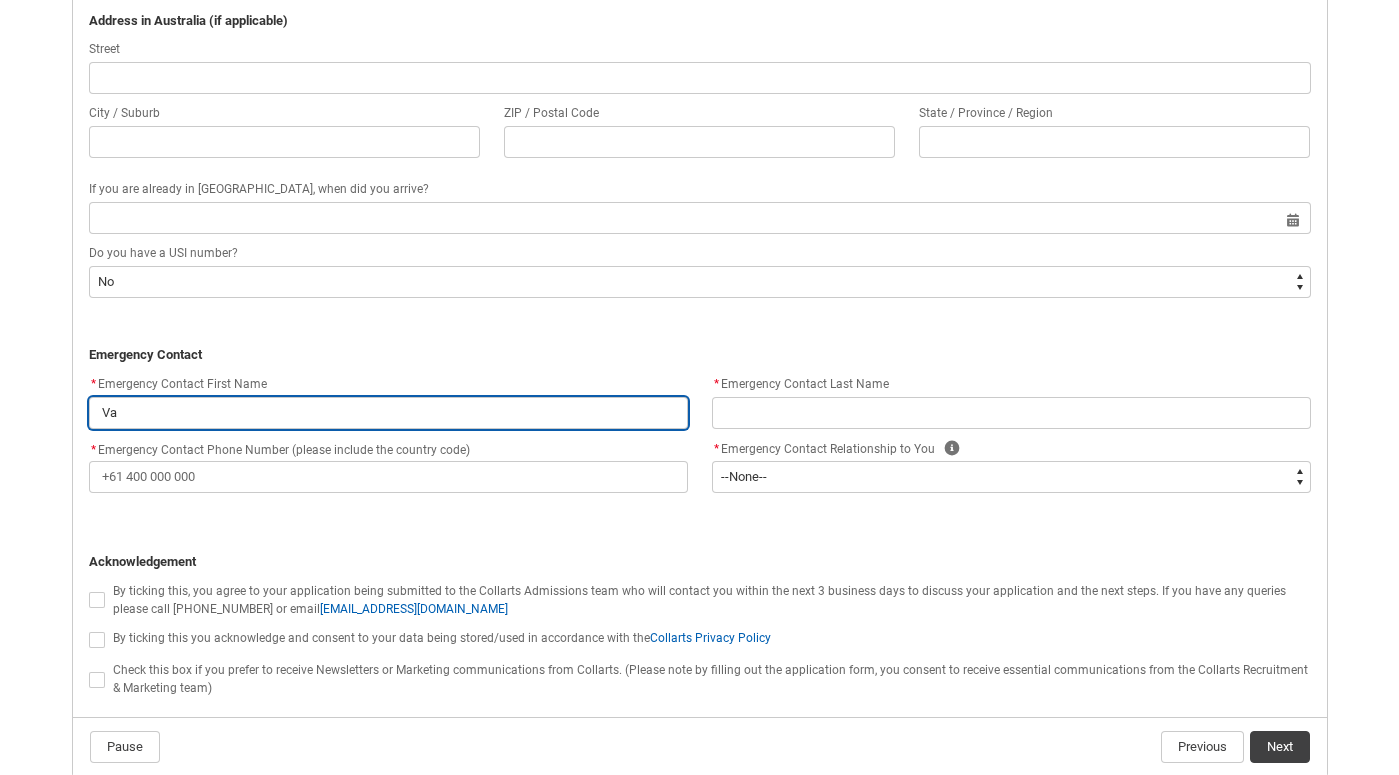 type on "Vau" 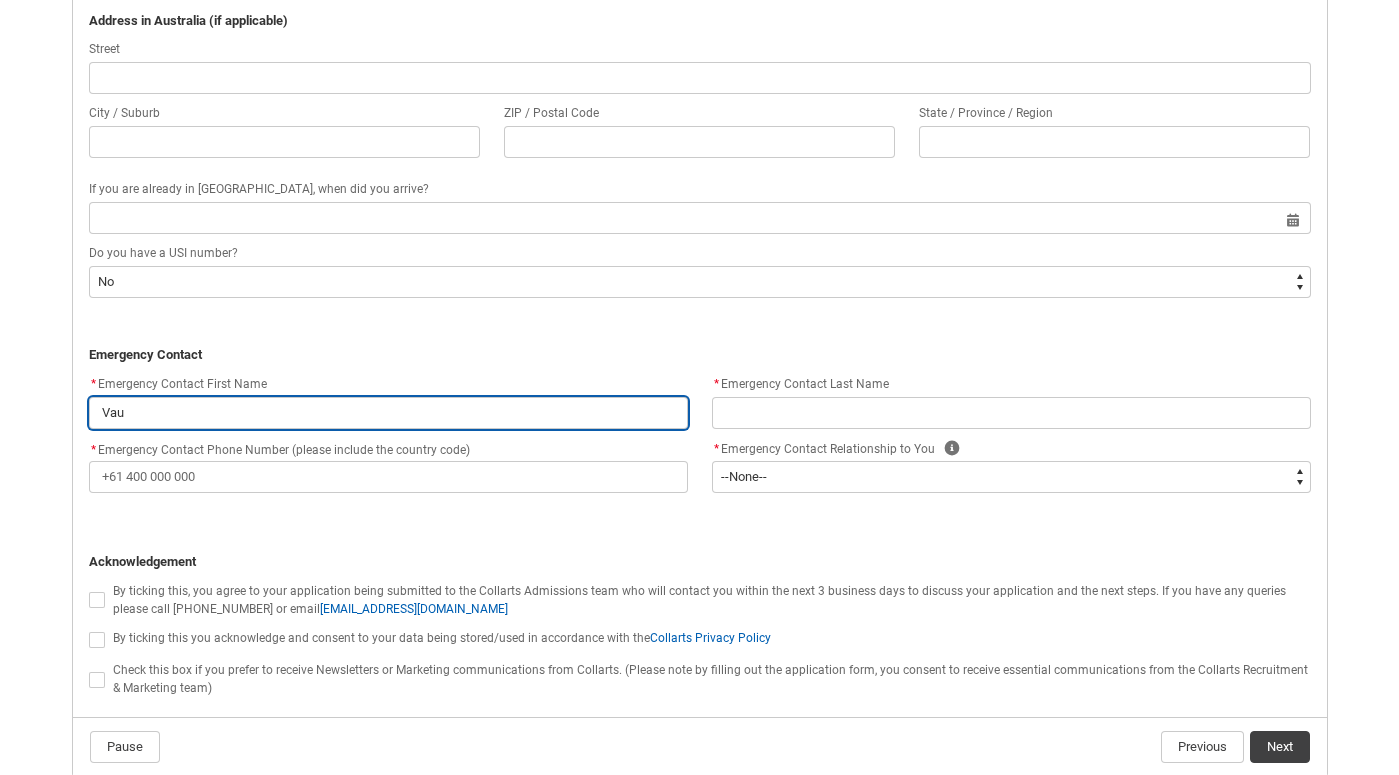 type on "[PERSON_NAME]" 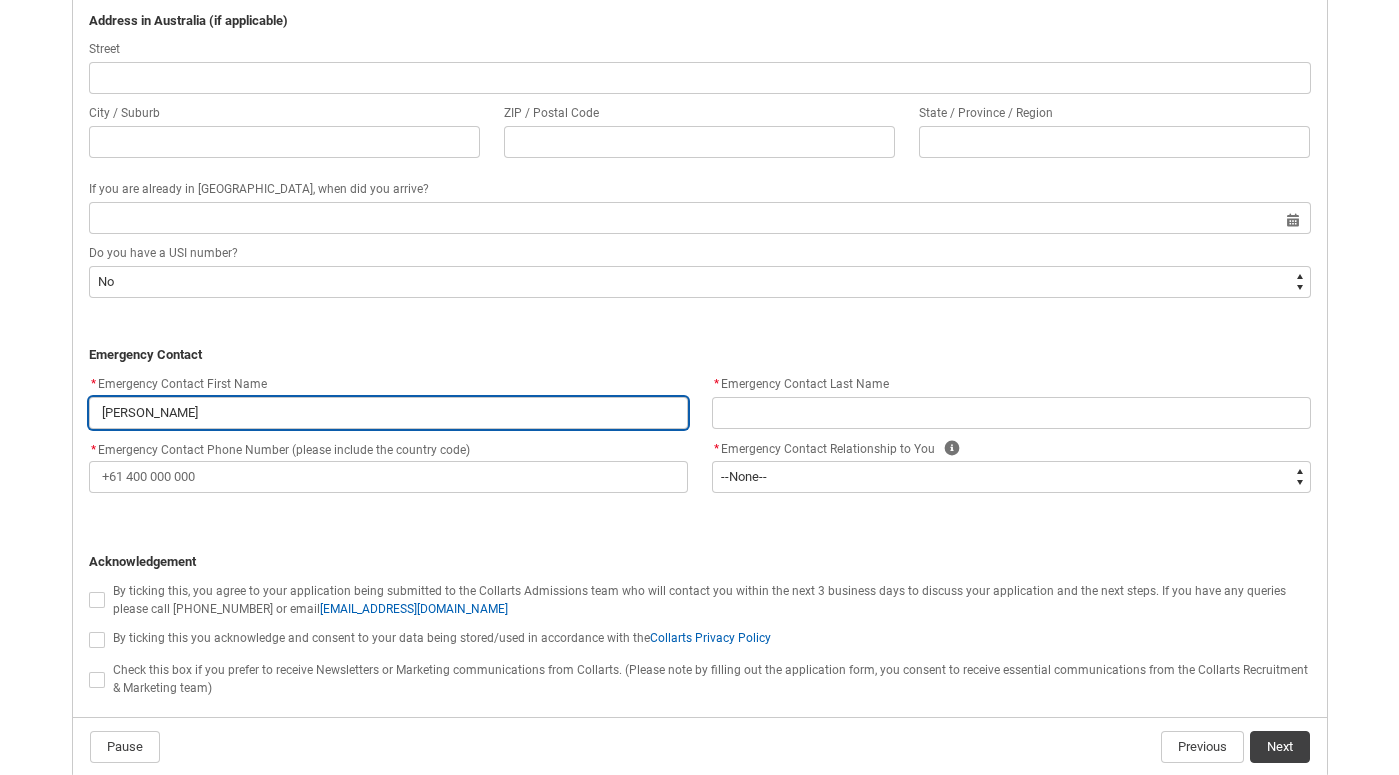 type on "Vauna" 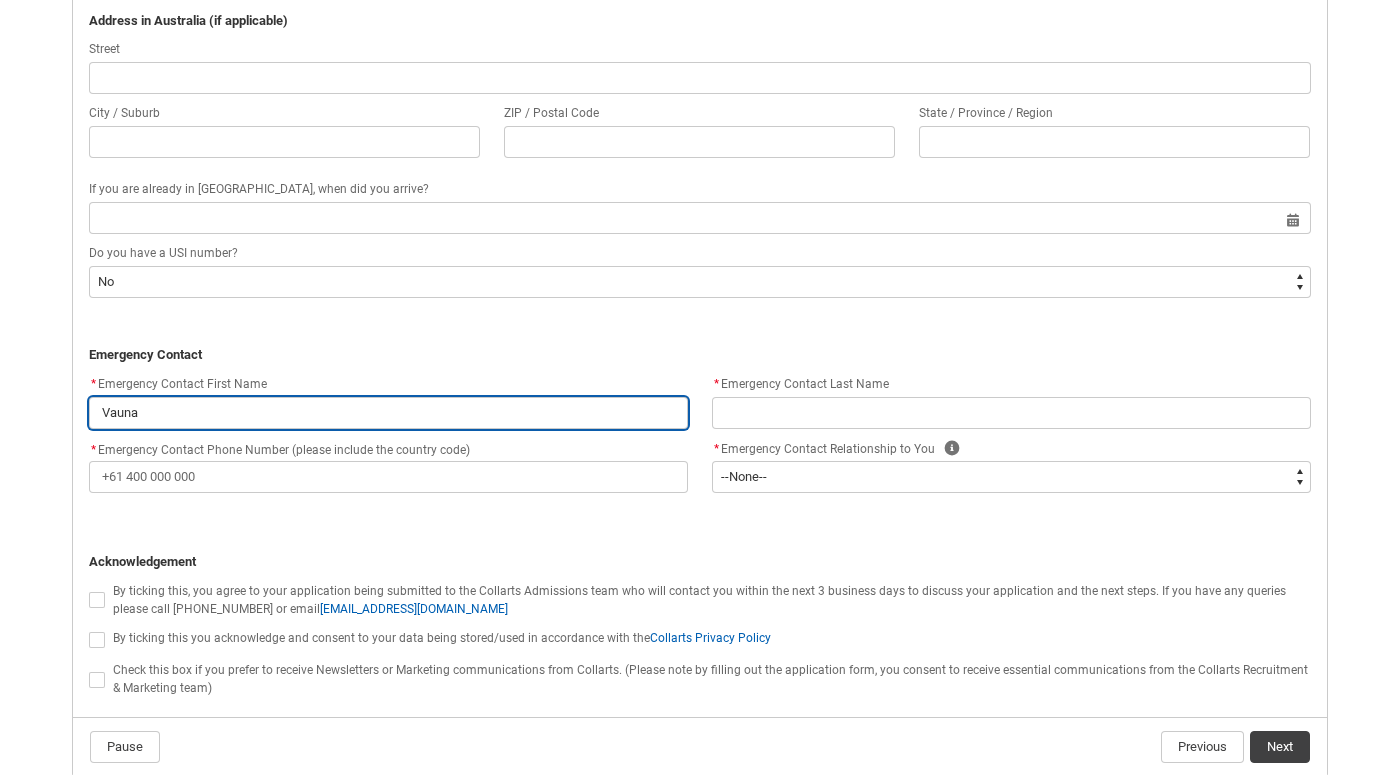 type on "Vauna" 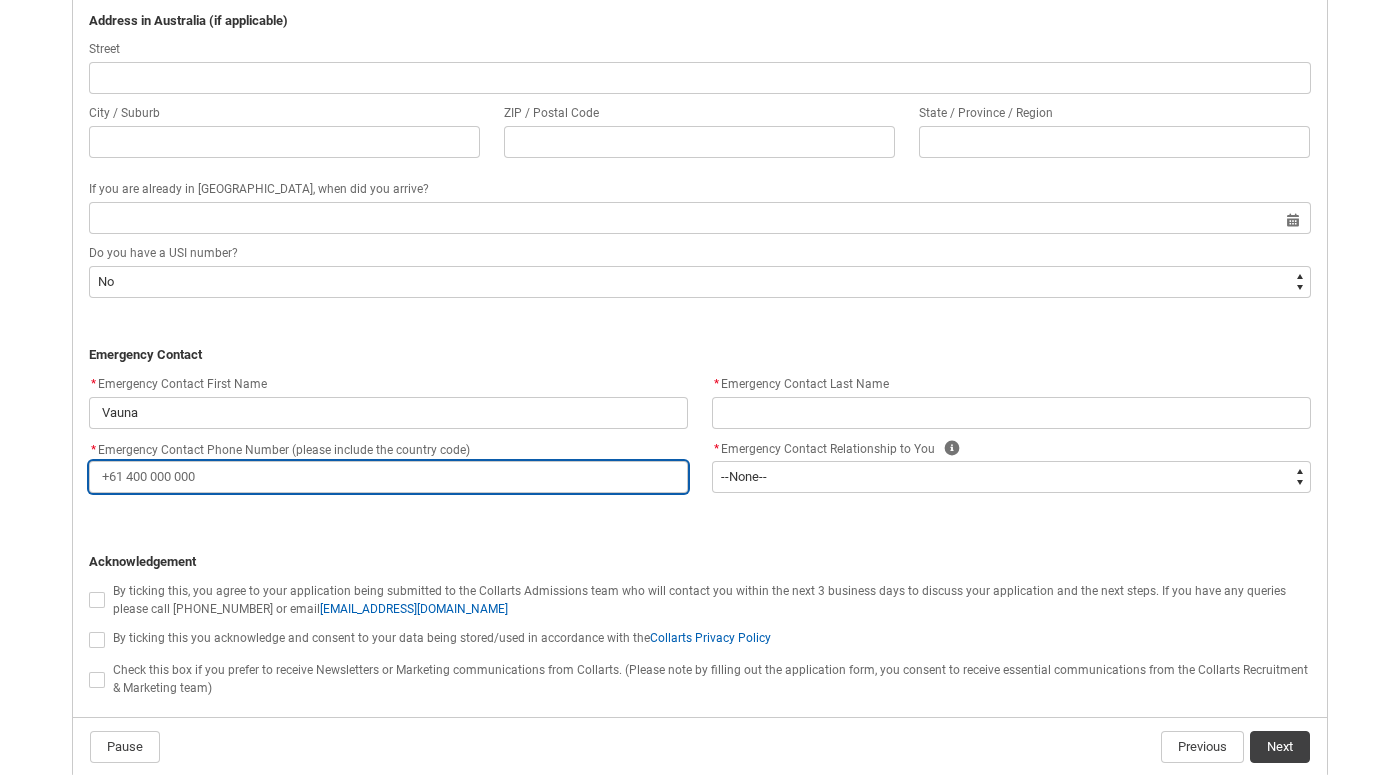 type on "2" 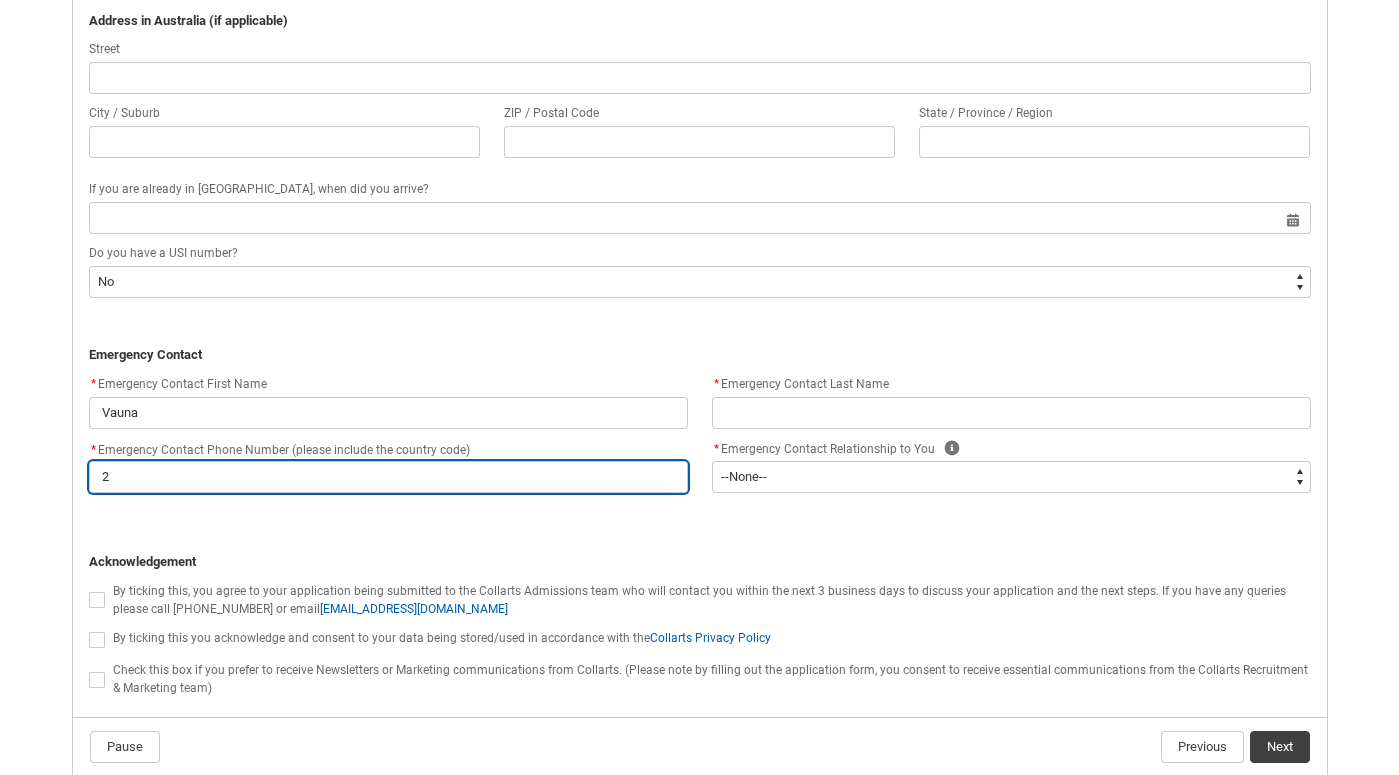 type on "21" 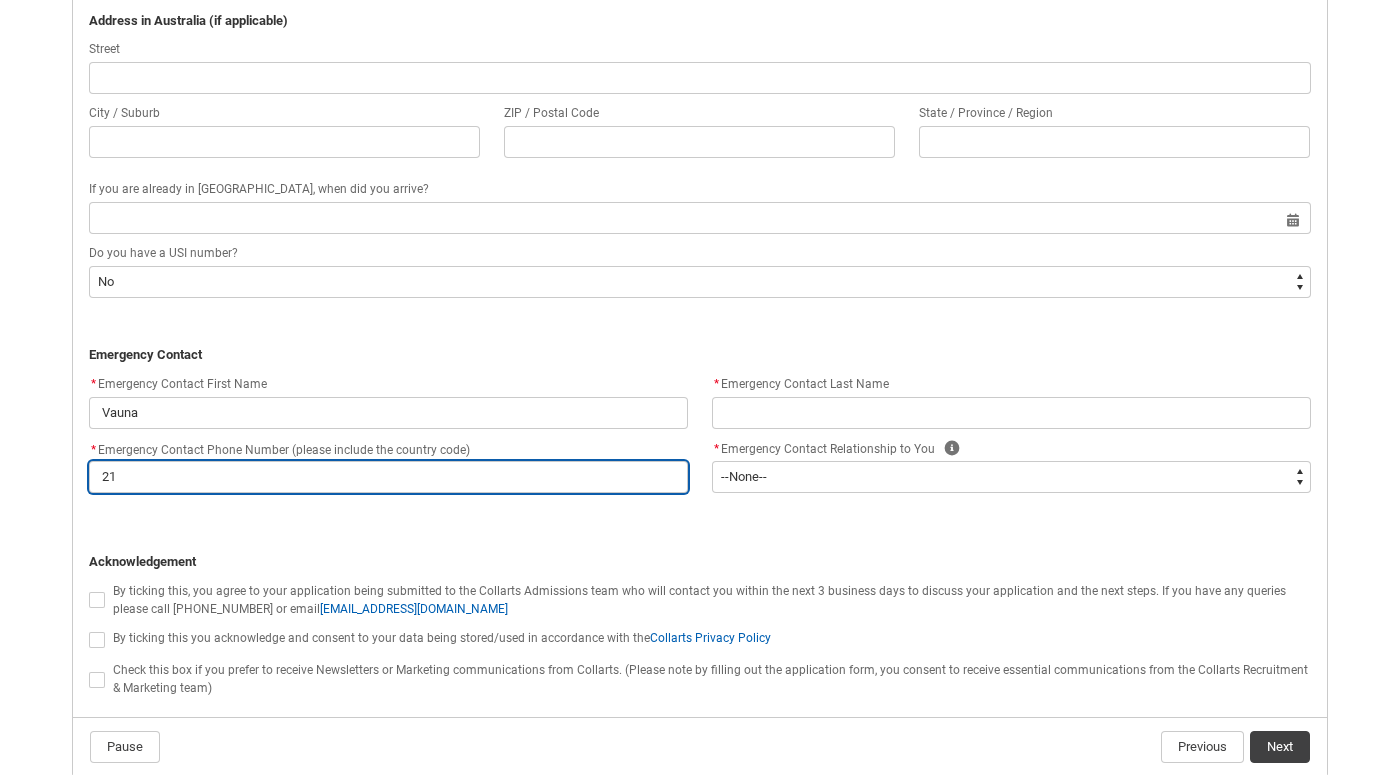 type on "214" 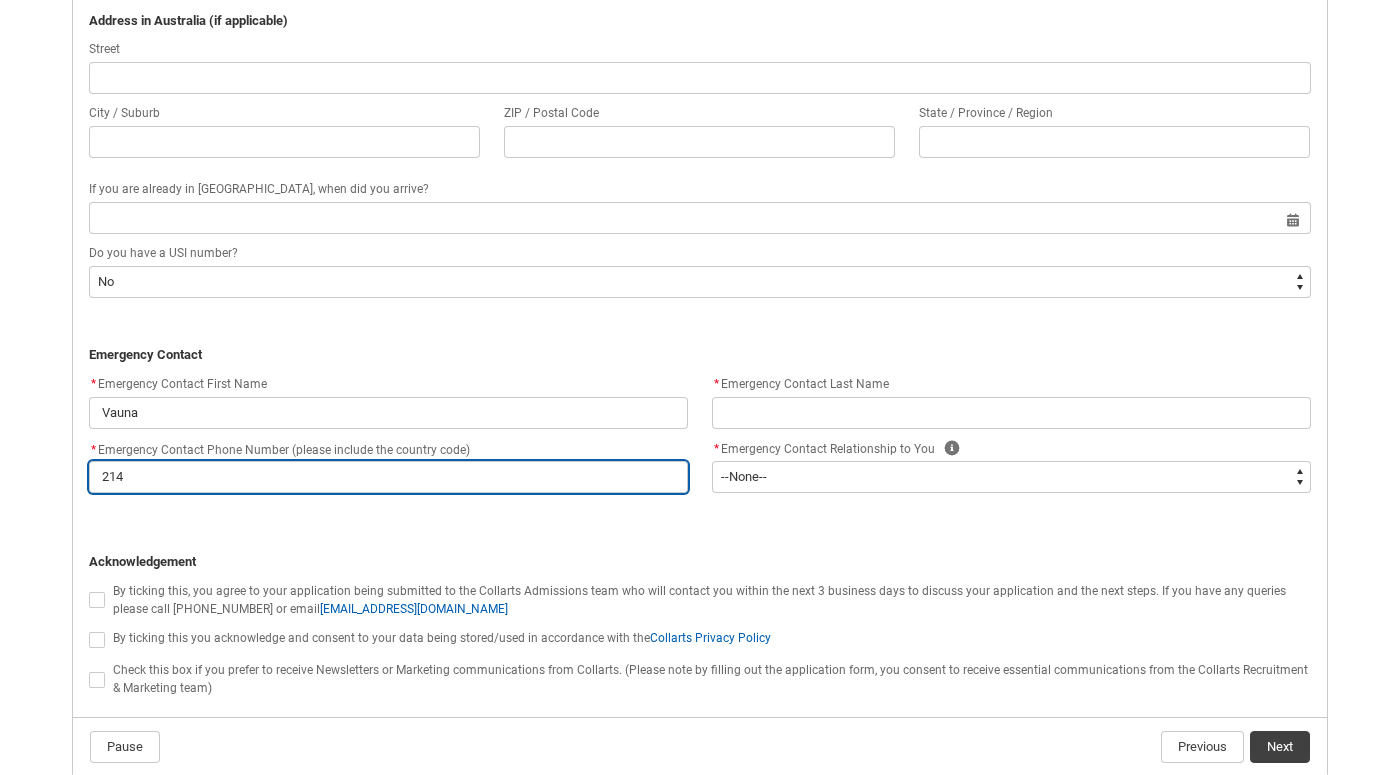 type on "2143" 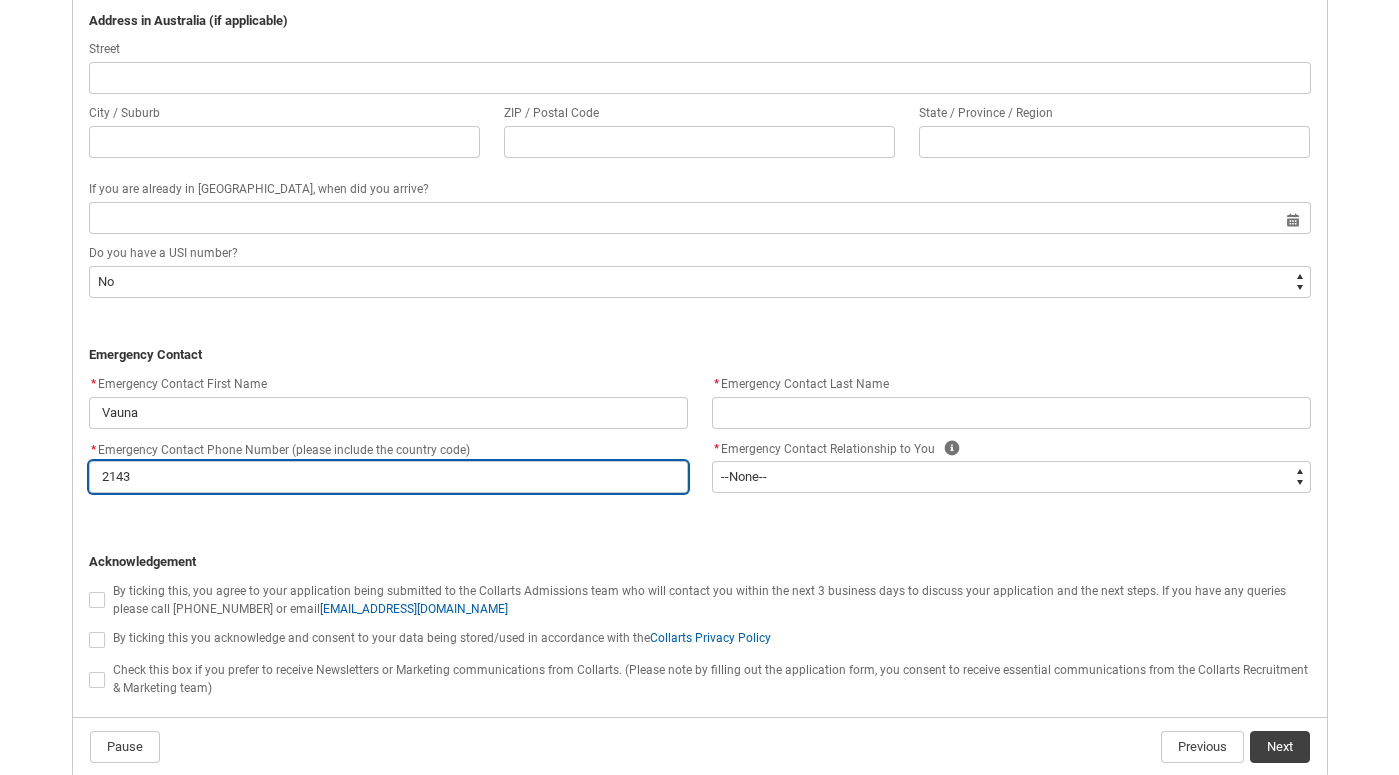 type on "21431" 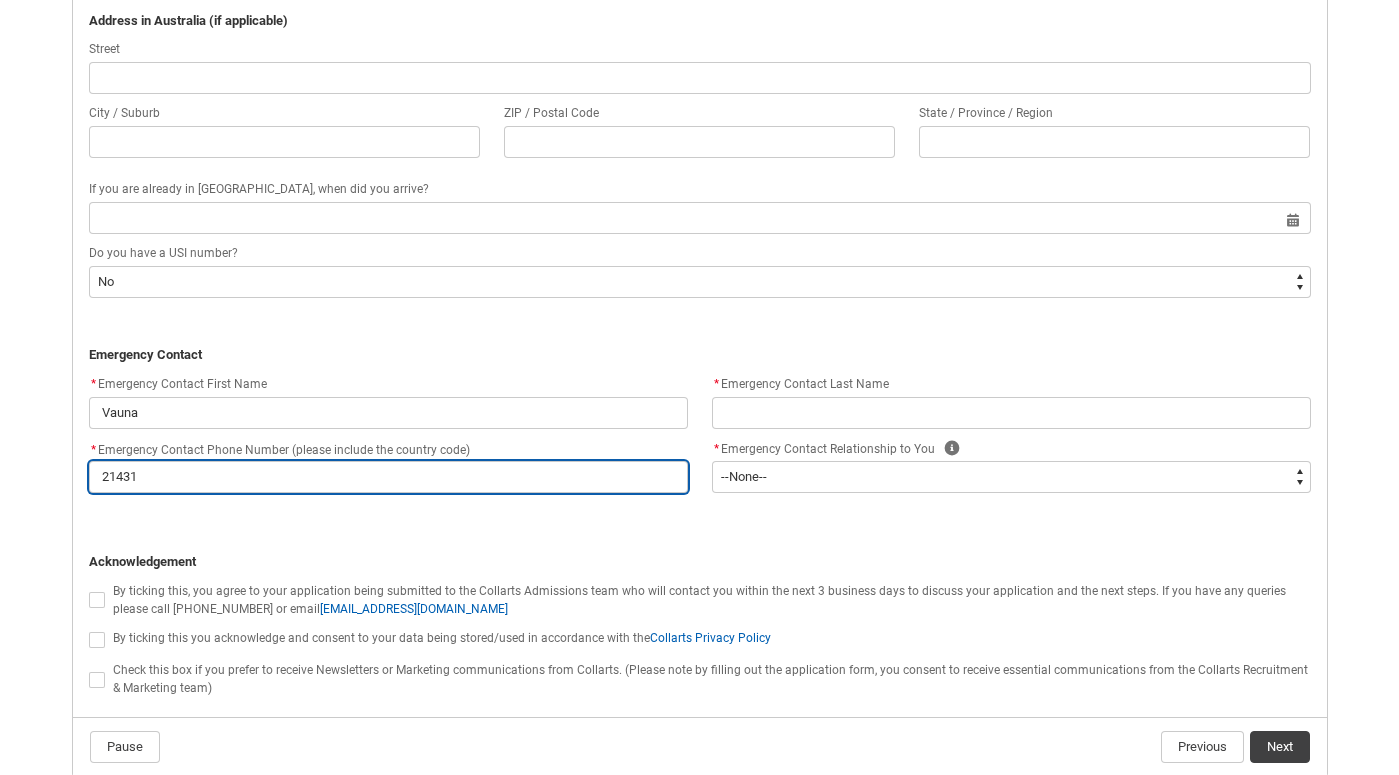 type on "214317" 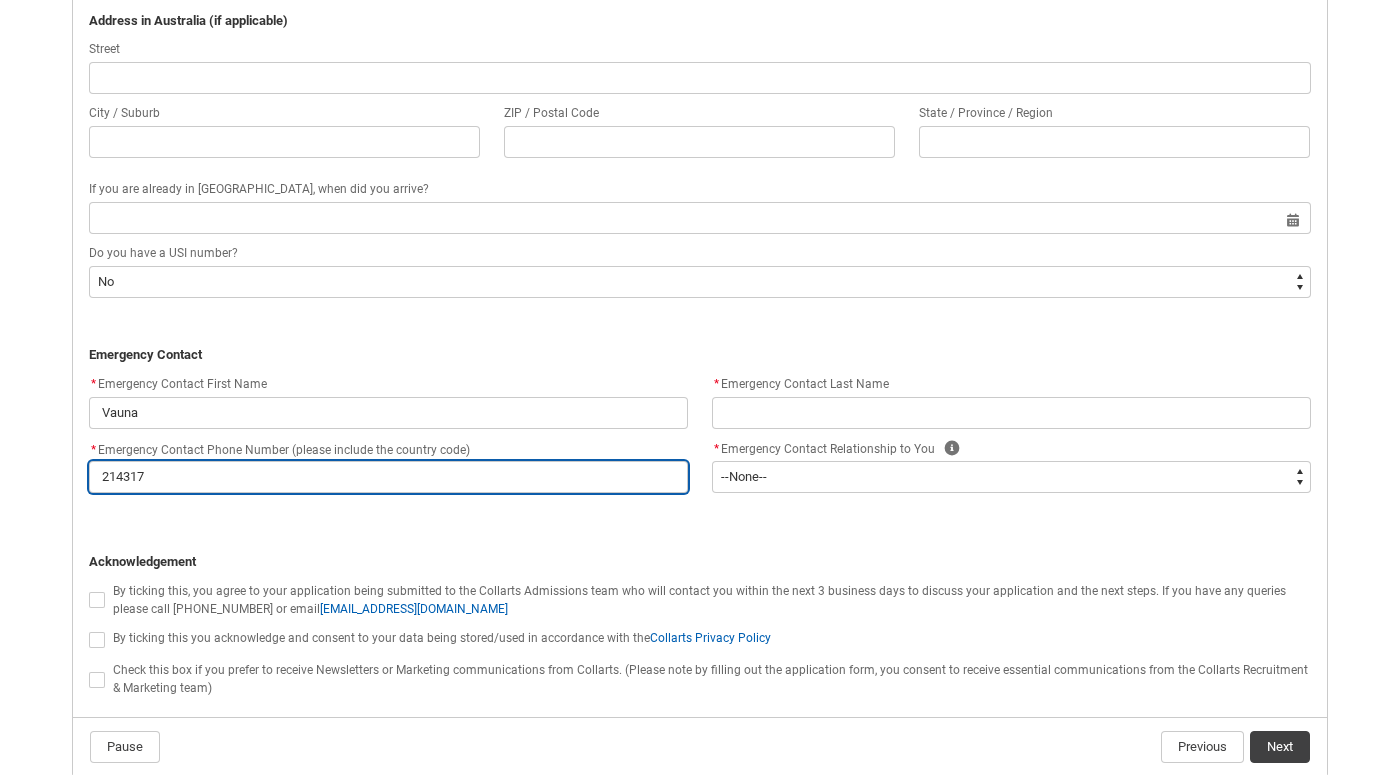type on "2143172" 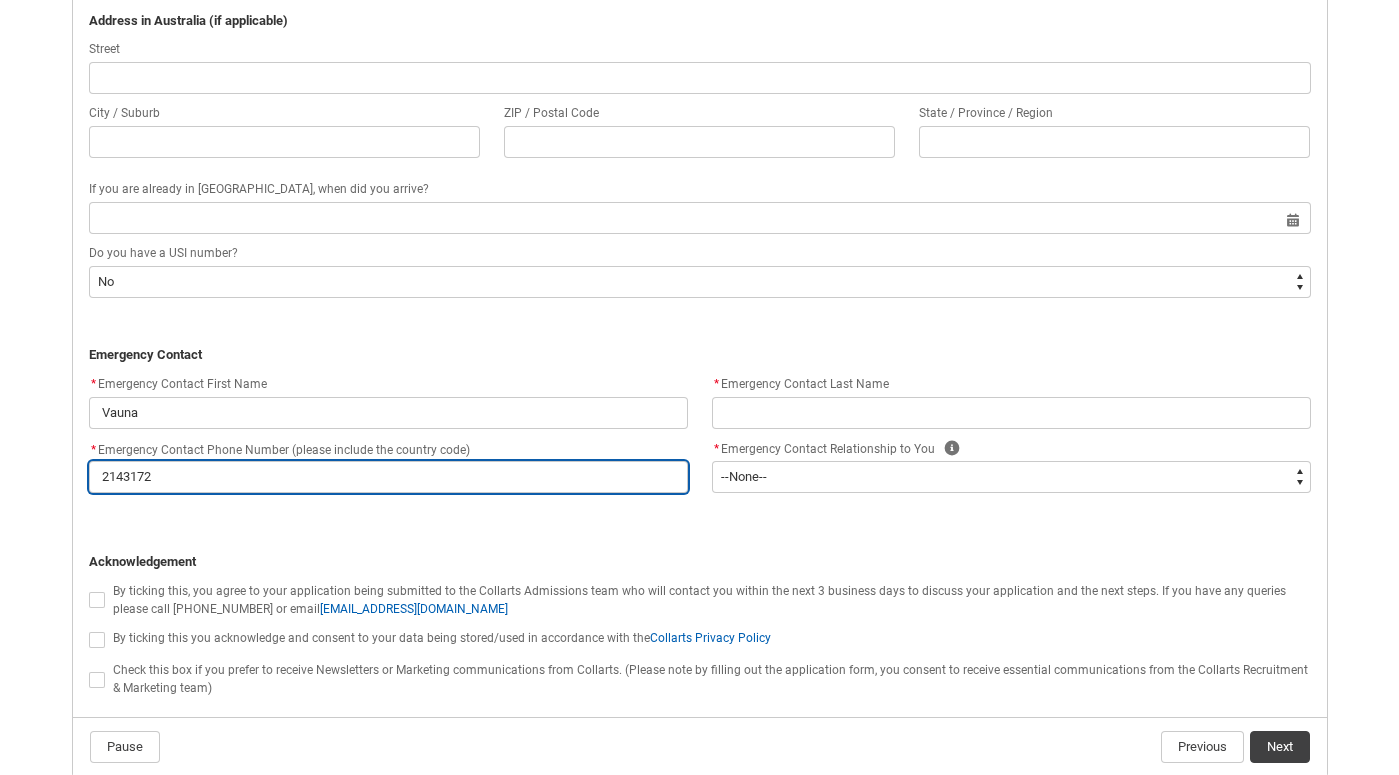 type on "21431729" 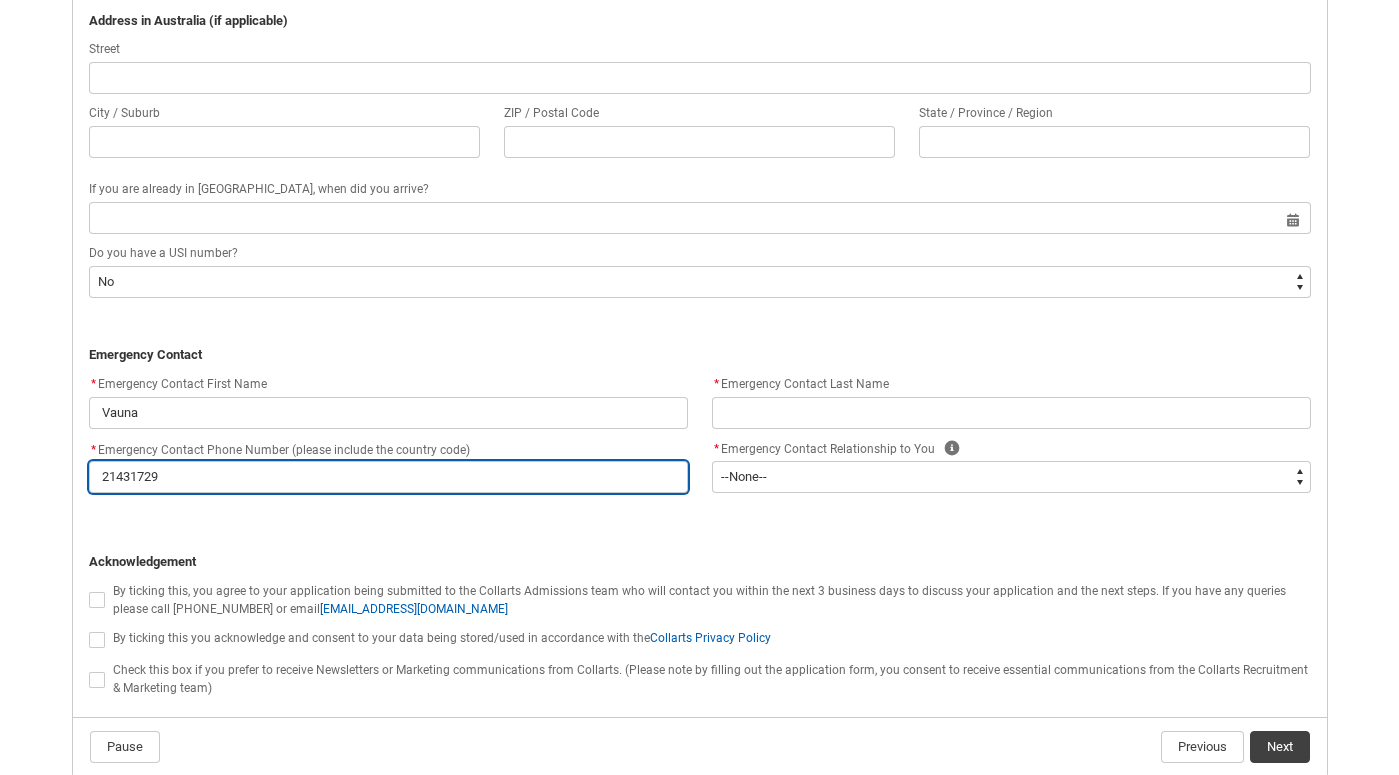 type on "214317290" 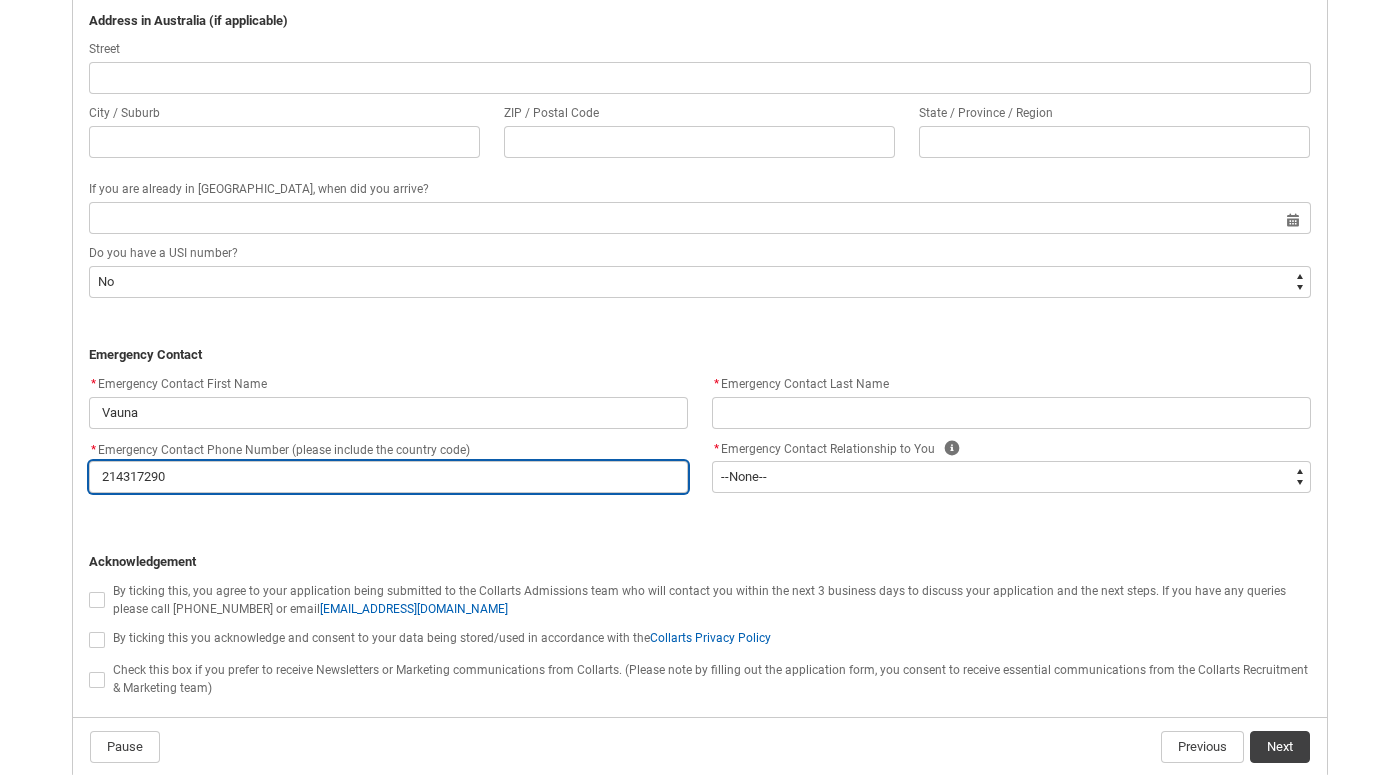type on "2143172900" 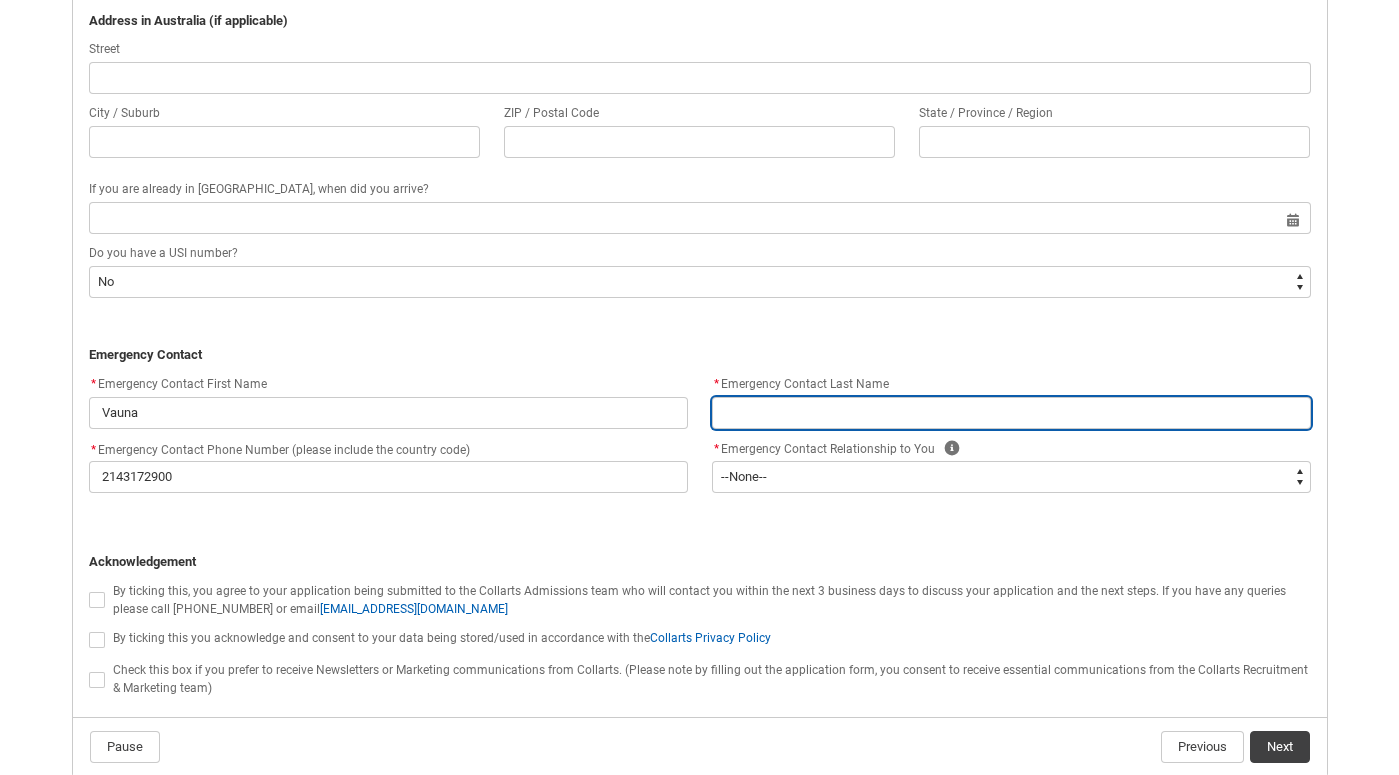 type on "P" 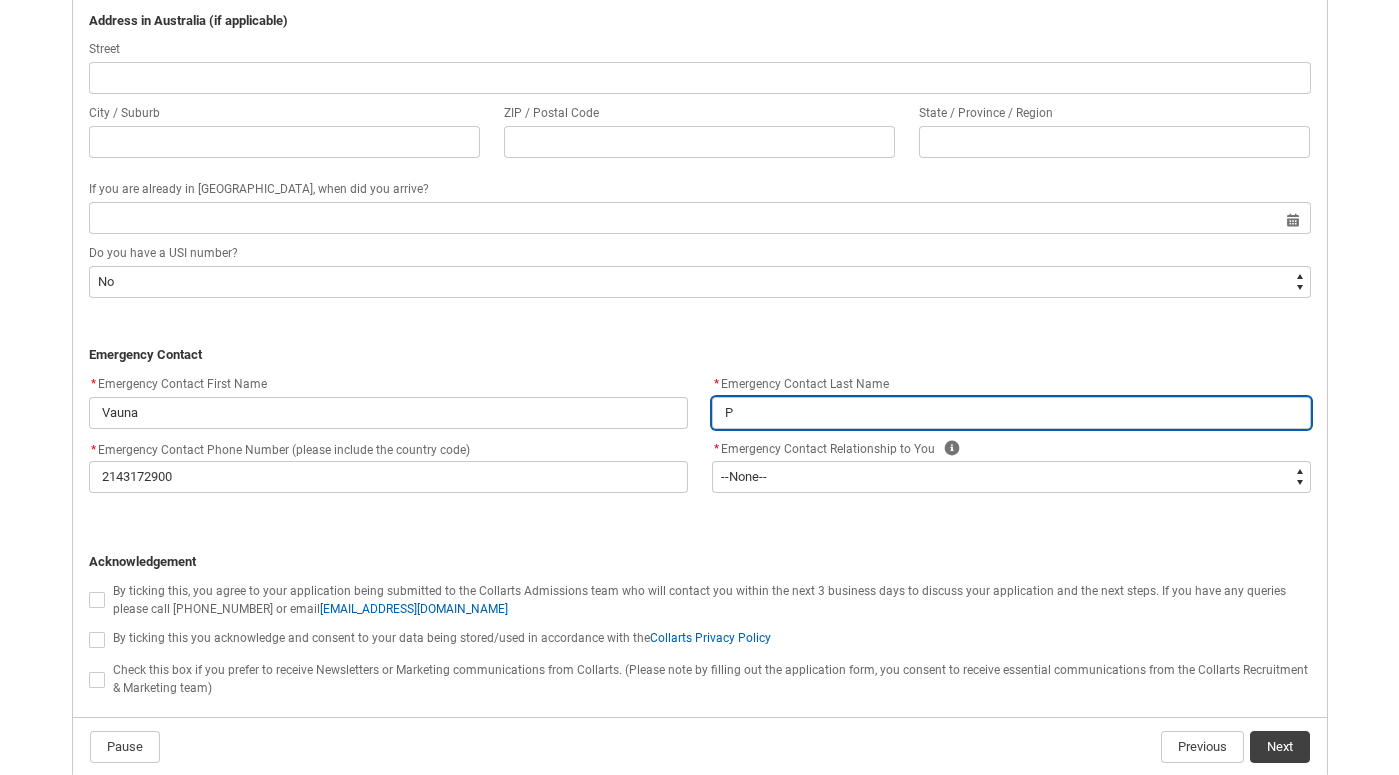 type on "Pe" 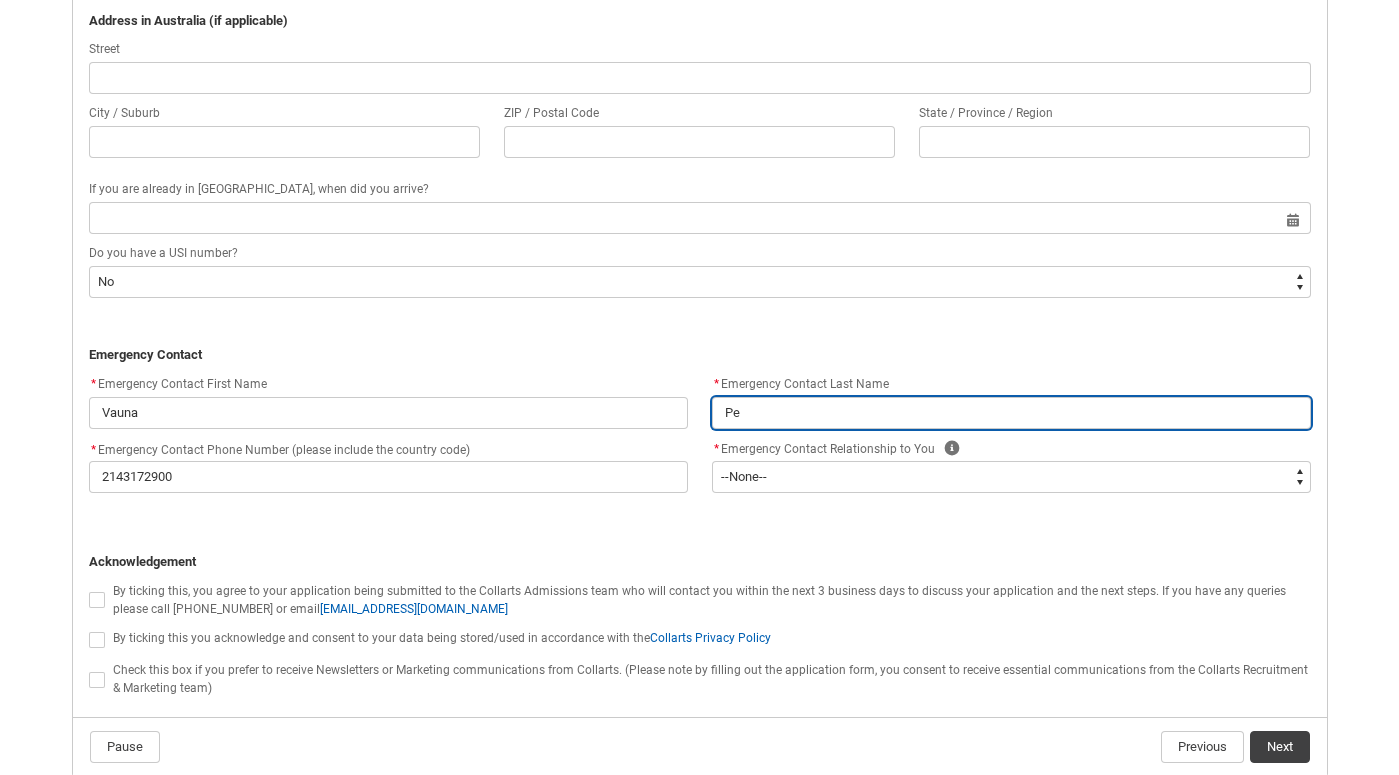 type on "Pet" 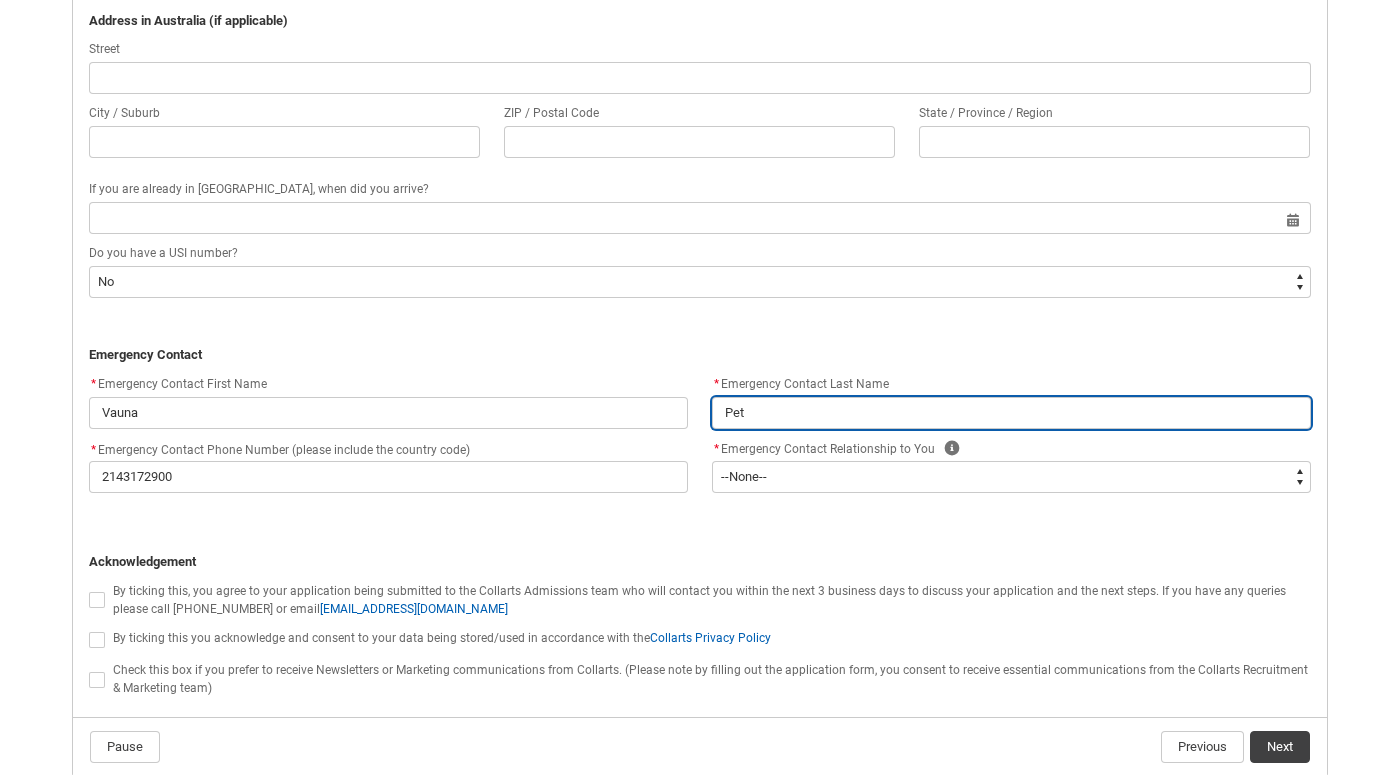 type on "[PERSON_NAME]" 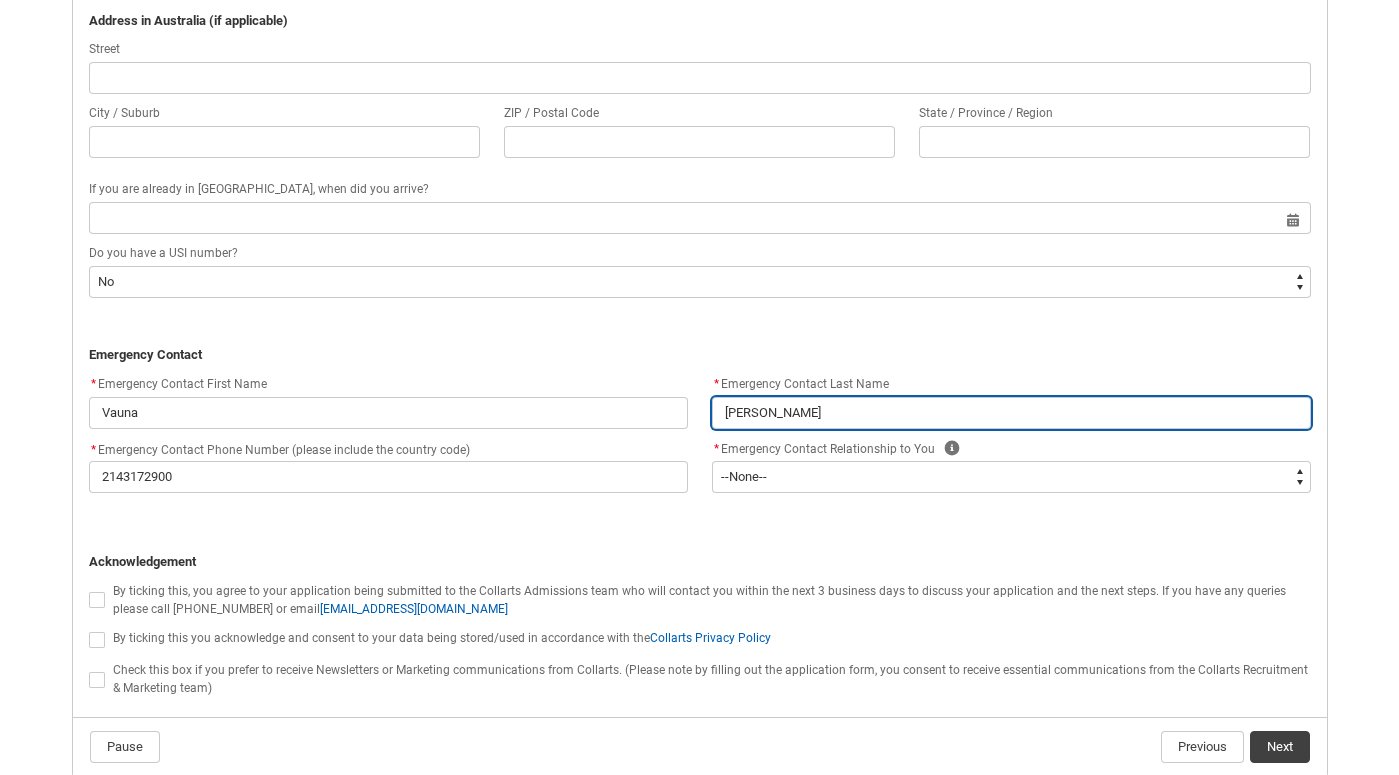 type on "[PERSON_NAME]" 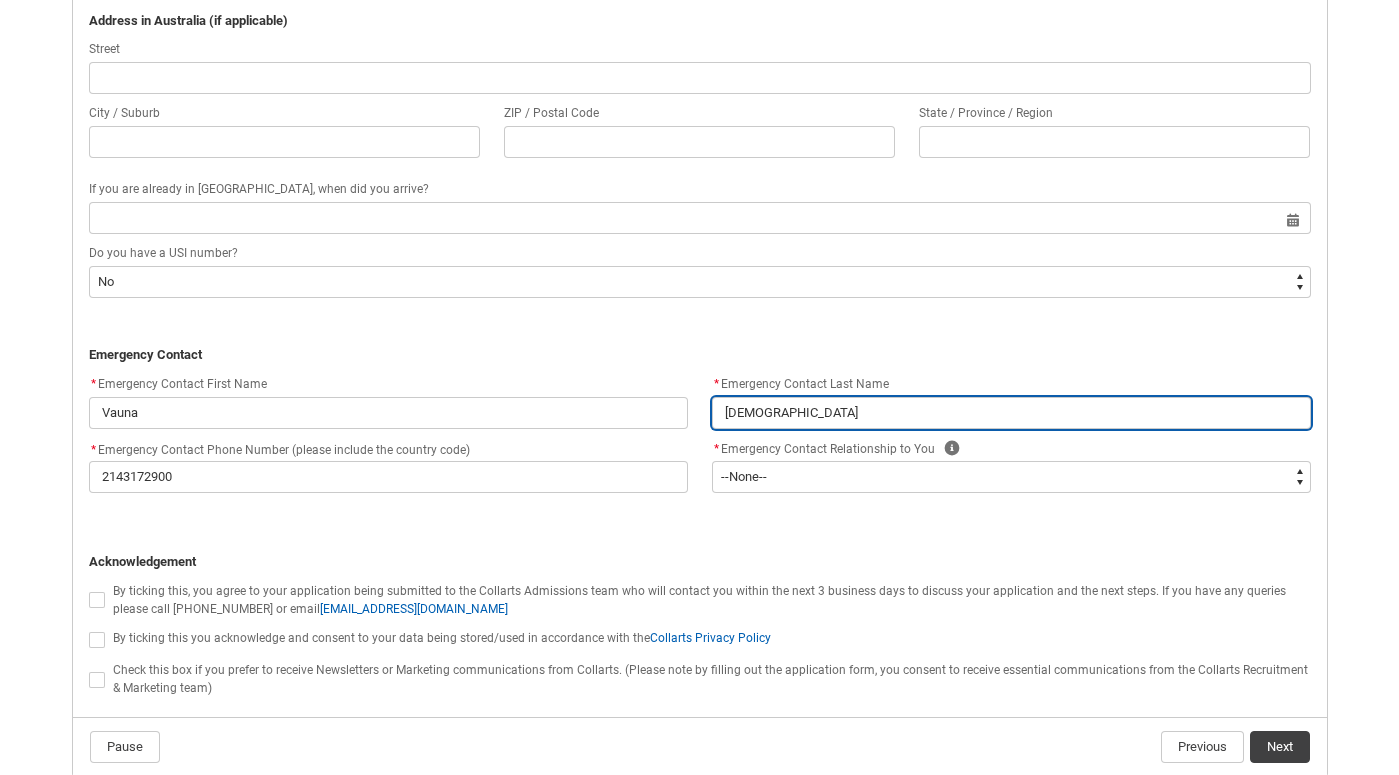 type on "[PERSON_NAME]" 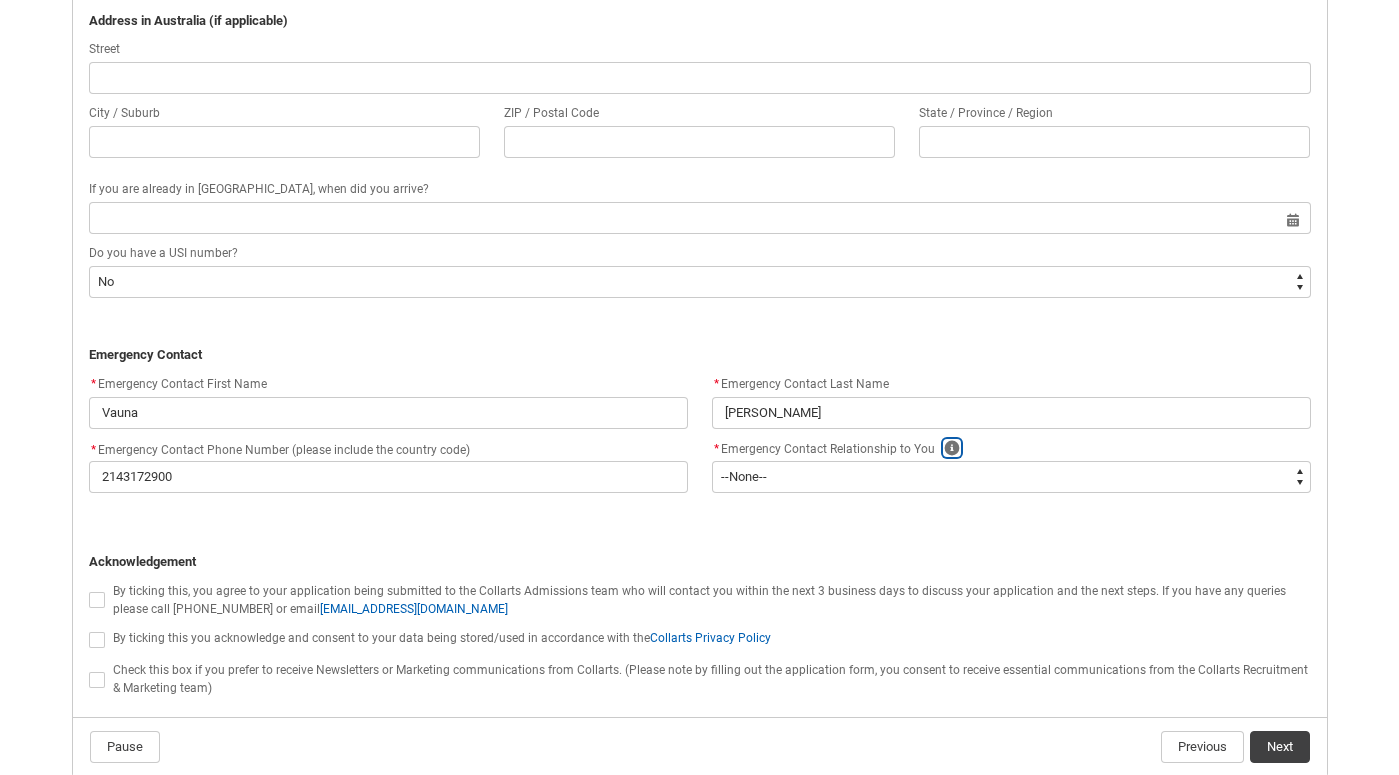 type 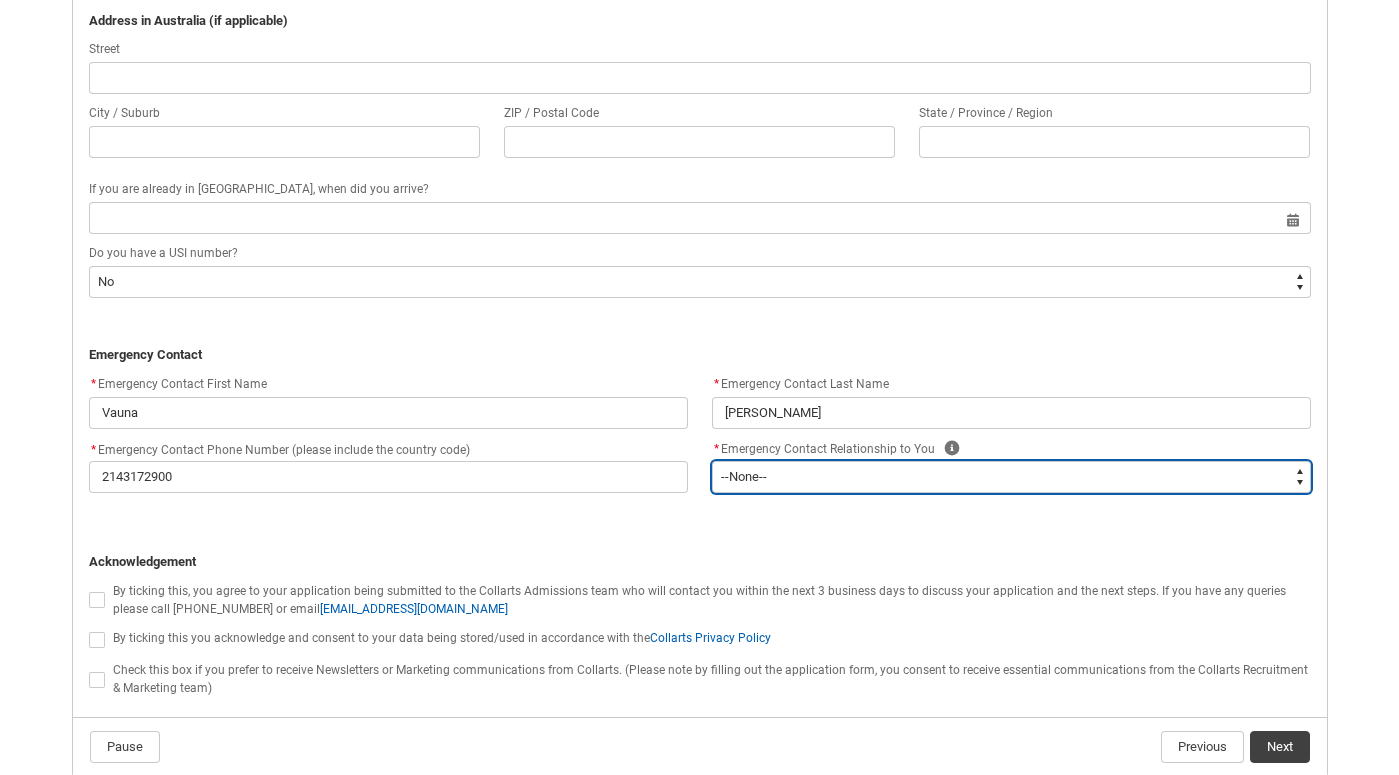 type on "Emergency_Contact_Relationship.Mother" 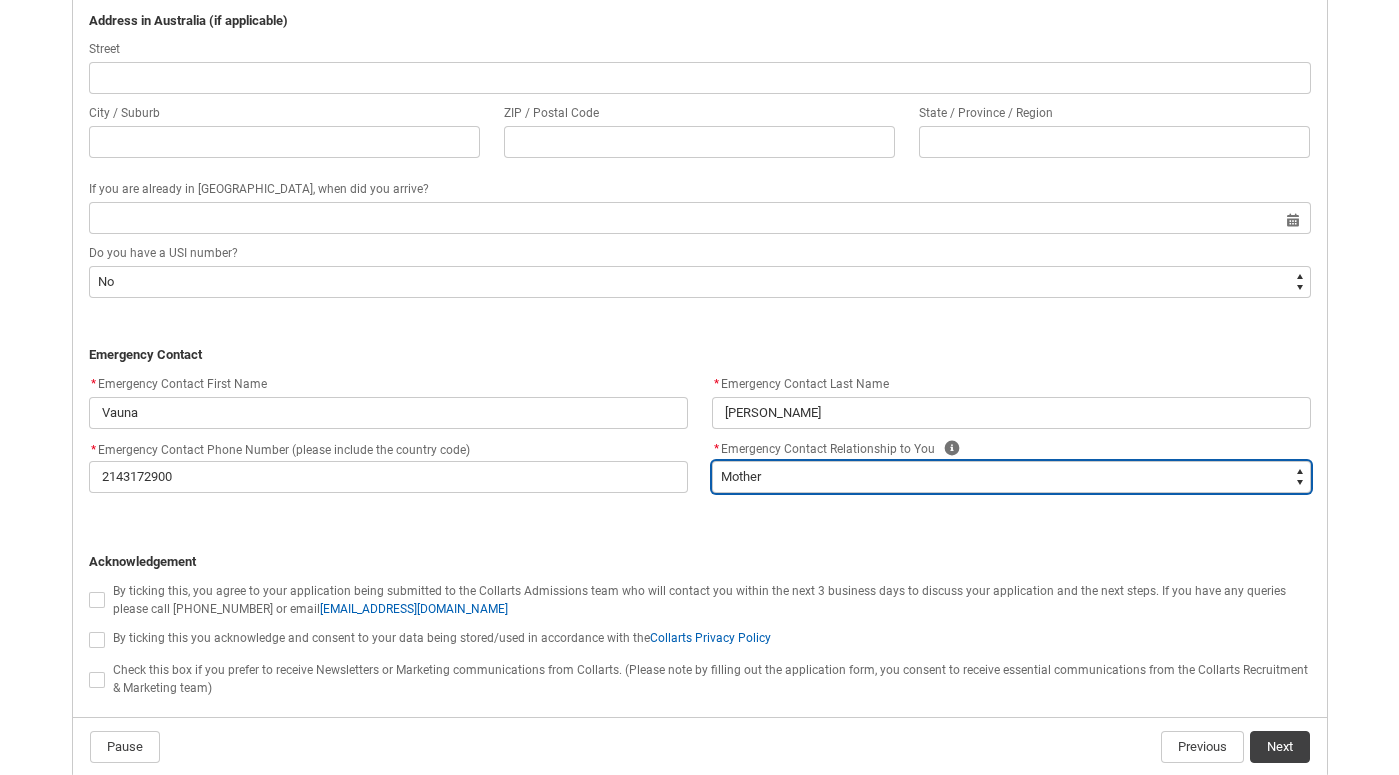 scroll, scrollTop: 1726, scrollLeft: 0, axis: vertical 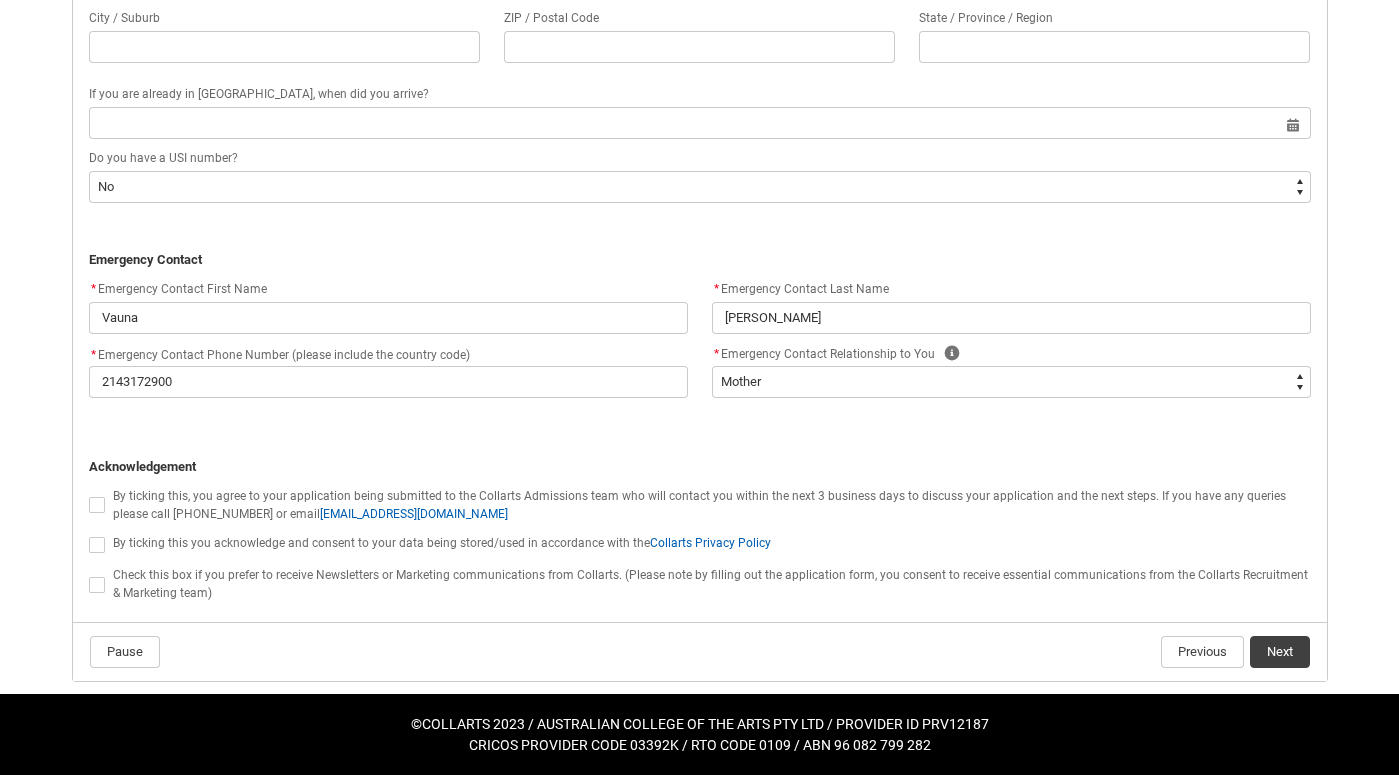 click 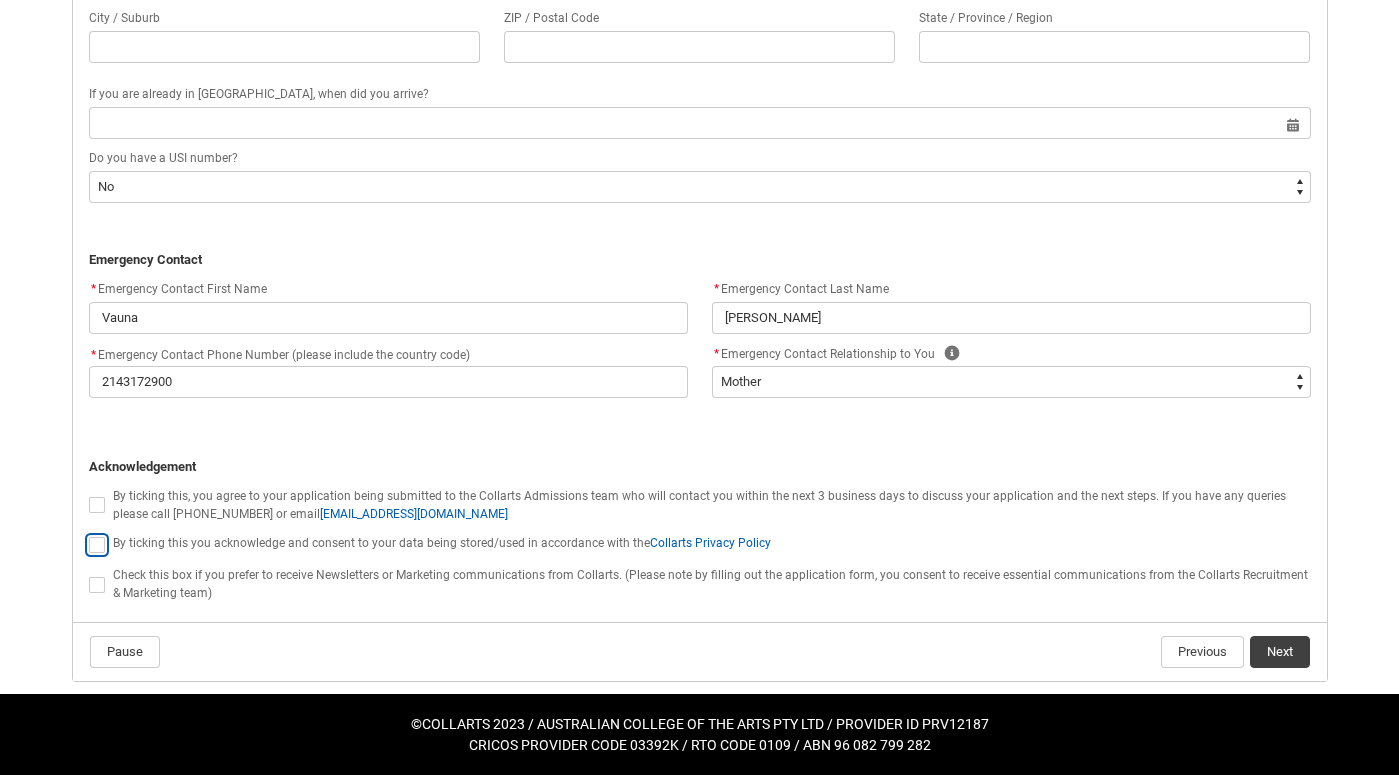 click at bounding box center (88, 534) 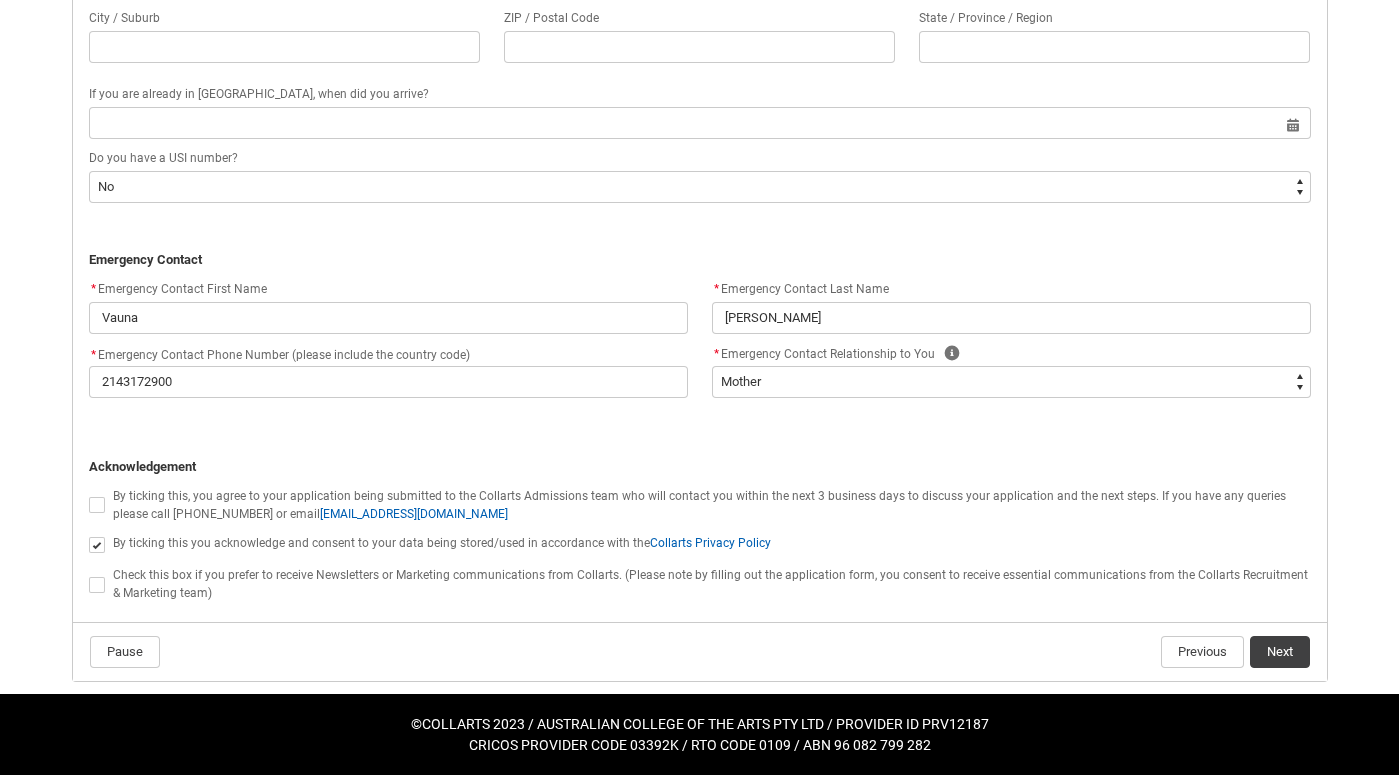 click 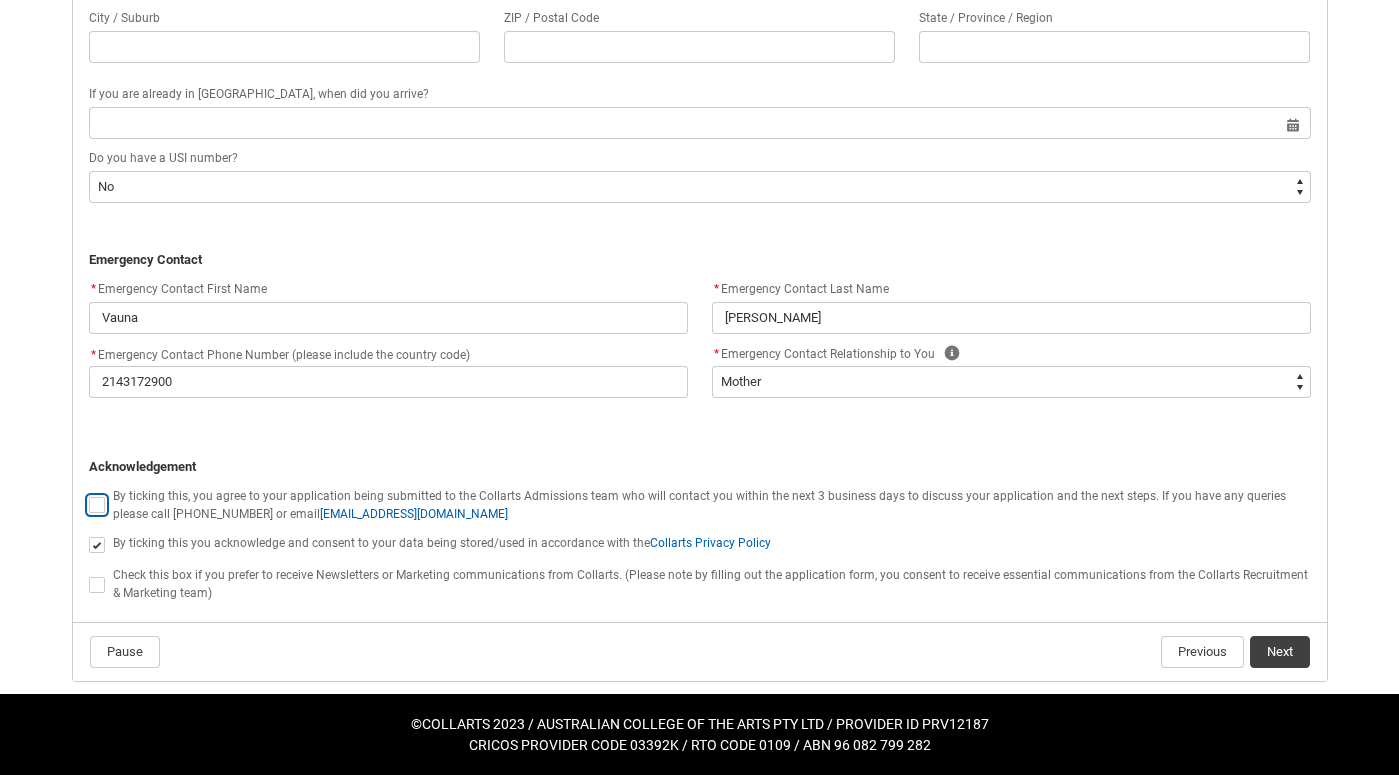 click at bounding box center (88, 494) 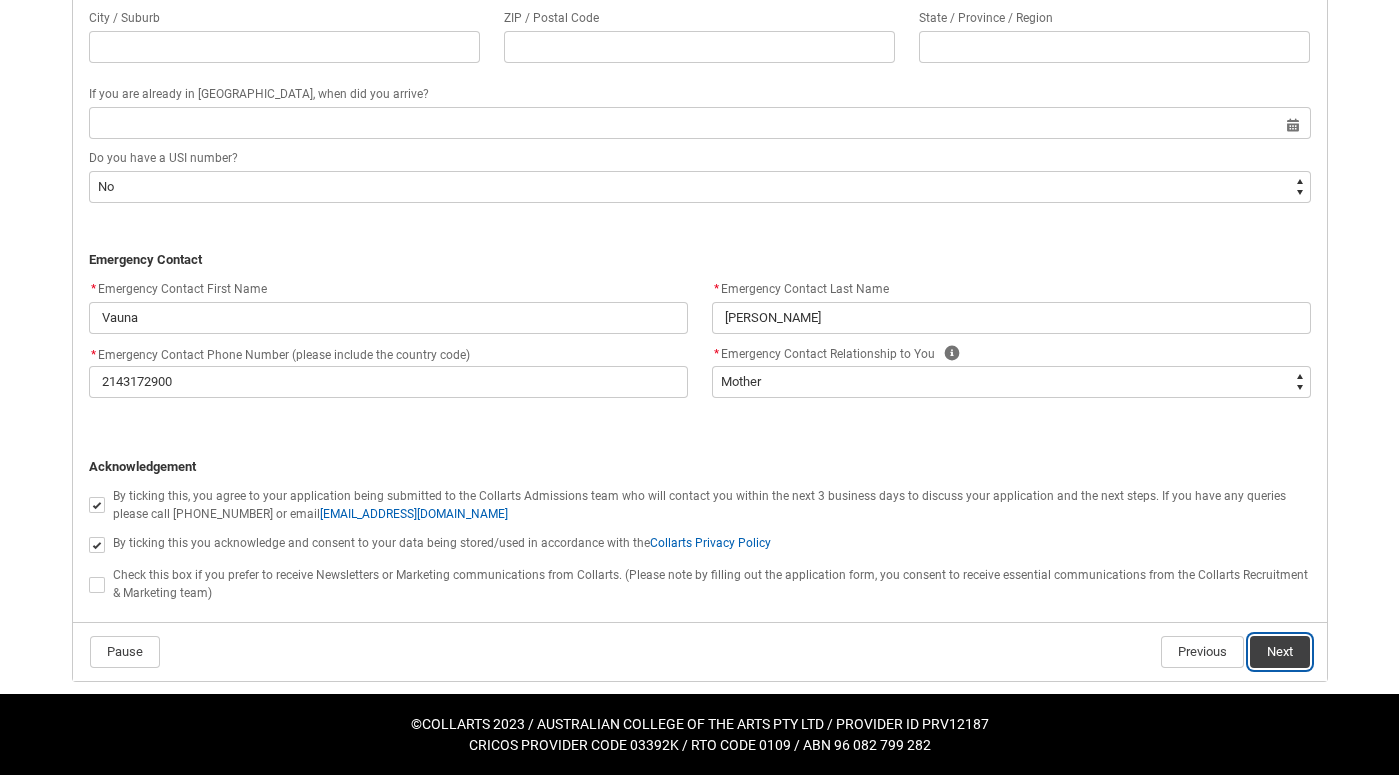 click on "Next" 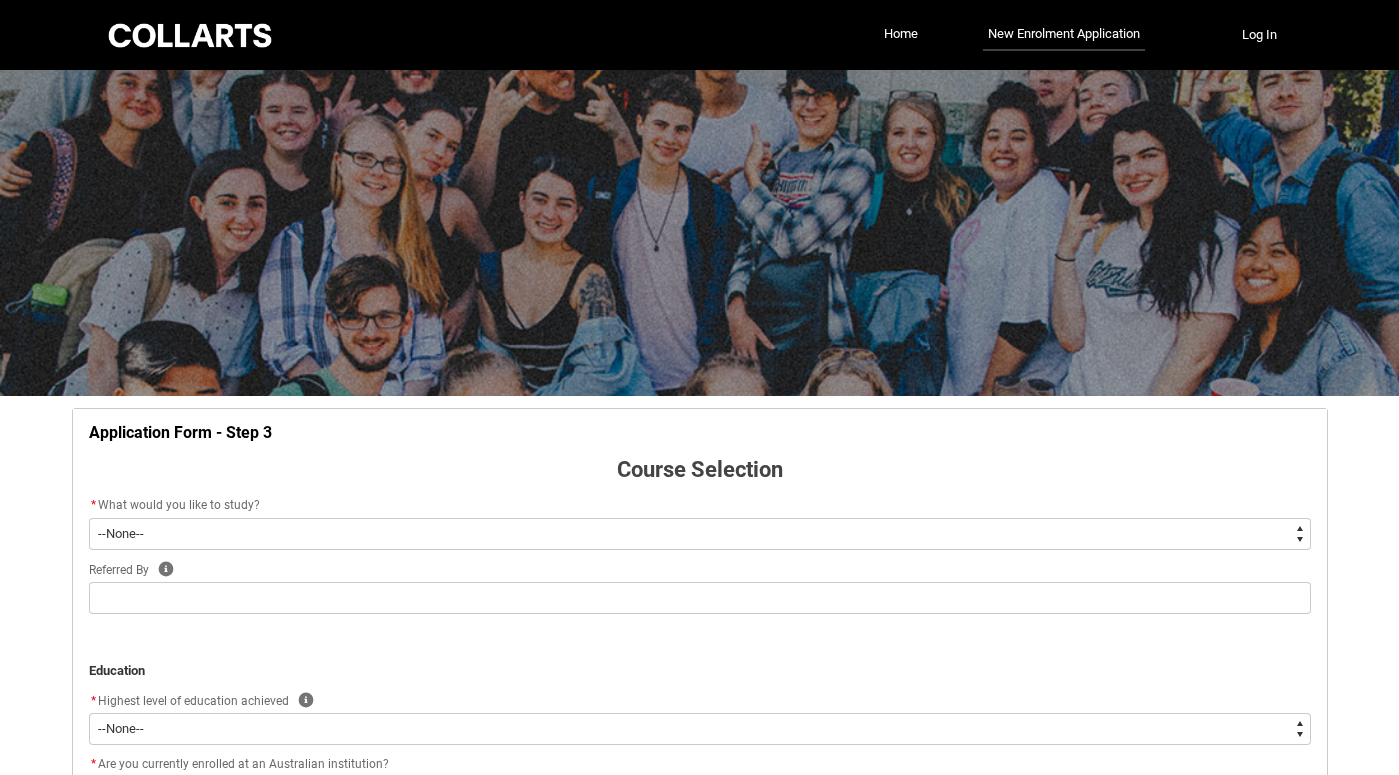 scroll, scrollTop: 209, scrollLeft: 0, axis: vertical 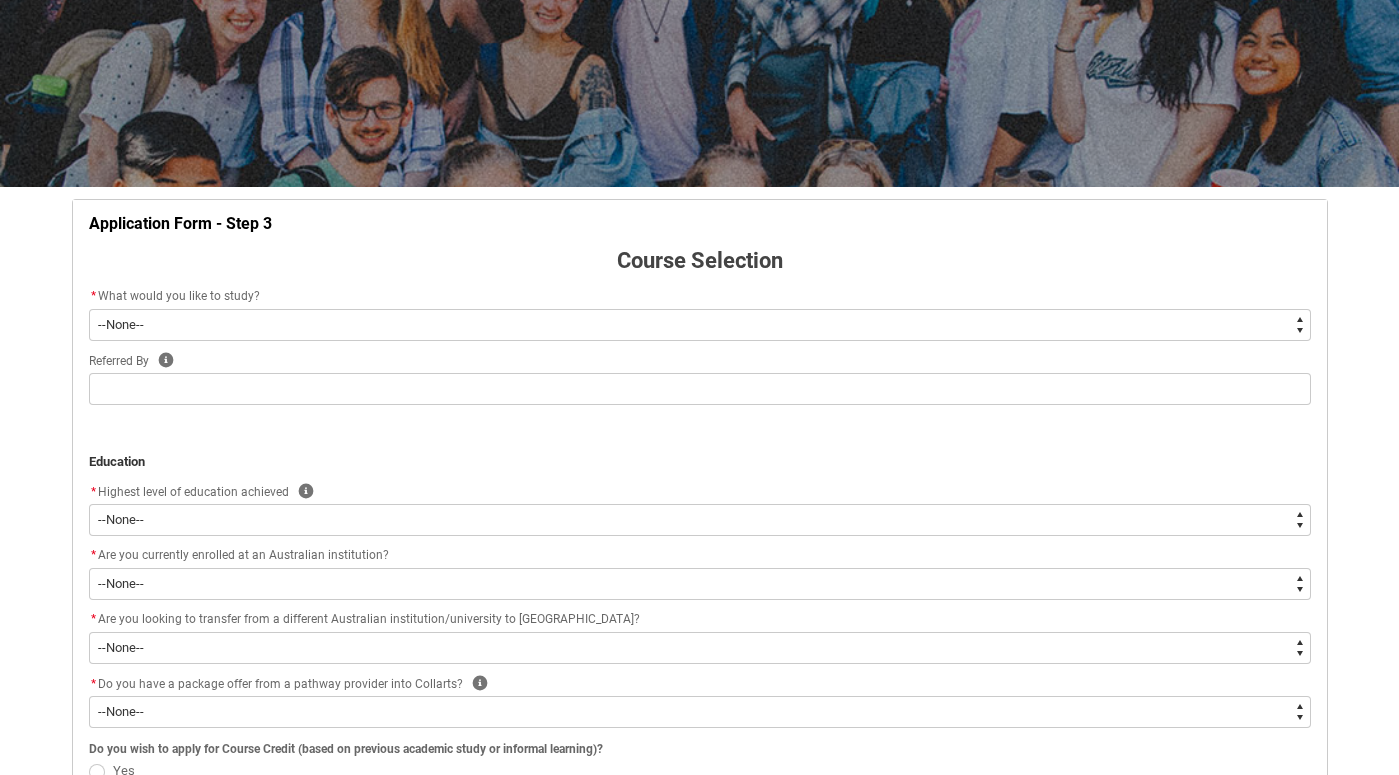 click on "--None-- Diploma Bachelor Post Graduate" at bounding box center [700, 325] 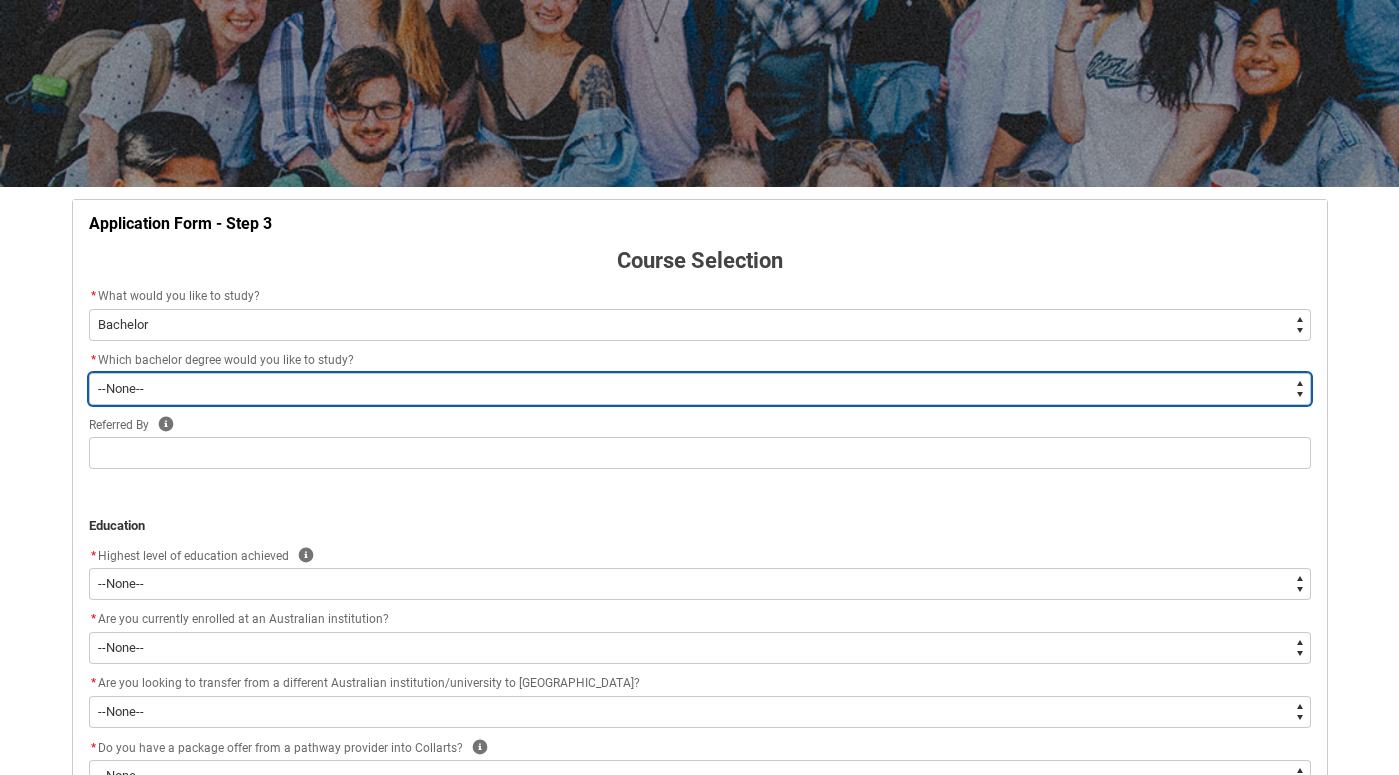 click on "--None-- Bachelor of 2D Animation Bachelor of Applied Business (Entertainment Management) Bachelor of Arts (Interior Design) Bachelor of Audio Production Bachelor of Design (Fashion & Sustainability) Bachelor of Digital and Social Media Bachelor of Event Management Bachelor of Fashion Marketing (Branding and Communications) Bachelor of Fashion Marketing (Buying and Retail Management) Bachelor of Game Design Bachelor of Graphic and Digital Design Bachelor of Music Performance Bachelor of Music Production Bachelor of Performing Arts (Acting) Bachelor of Performing Arts (Stage Management) Bachelor of Performing Arts (Writing & Directing) Bachelor of Performing Arts (Comedy) Bachelor of Photography Bachelor of Screen & Media Double Degree - Bachelor of Audio Production & Bachelor of Applied Business (Entertainment Management) Double Degree - Bachelor of Design (Fashion & Sustainability) and Bachelor of Applied Business (Fashion Marketing)" at bounding box center [700, 389] 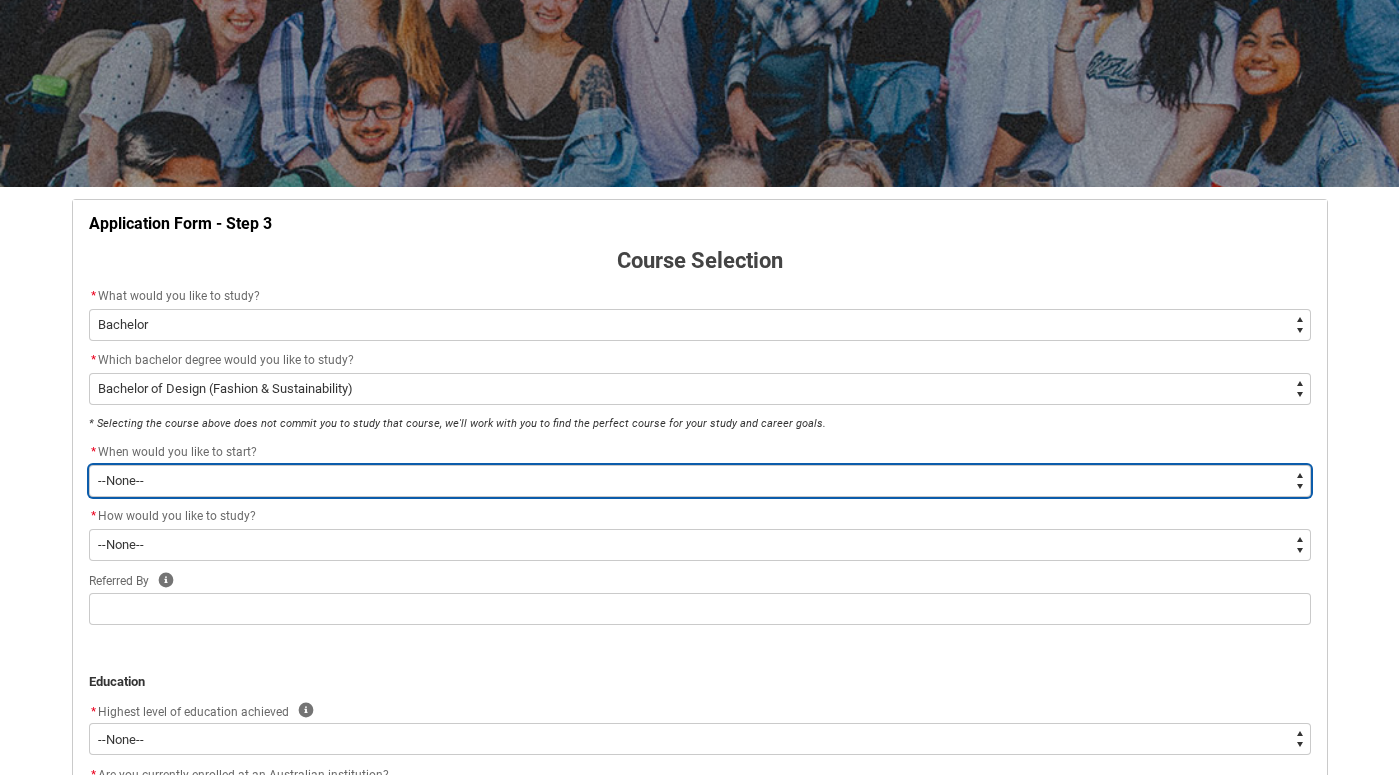 click on "--None-- Trimester 3 2025, starting [DATE]" at bounding box center [700, 481] 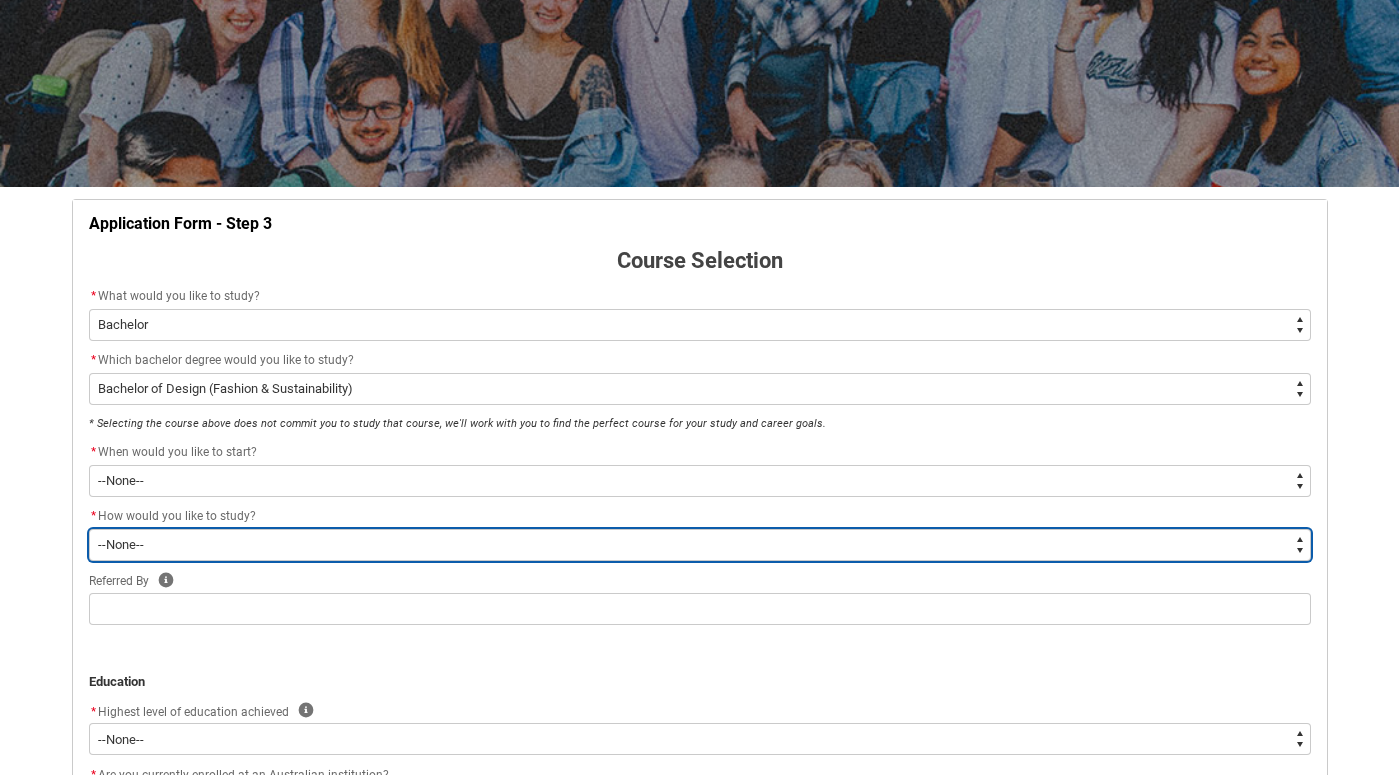 click on "--None-- On-campus Online" at bounding box center (700, 545) 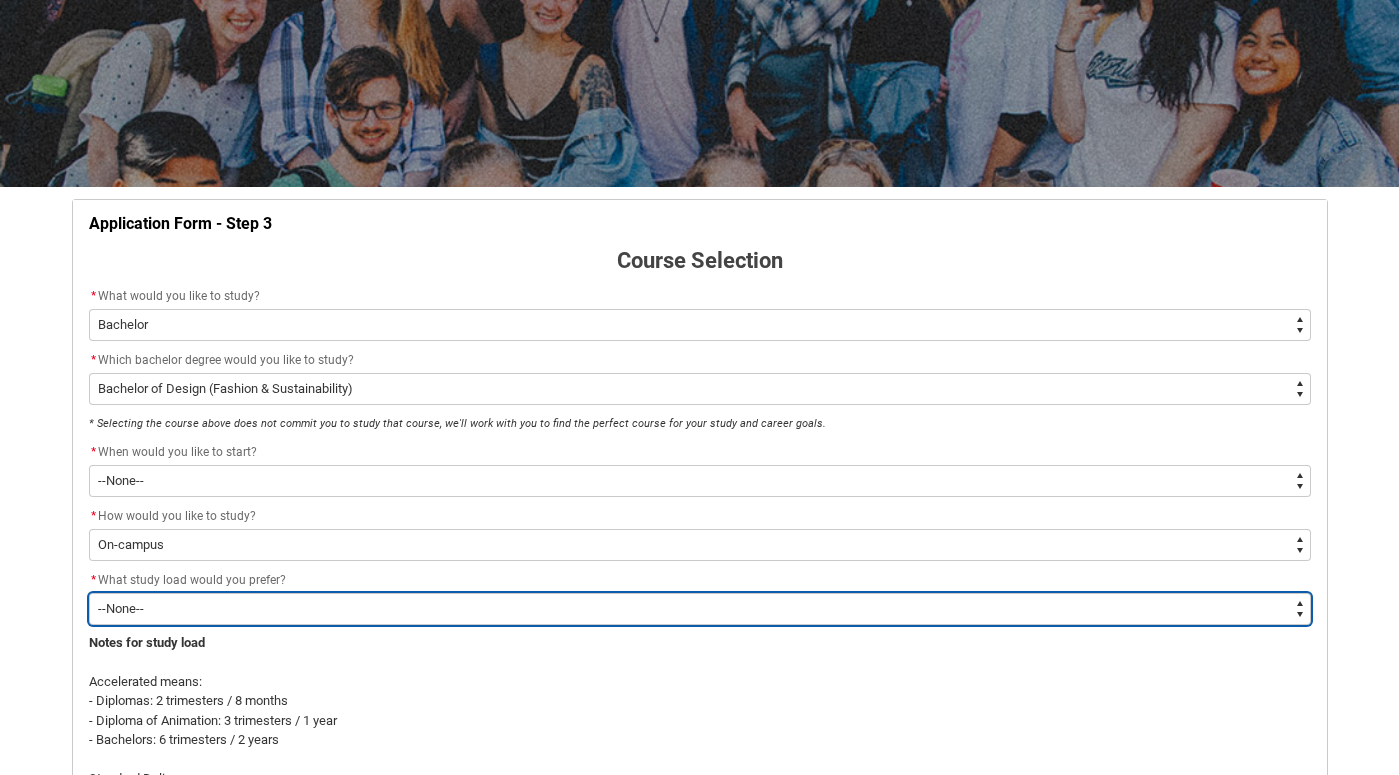 click on "--None-- Accelerated Learning Standard Delivery" at bounding box center (700, 609) 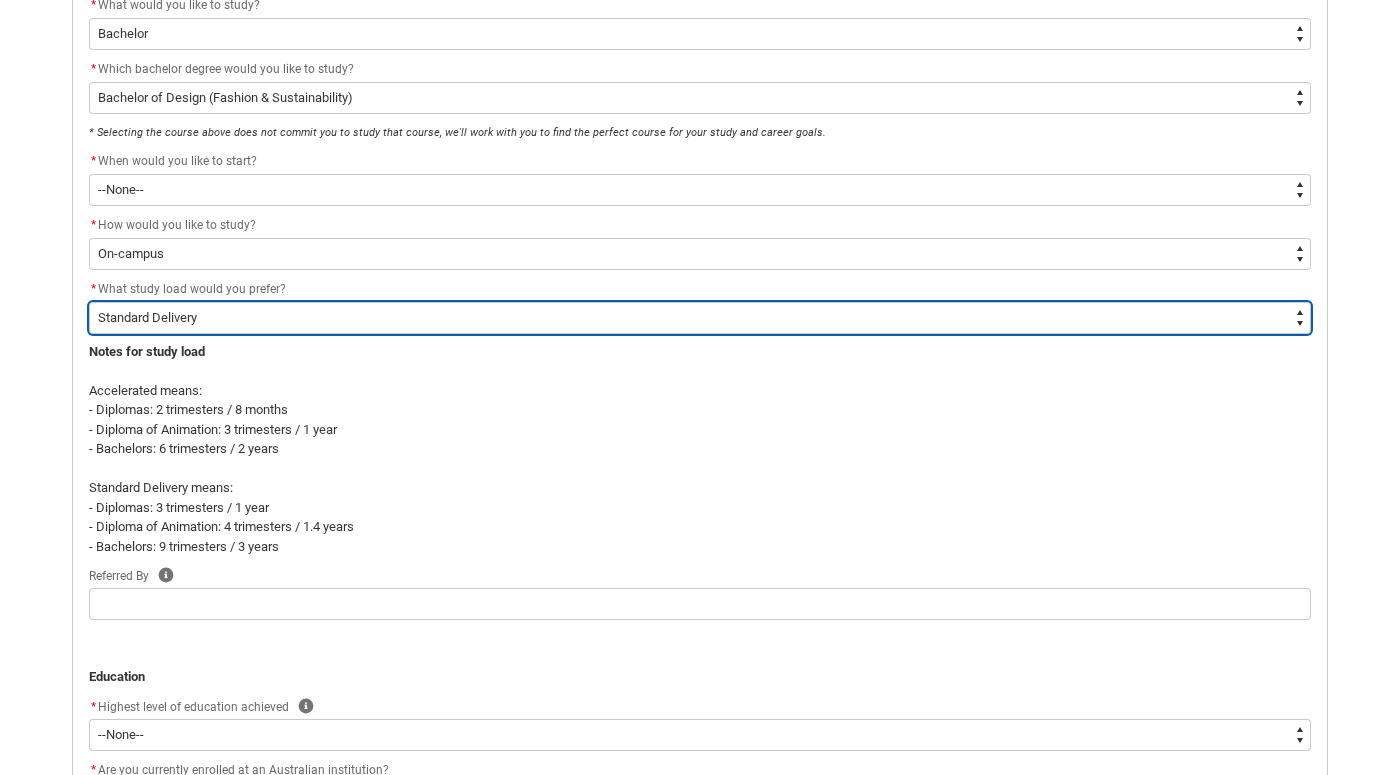 scroll, scrollTop: 509, scrollLeft: 0, axis: vertical 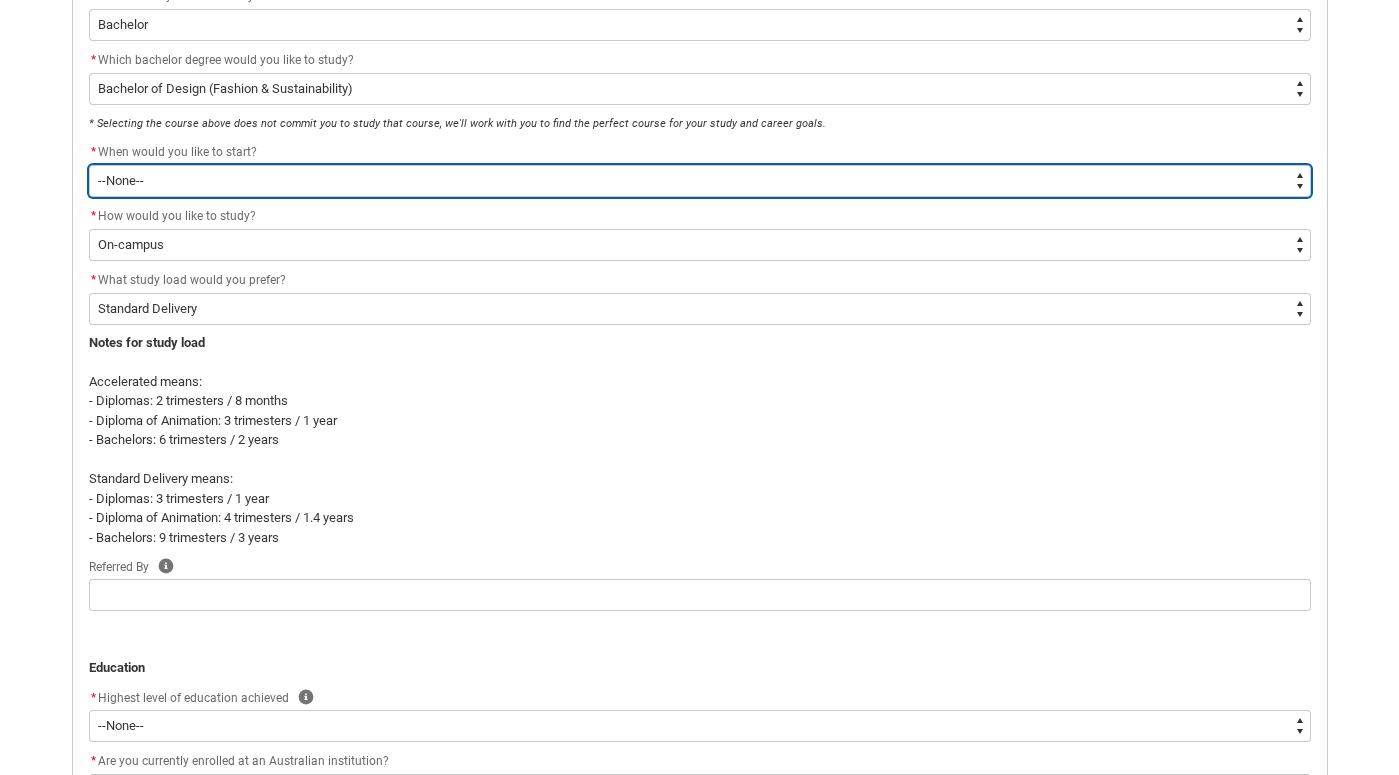 click on "--None-- Trimester 3 2025, starting [DATE]" at bounding box center [700, 181] 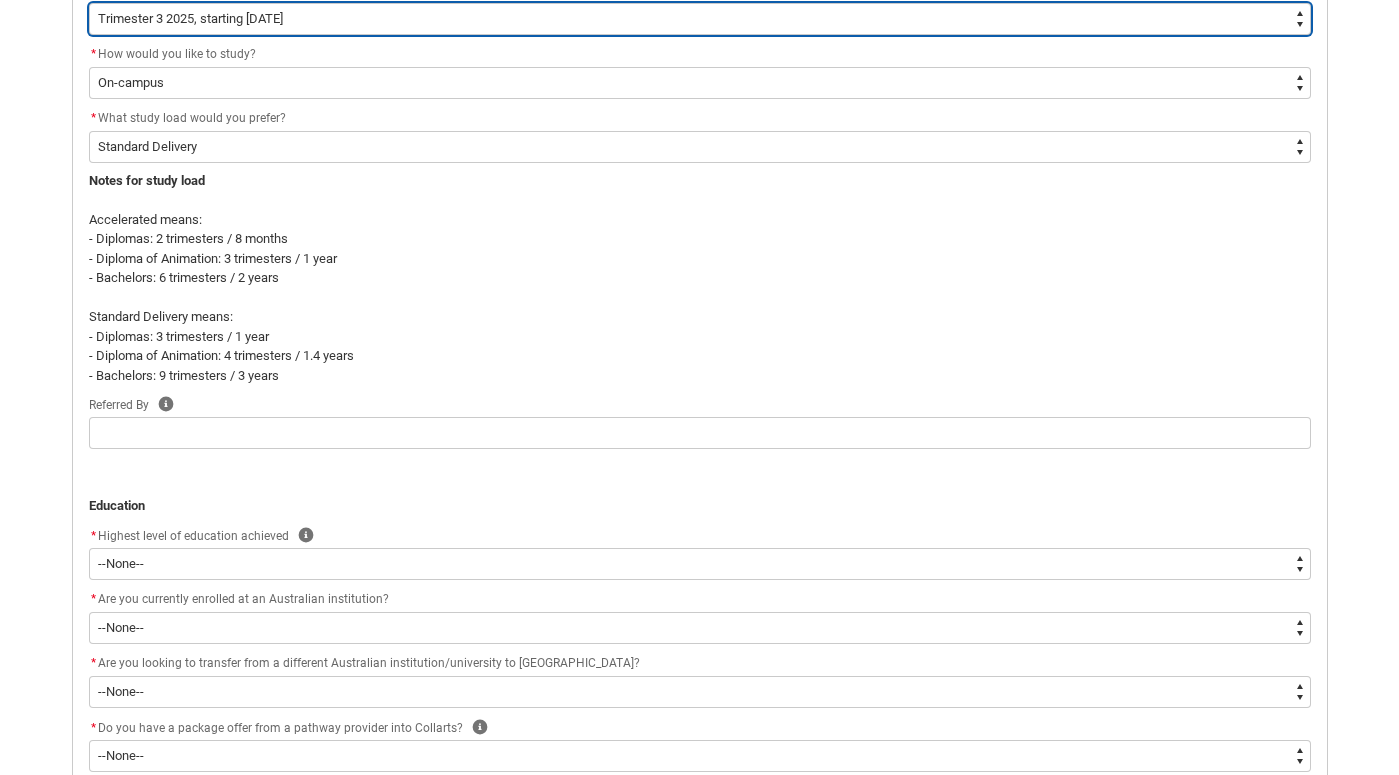 scroll, scrollTop: 751, scrollLeft: 0, axis: vertical 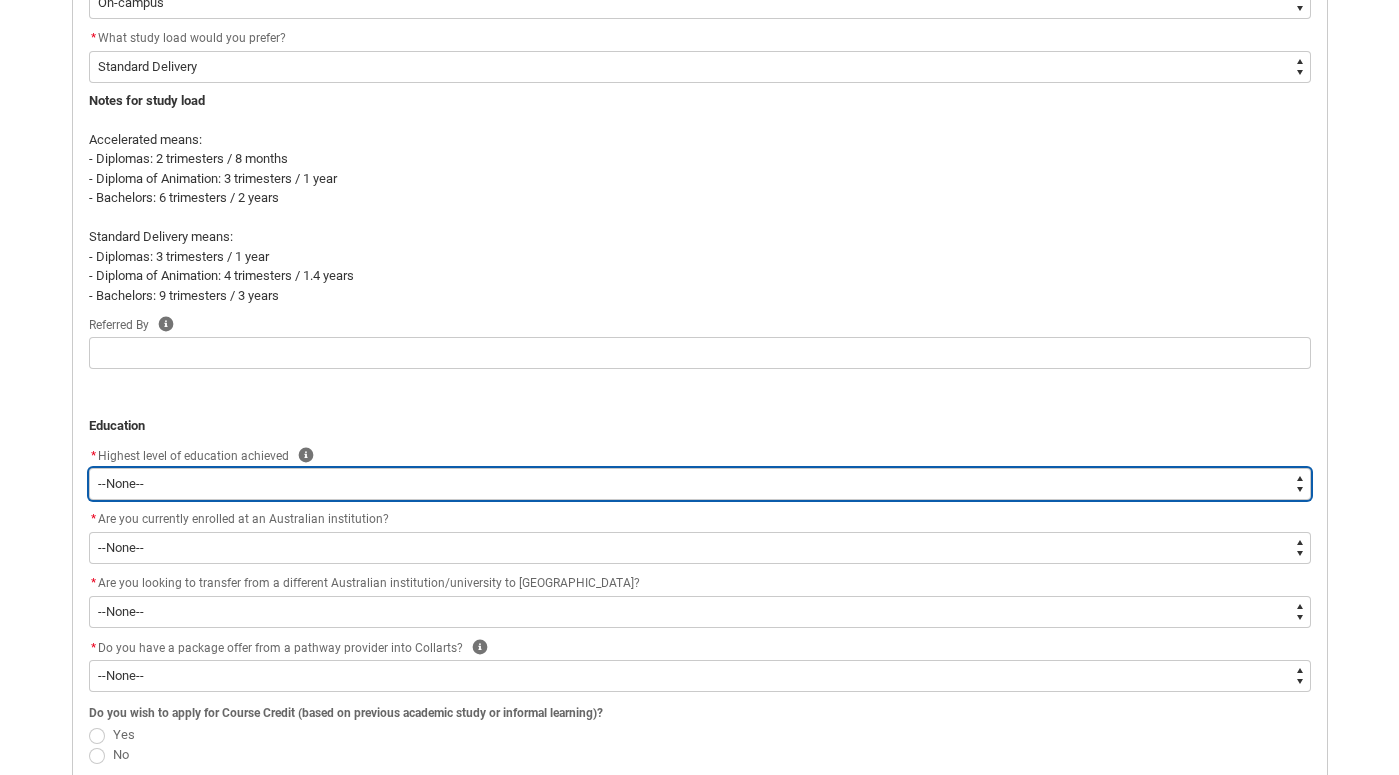 click on "--None-- Completed High School Completed a VET Course Completed Foundation Studies Incomplete University Course Completed a University Bachelor Degree Completed a Postgraduate Course No prior educational attainment Completed Year 11 Completed Year 10" at bounding box center [700, 484] 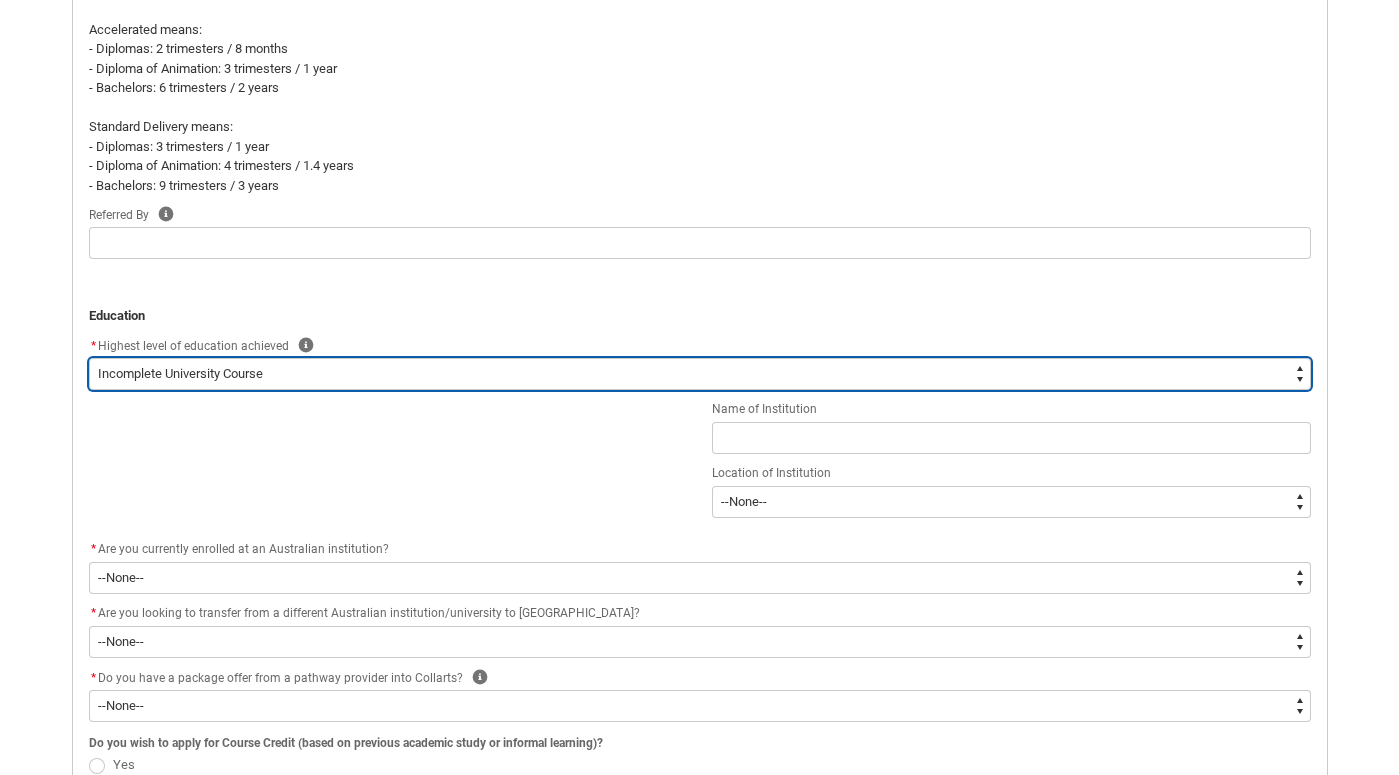 scroll, scrollTop: 877, scrollLeft: 0, axis: vertical 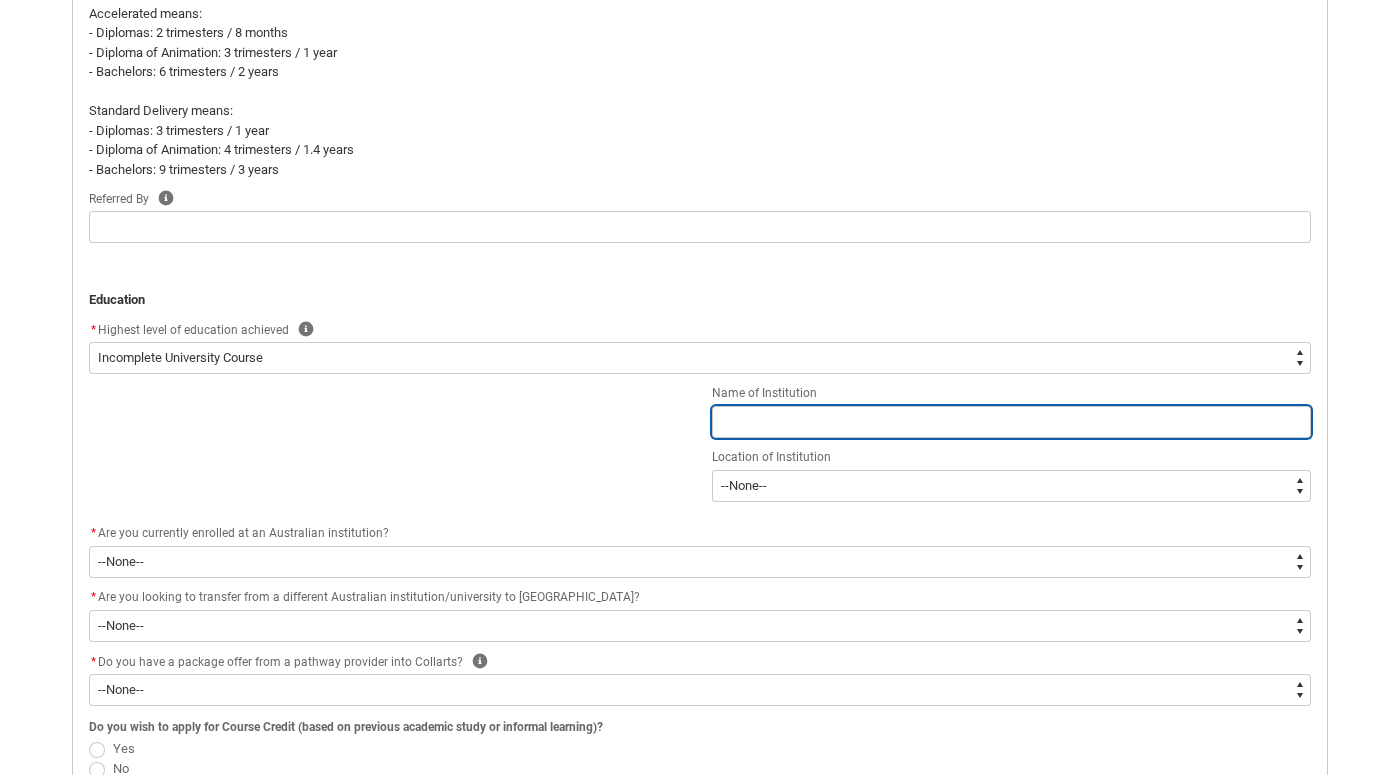click at bounding box center (1011, 422) 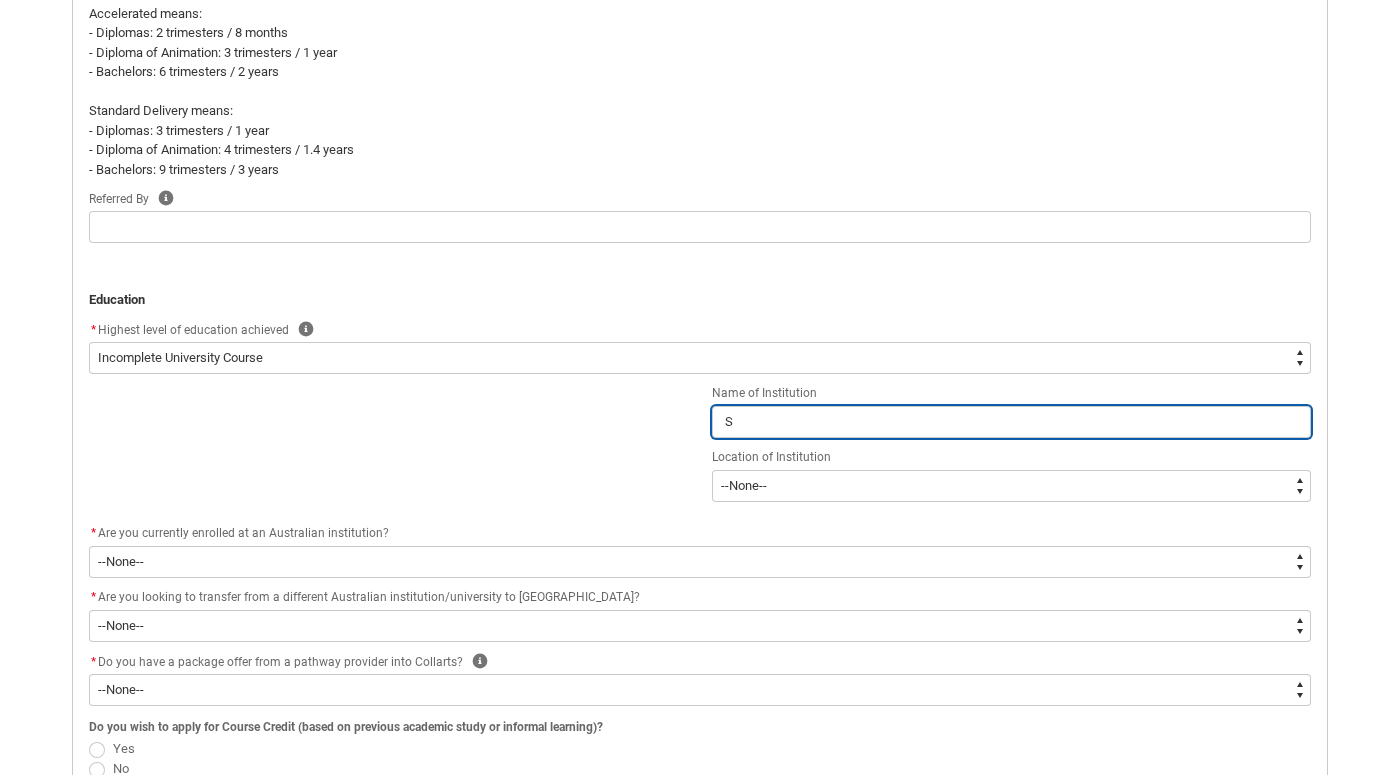 type on "So" 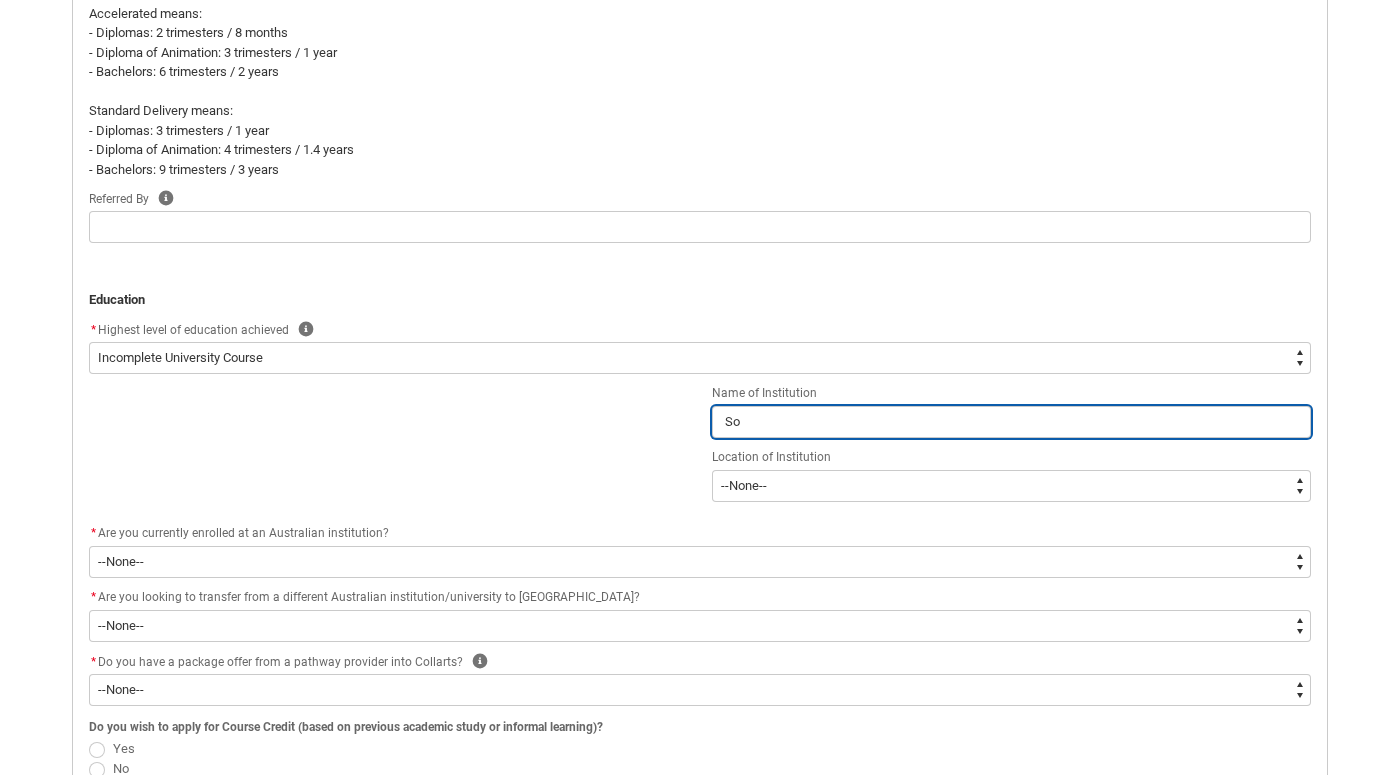 type on "Soi" 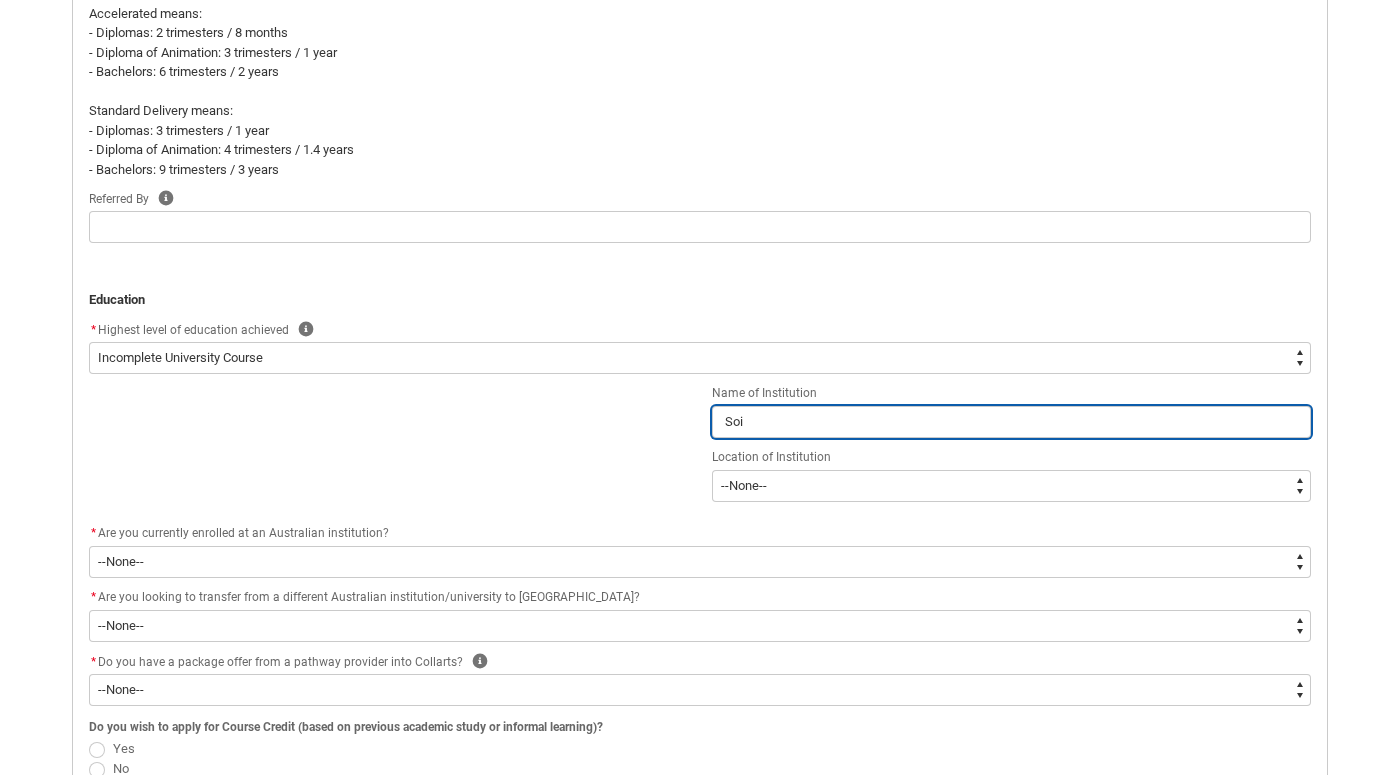 type on "Soiu" 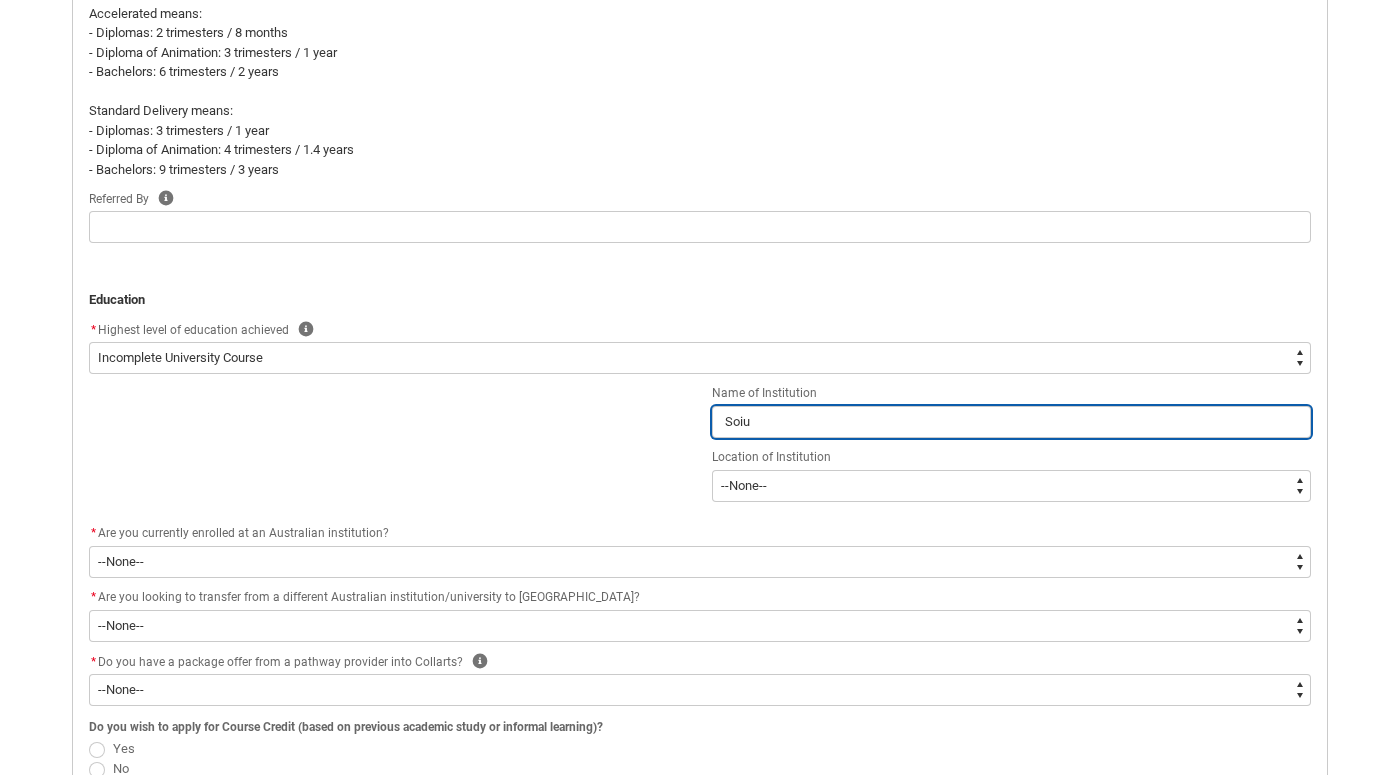 type on "Soiut" 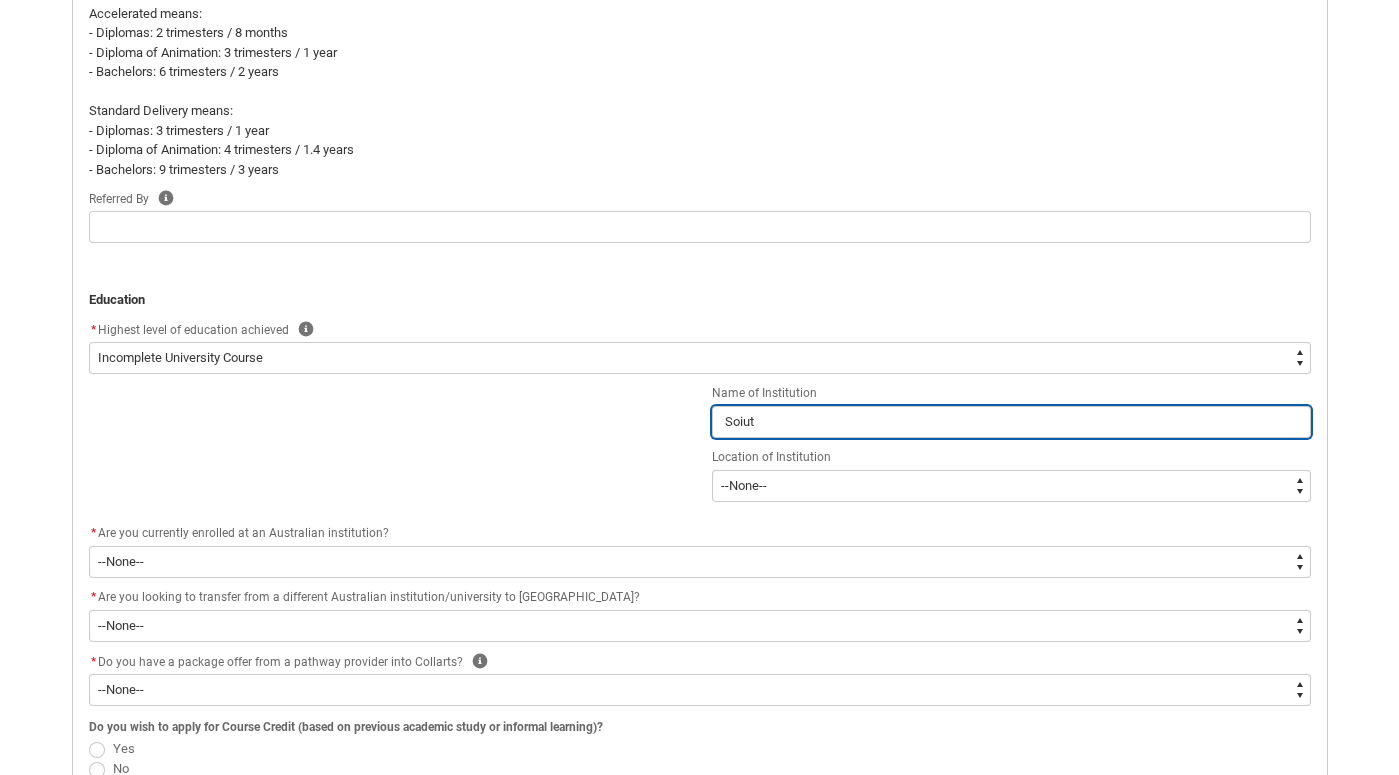type on "Soiu" 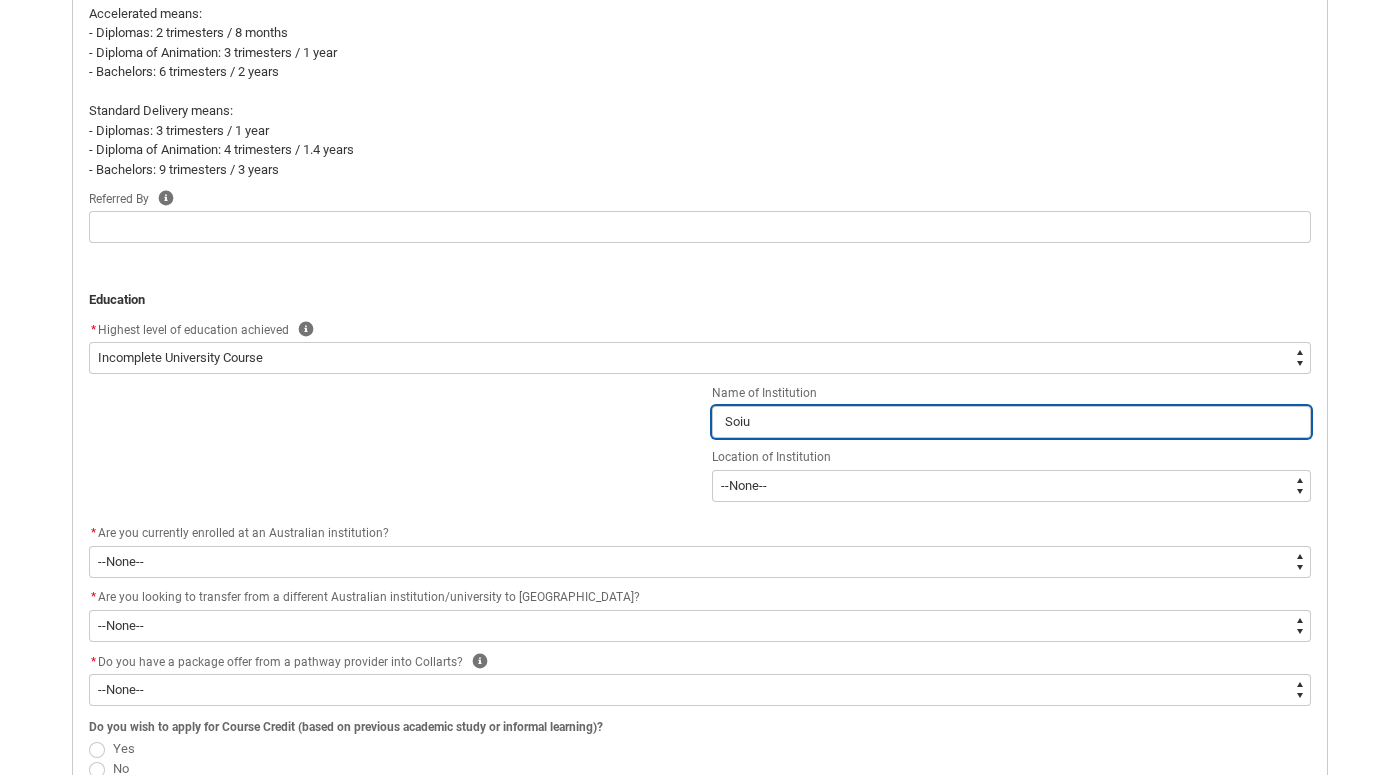 type on "Soi" 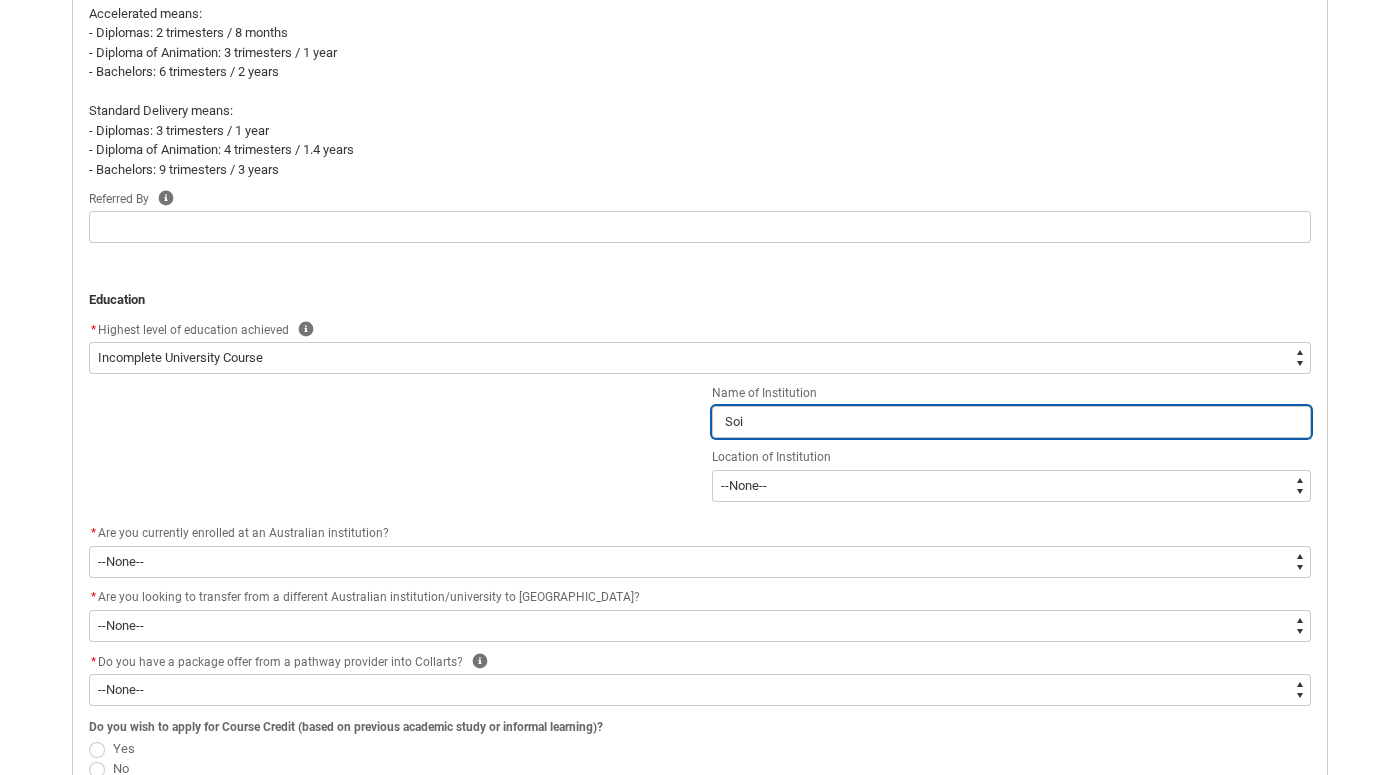 type on "So" 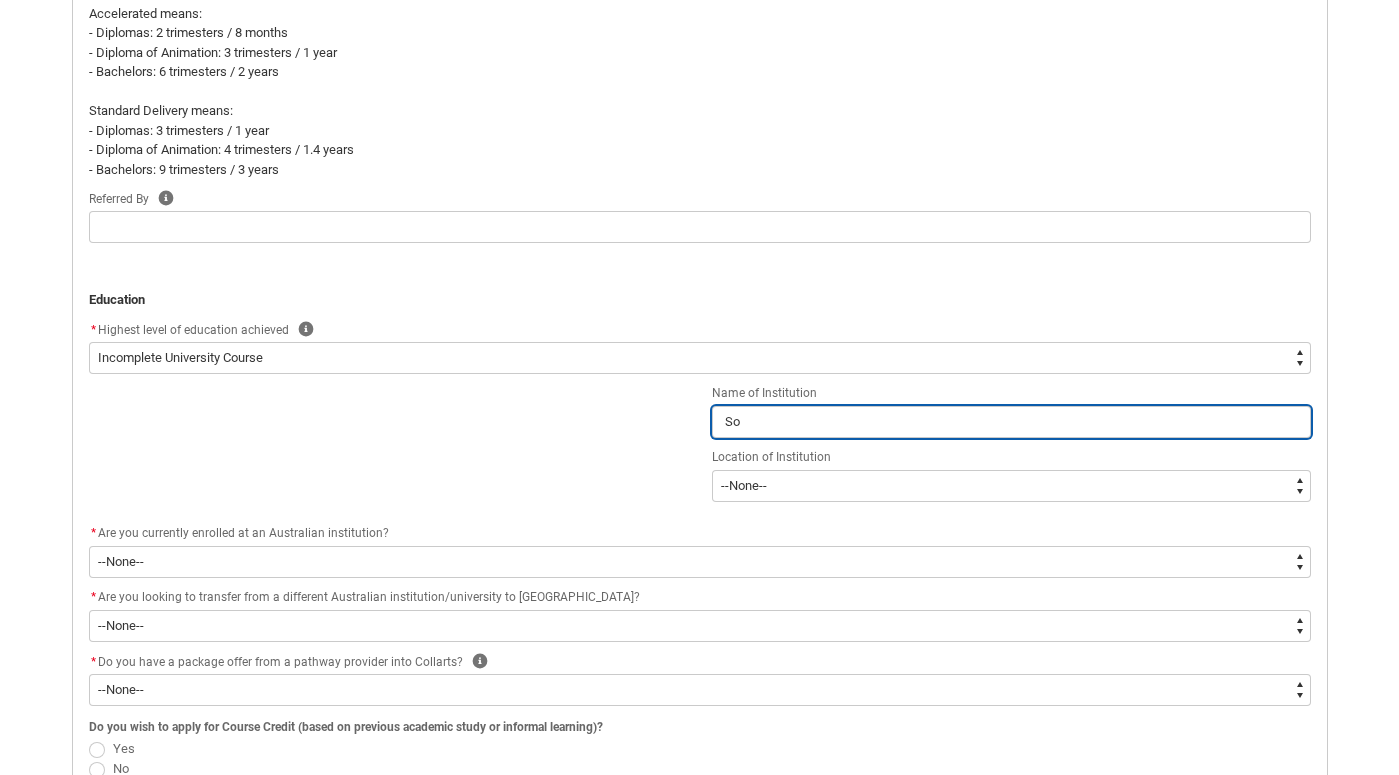 type on "Sou" 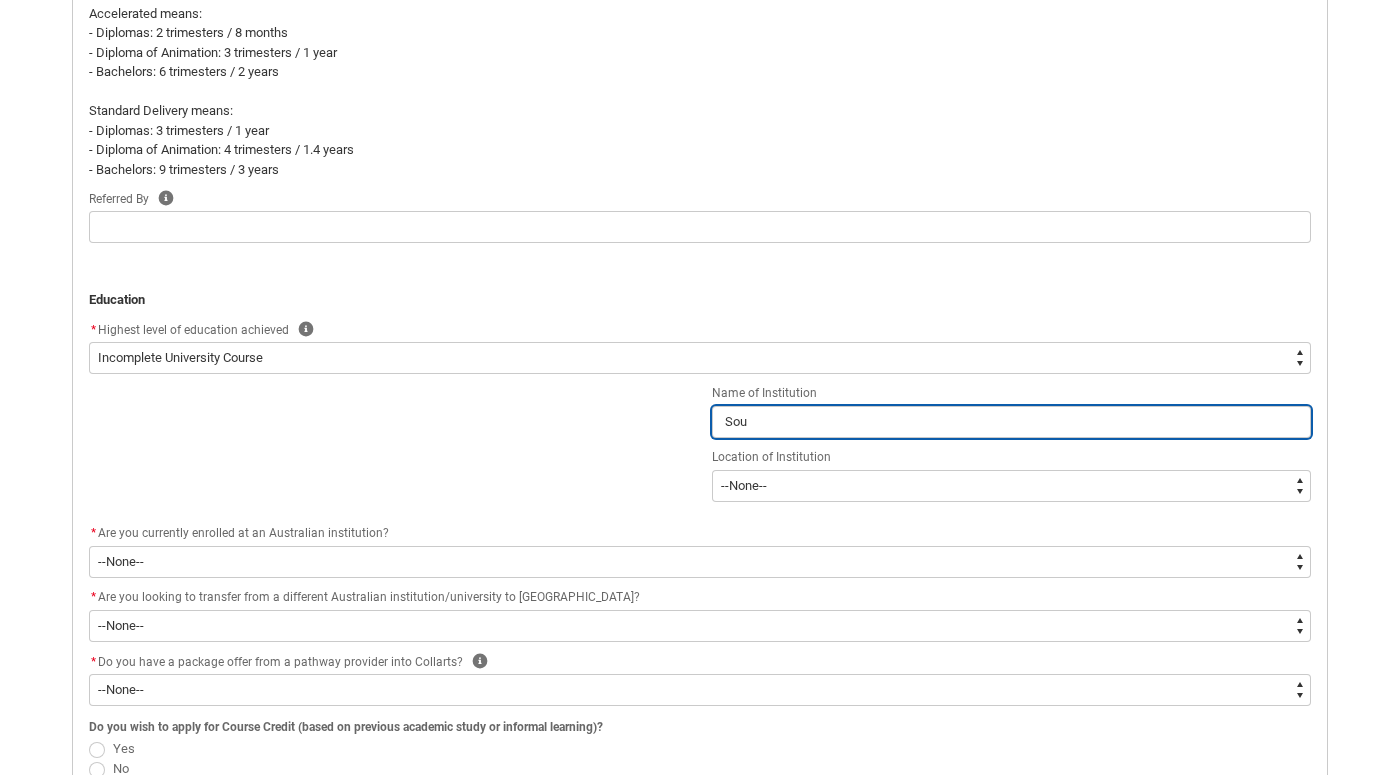 type on "Sout" 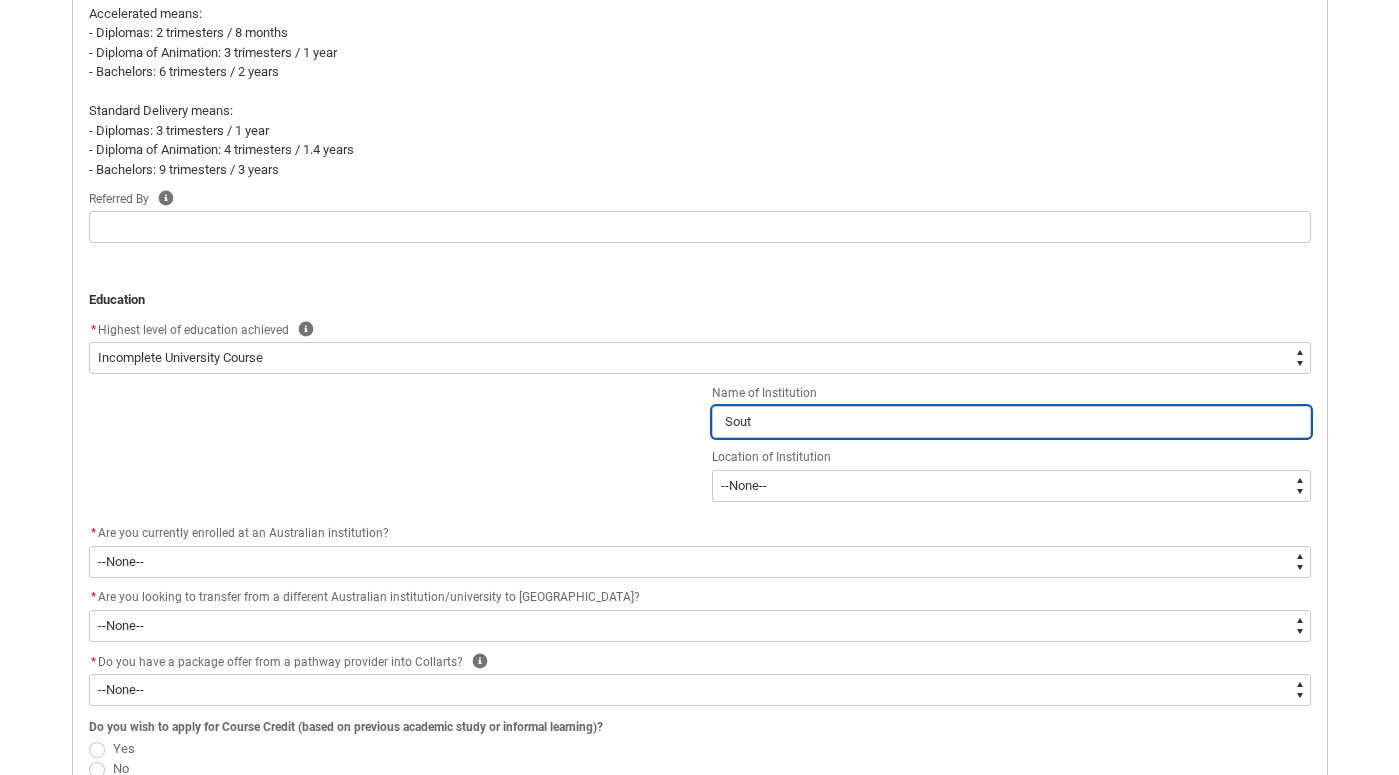 type on "South" 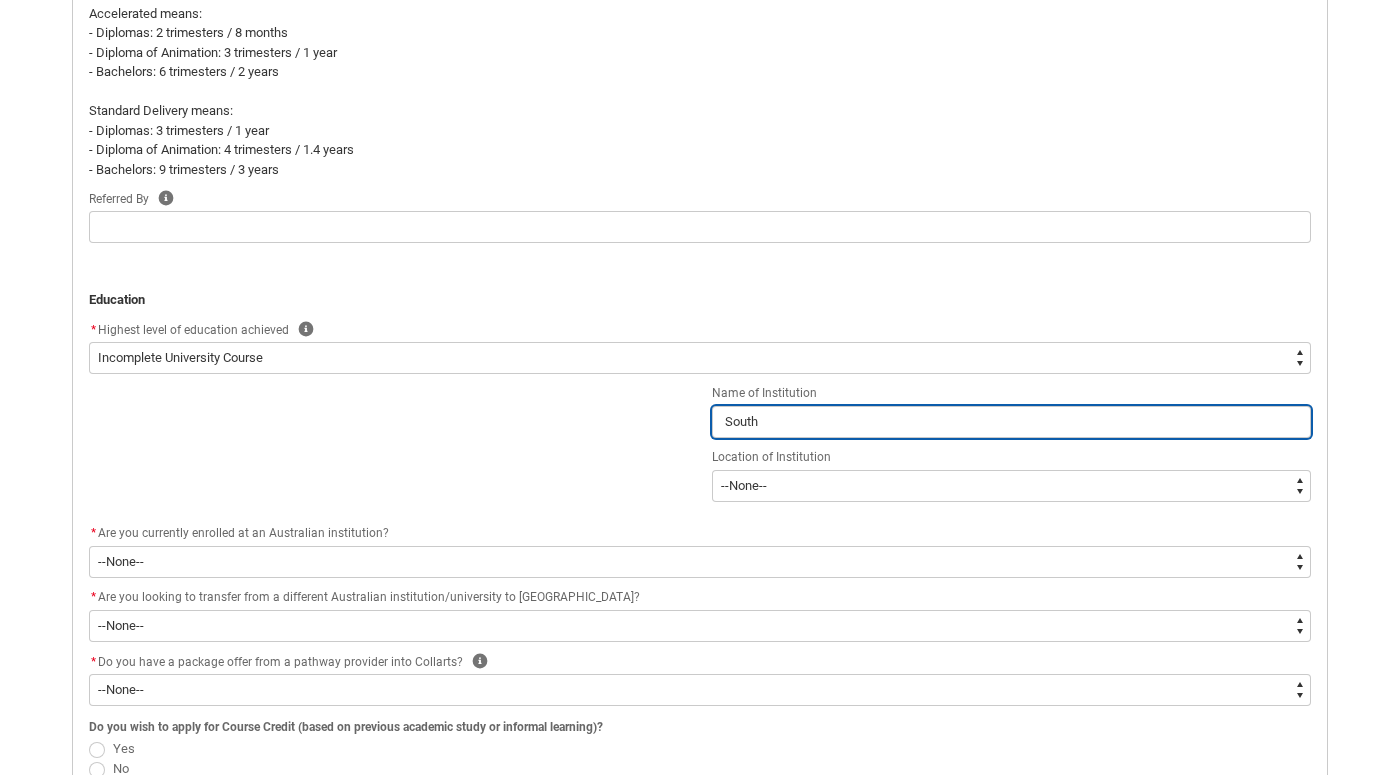 type on "Southe" 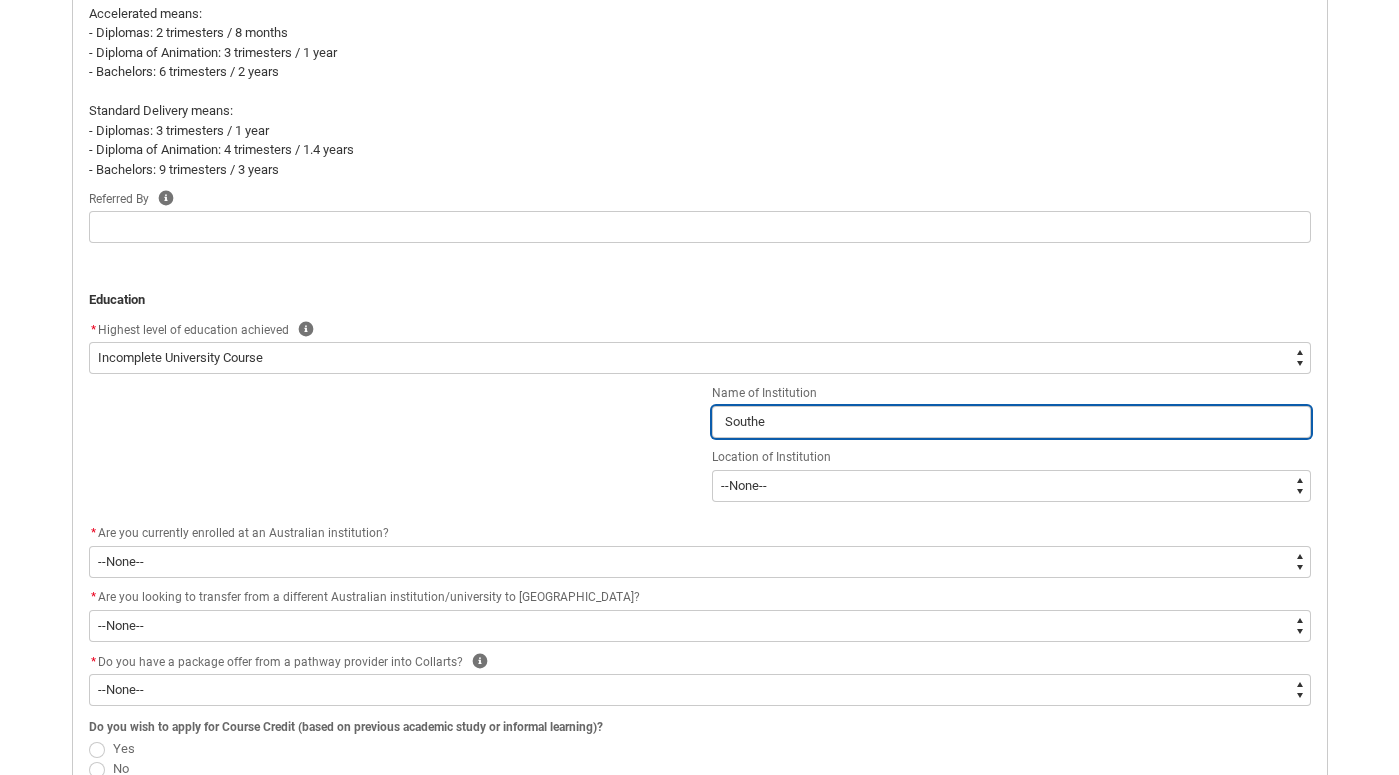 type on "[PERSON_NAME]" 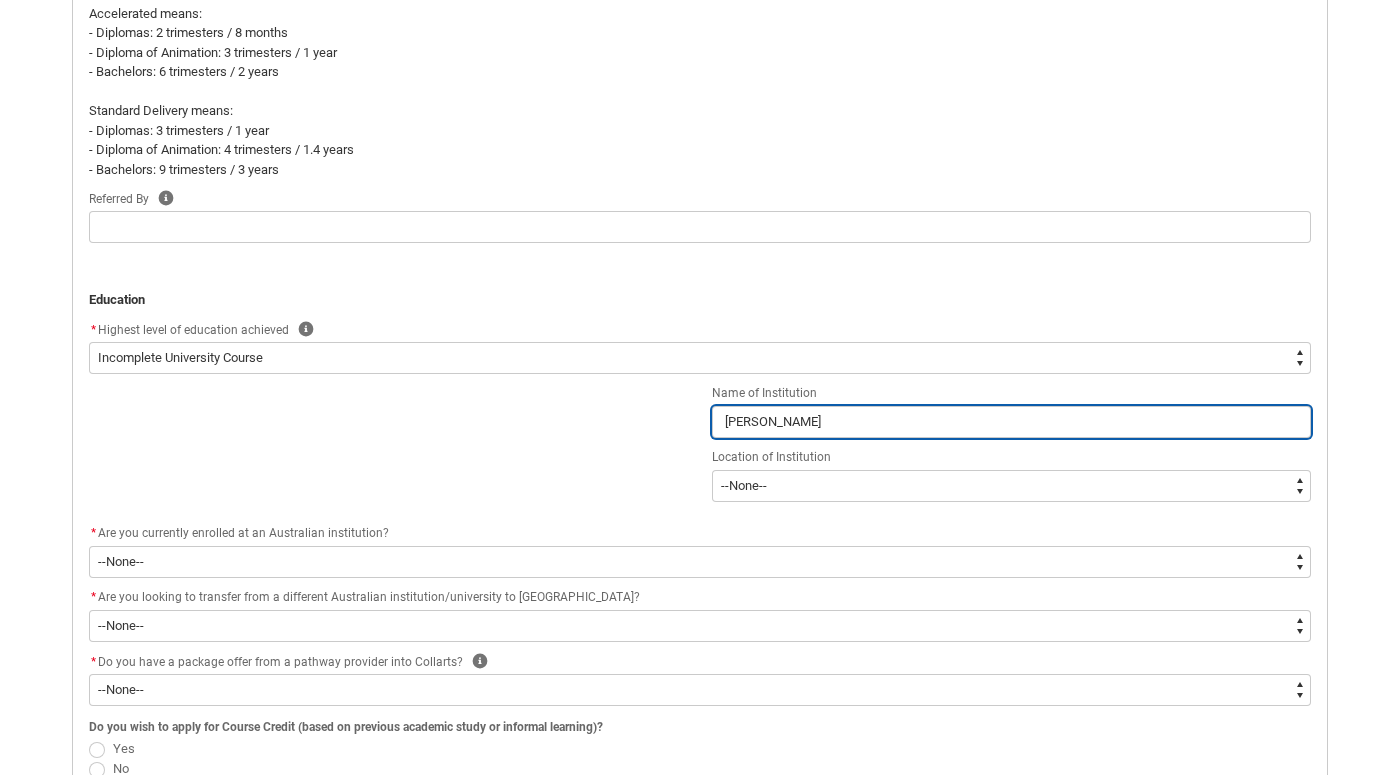 type on "Southern" 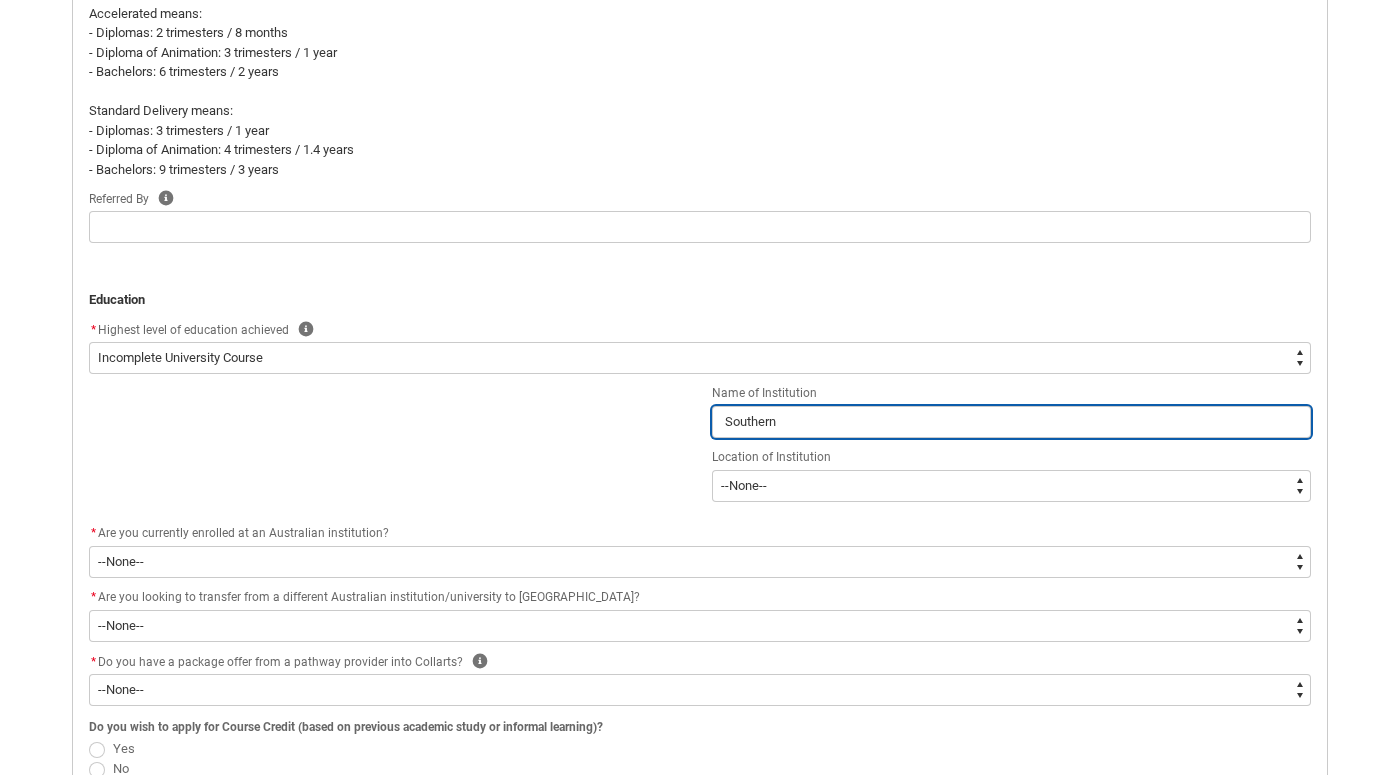 type on "Southern" 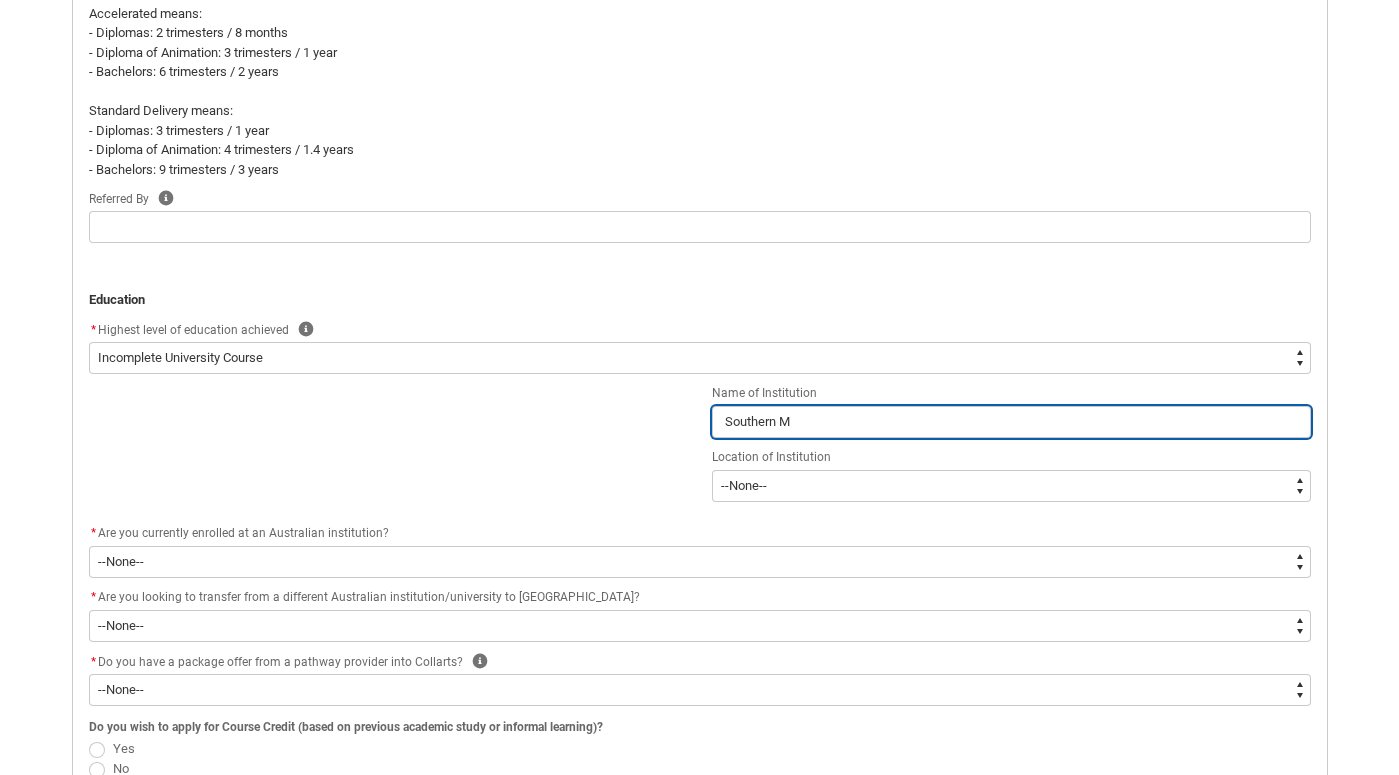 type on "Southern Me" 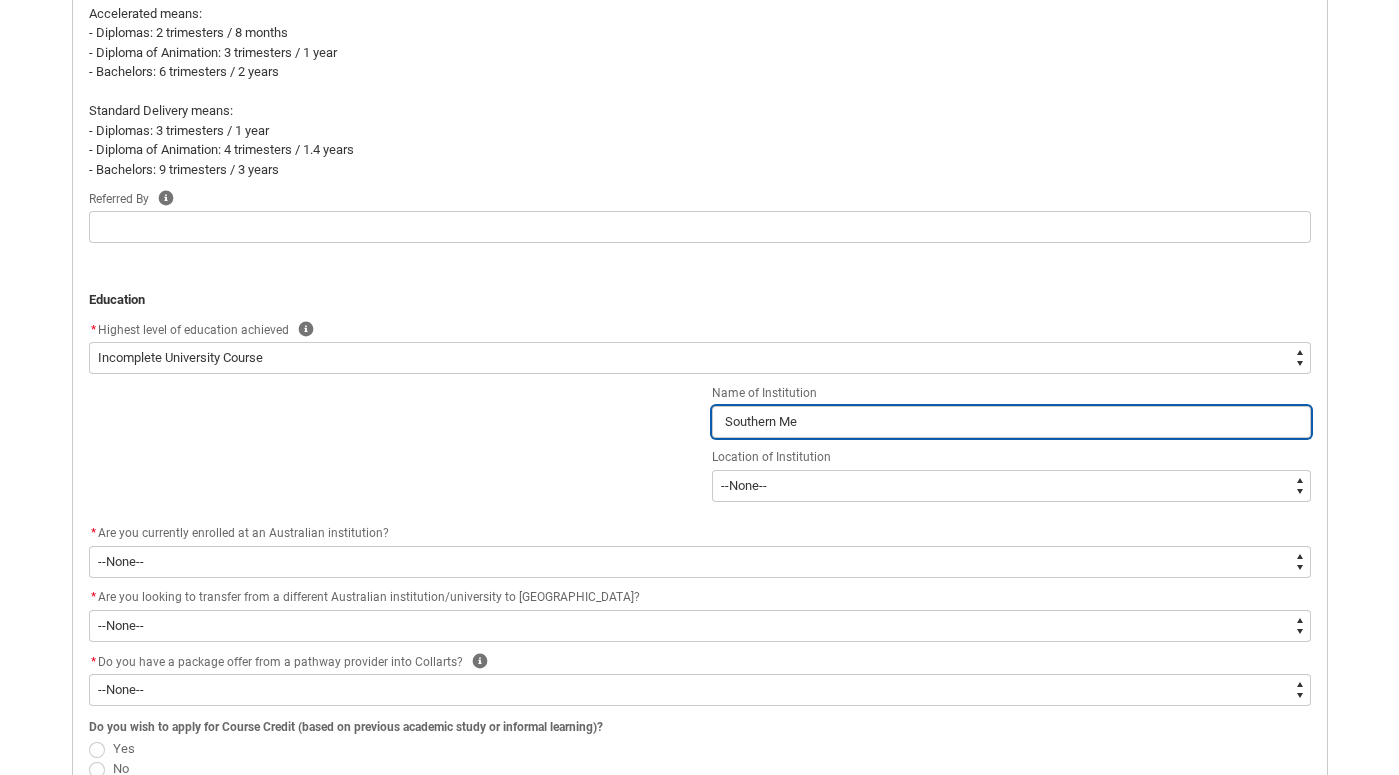 type on "Southern Met" 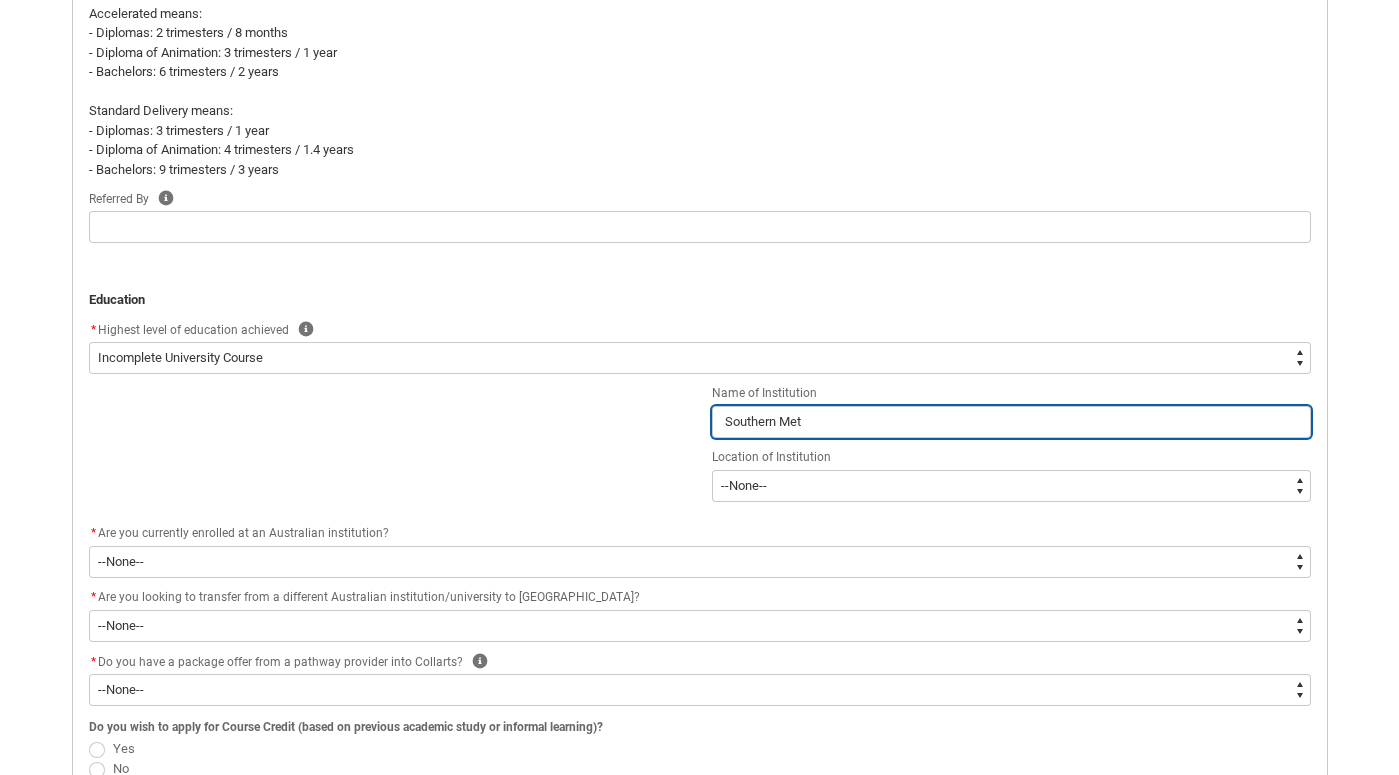 type on "Southern Meth" 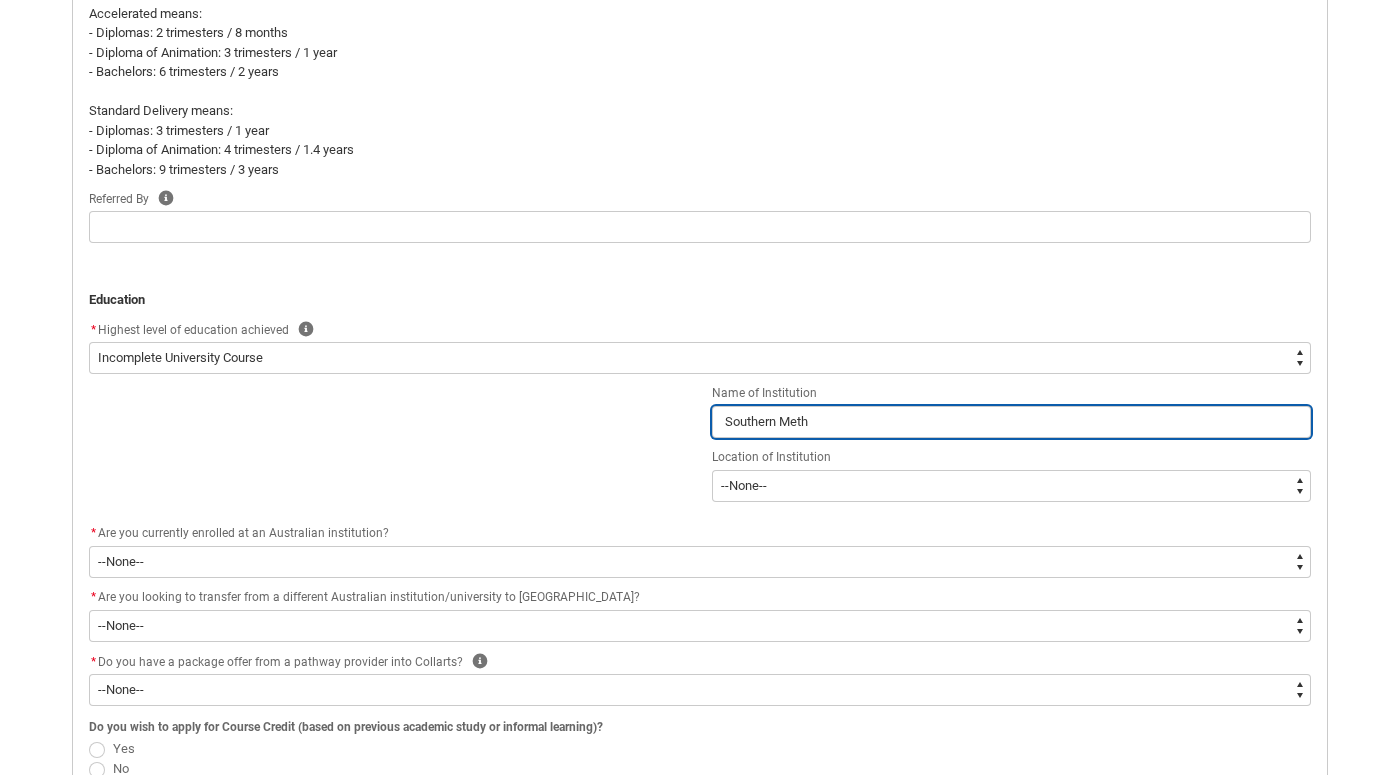 type on "Southern Metho" 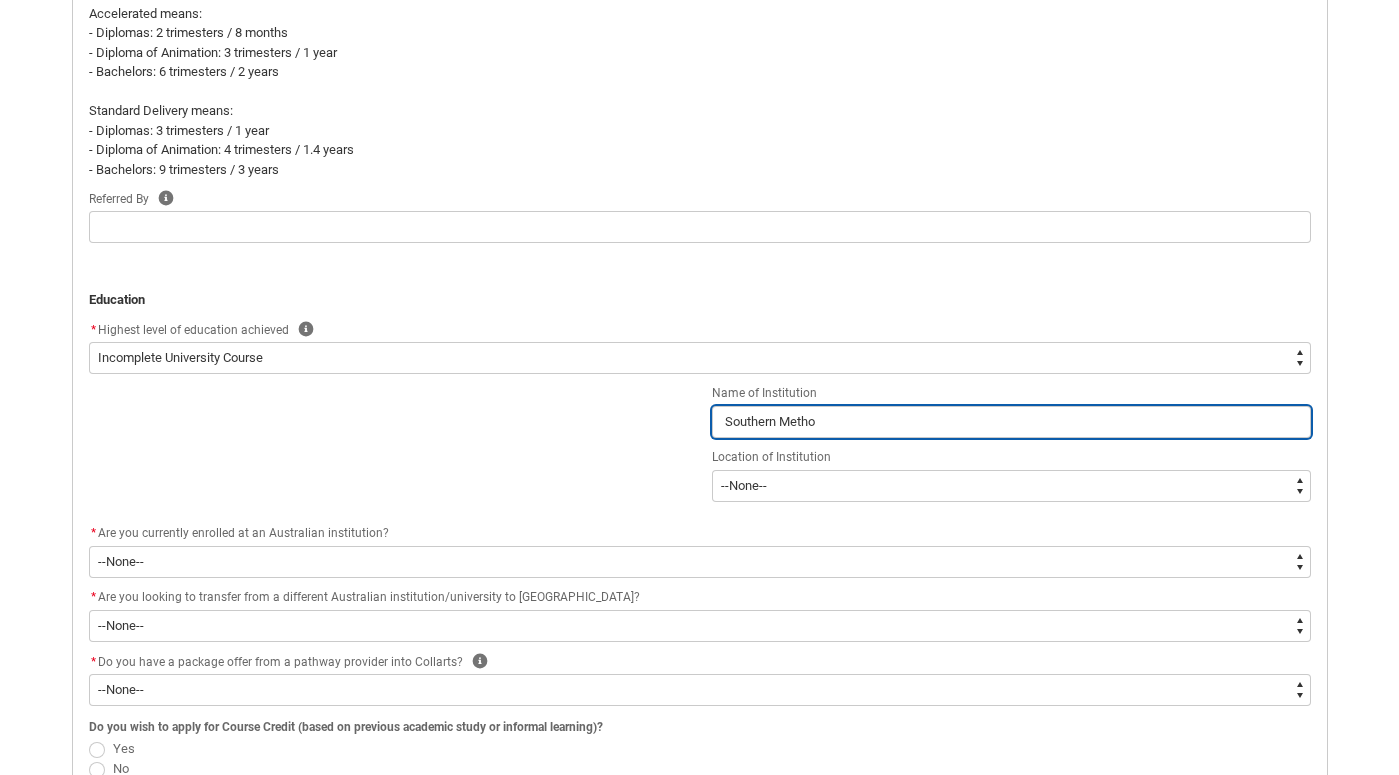 type on "Southern Method" 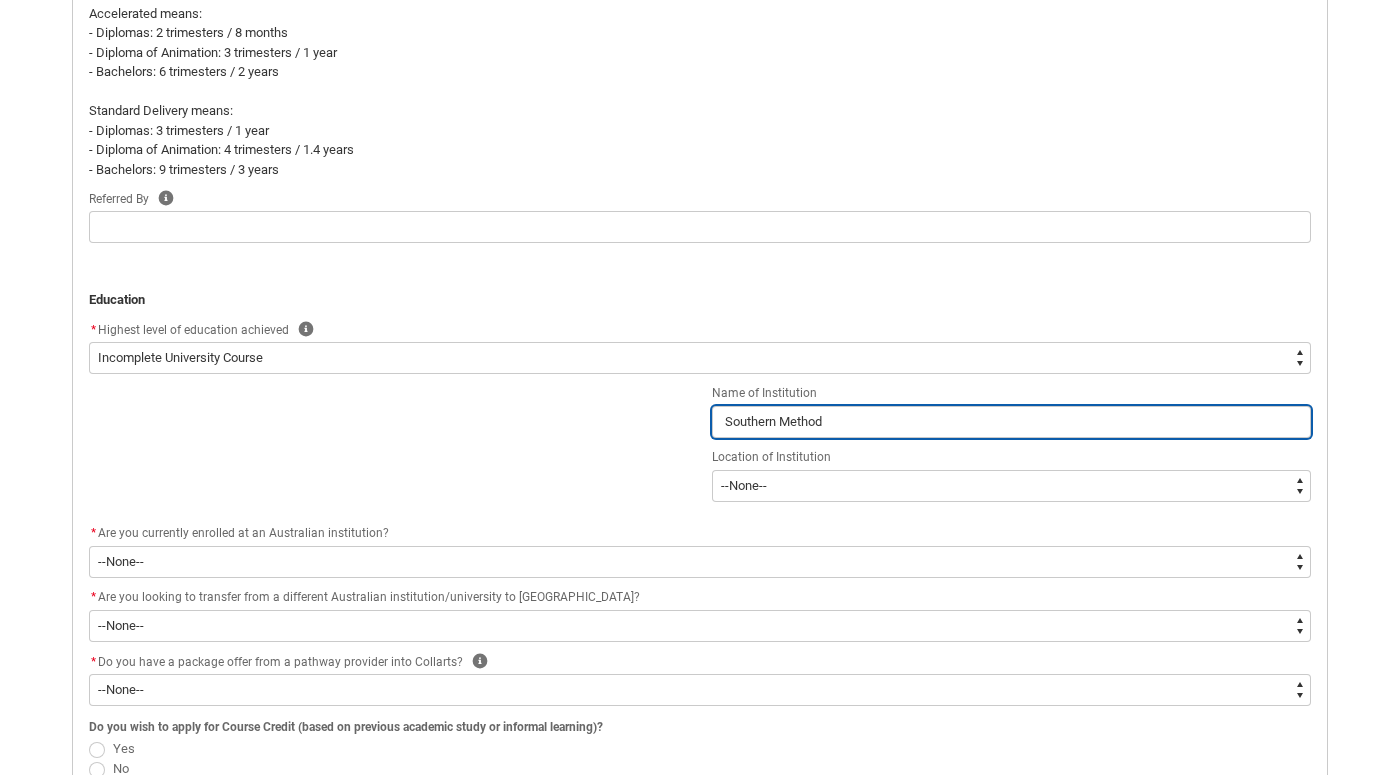 type on "Southern Methodi" 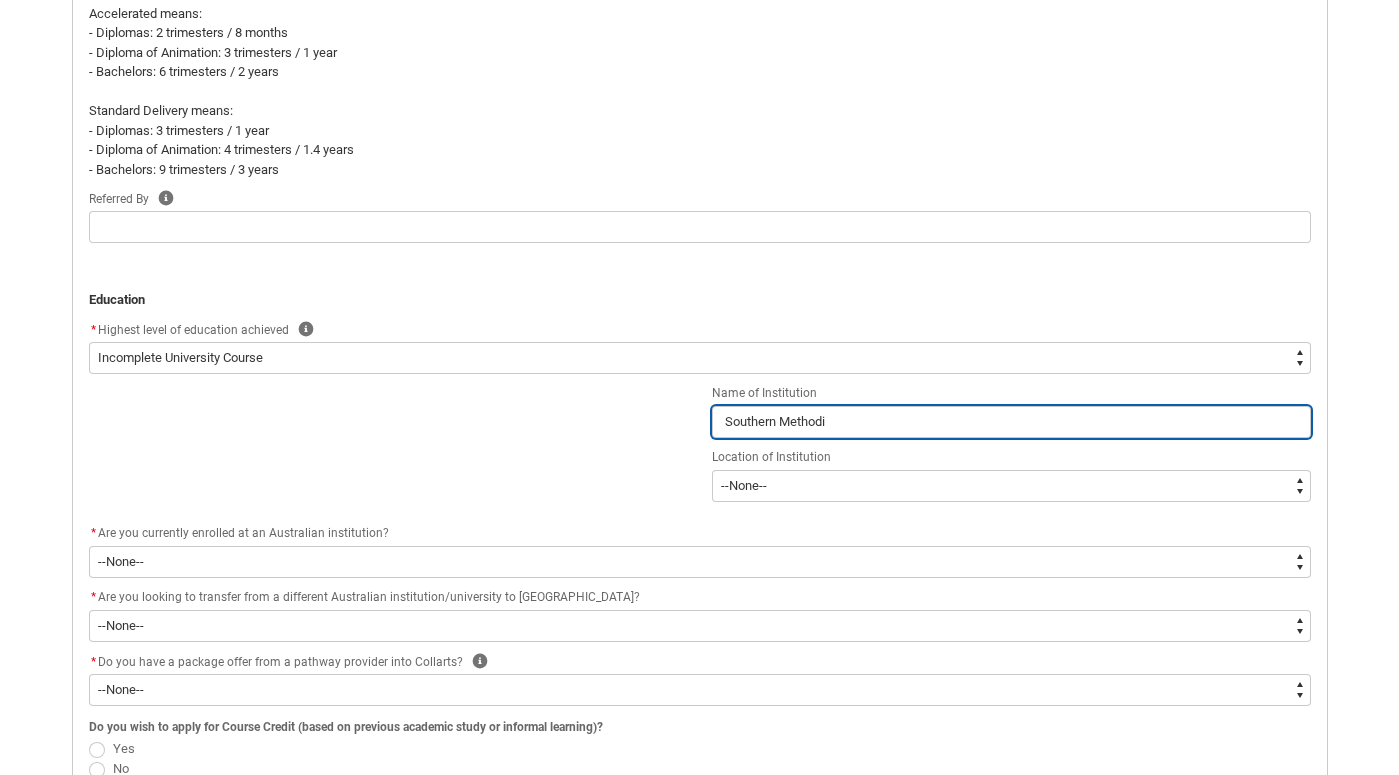 type on "Southern Methodis" 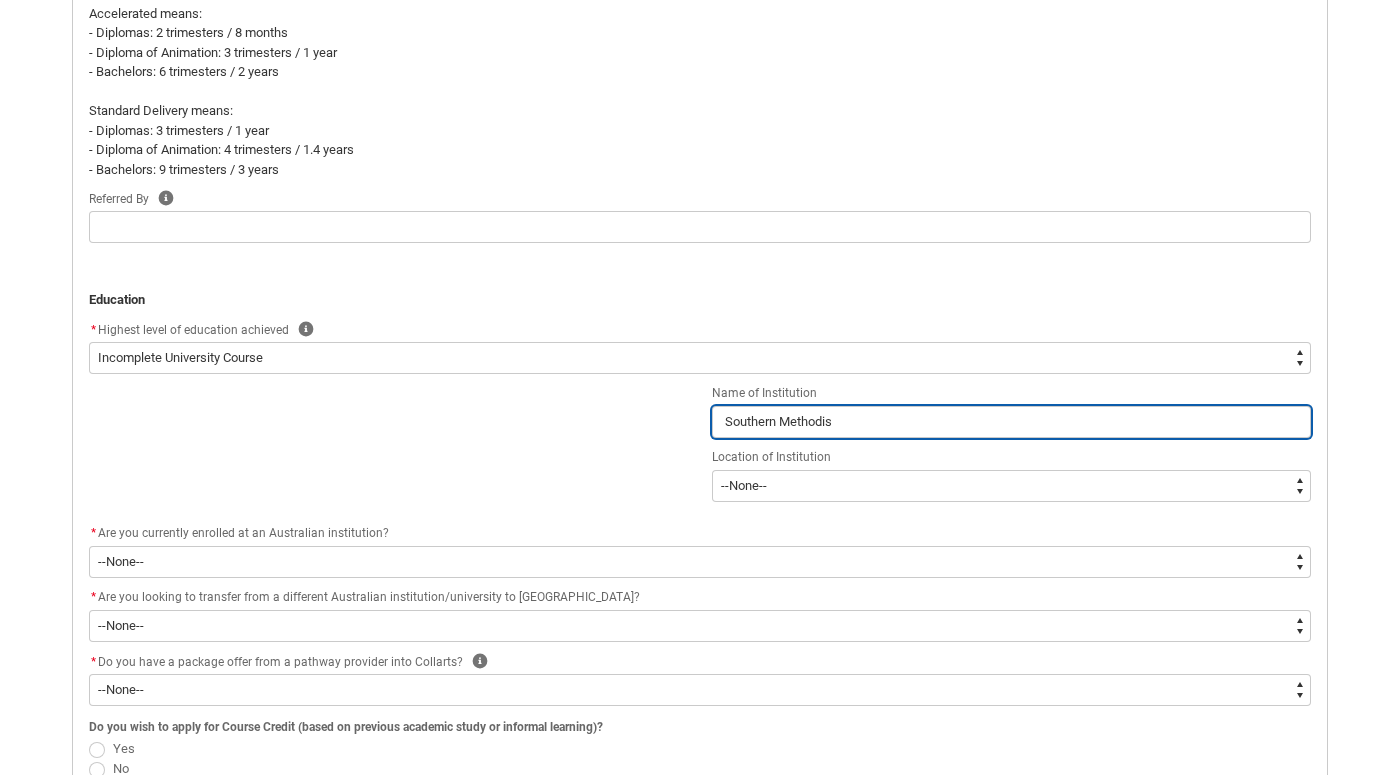 type on "[DEMOGRAPHIC_DATA]" 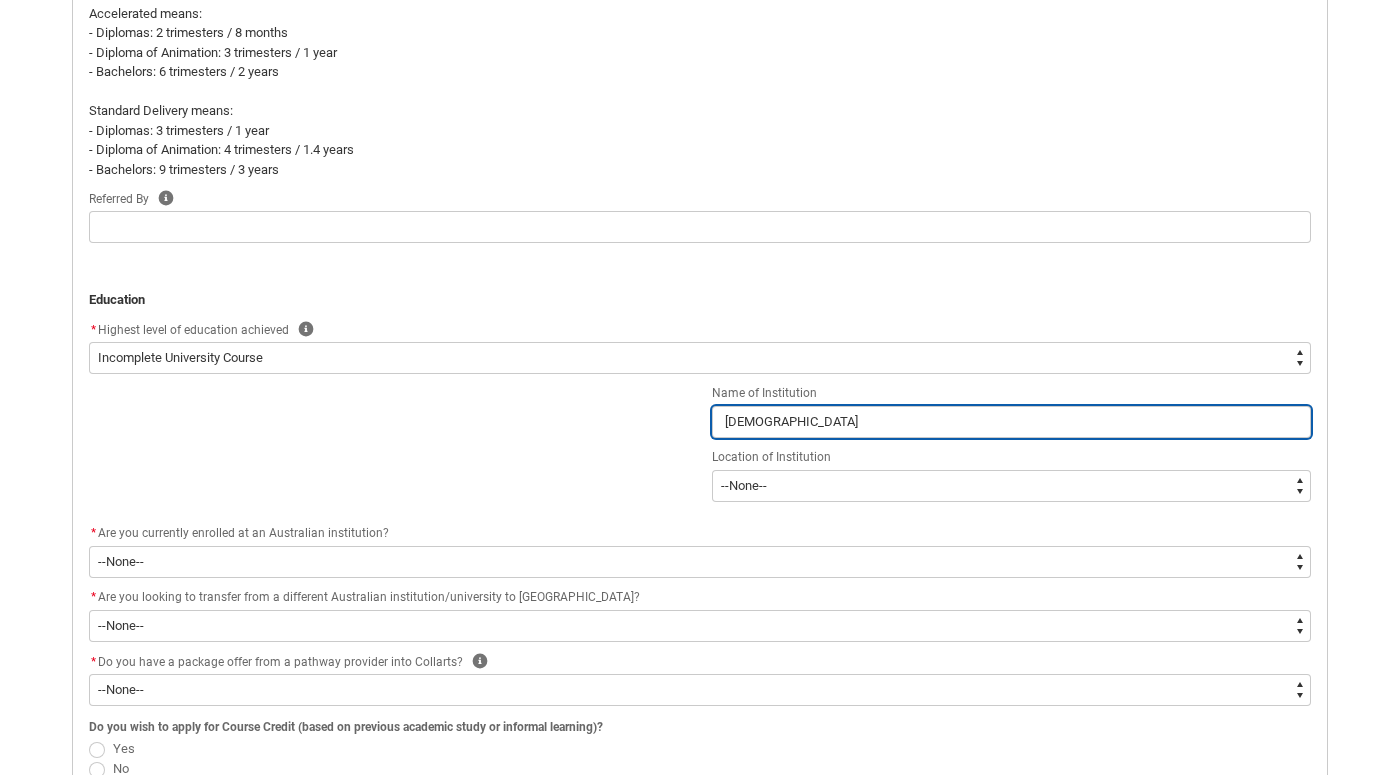 type on "[DEMOGRAPHIC_DATA]" 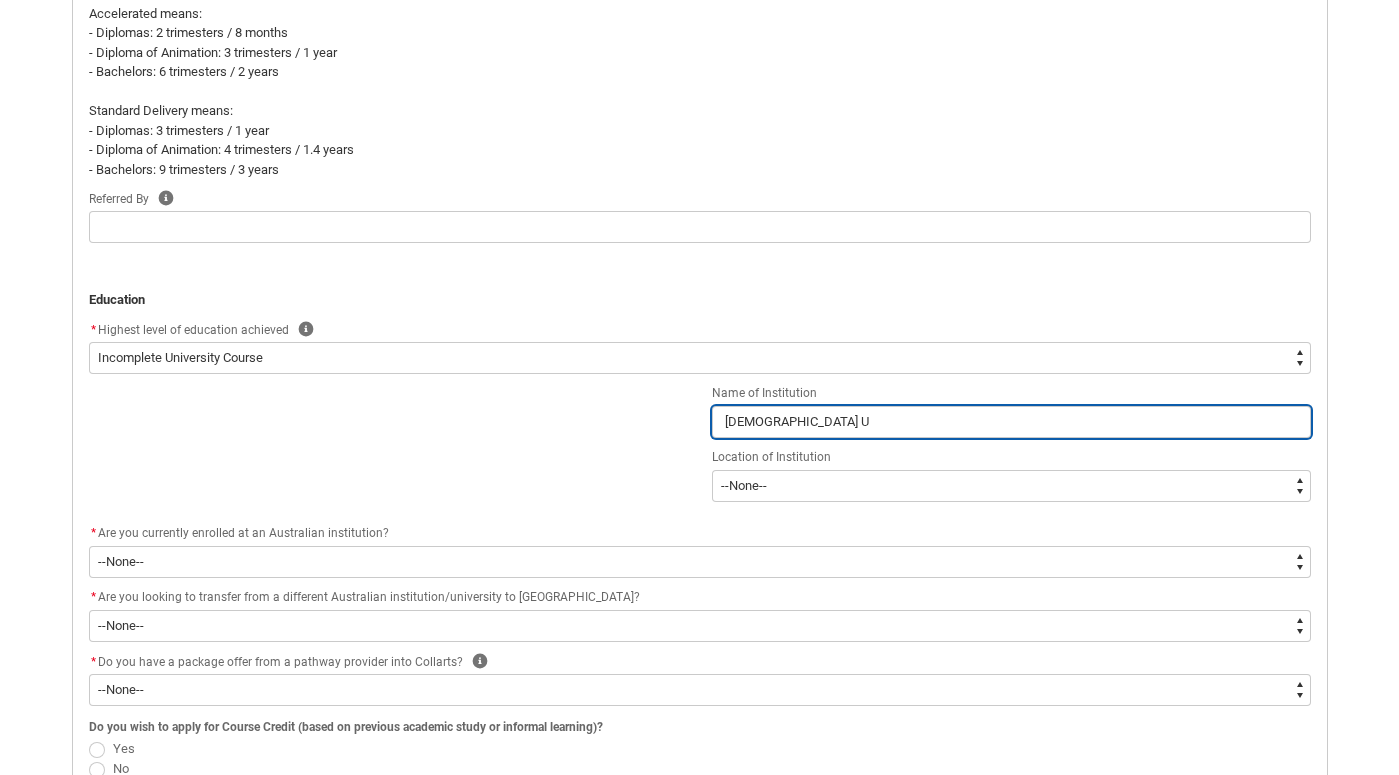type on "Southern [DEMOGRAPHIC_DATA] Un" 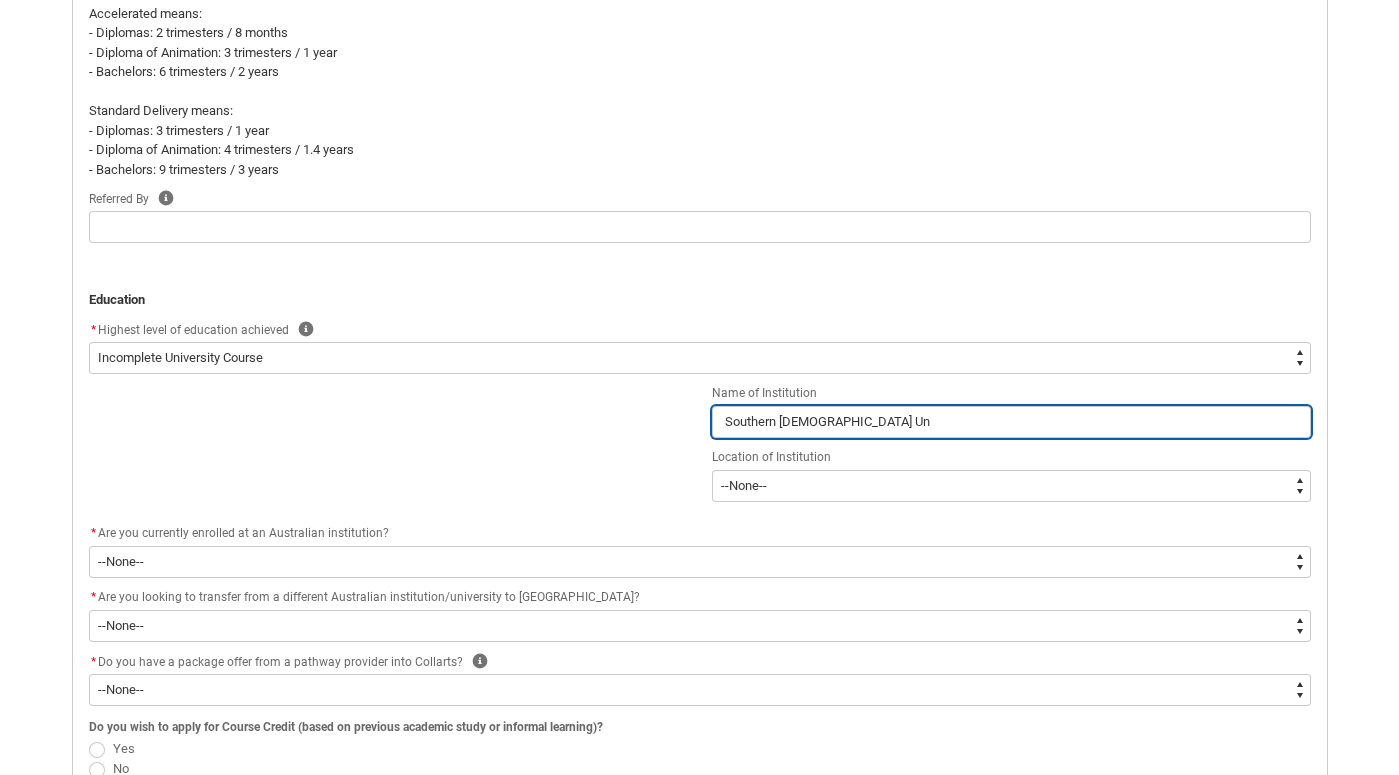 type on "[DEMOGRAPHIC_DATA] Uni" 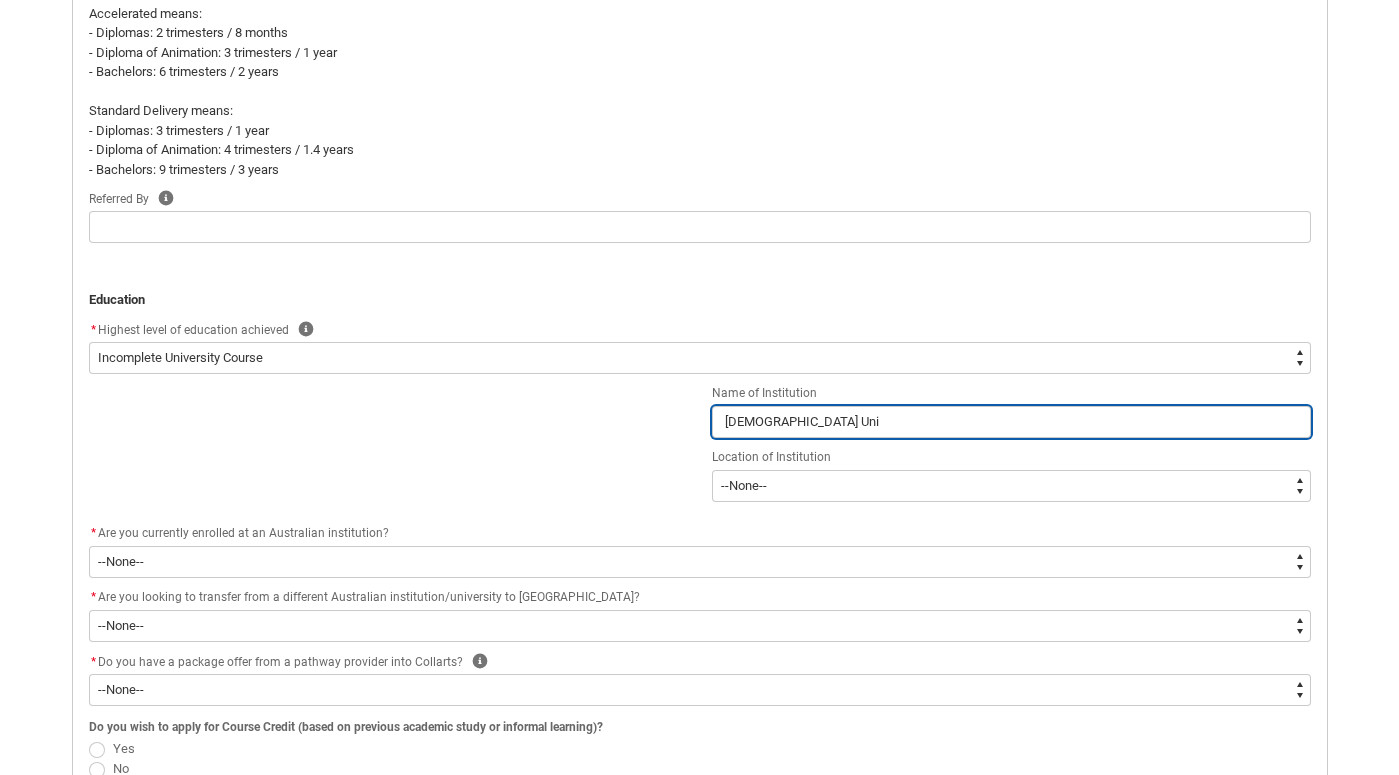 type on "[GEOGRAPHIC_DATA][DEMOGRAPHIC_DATA]" 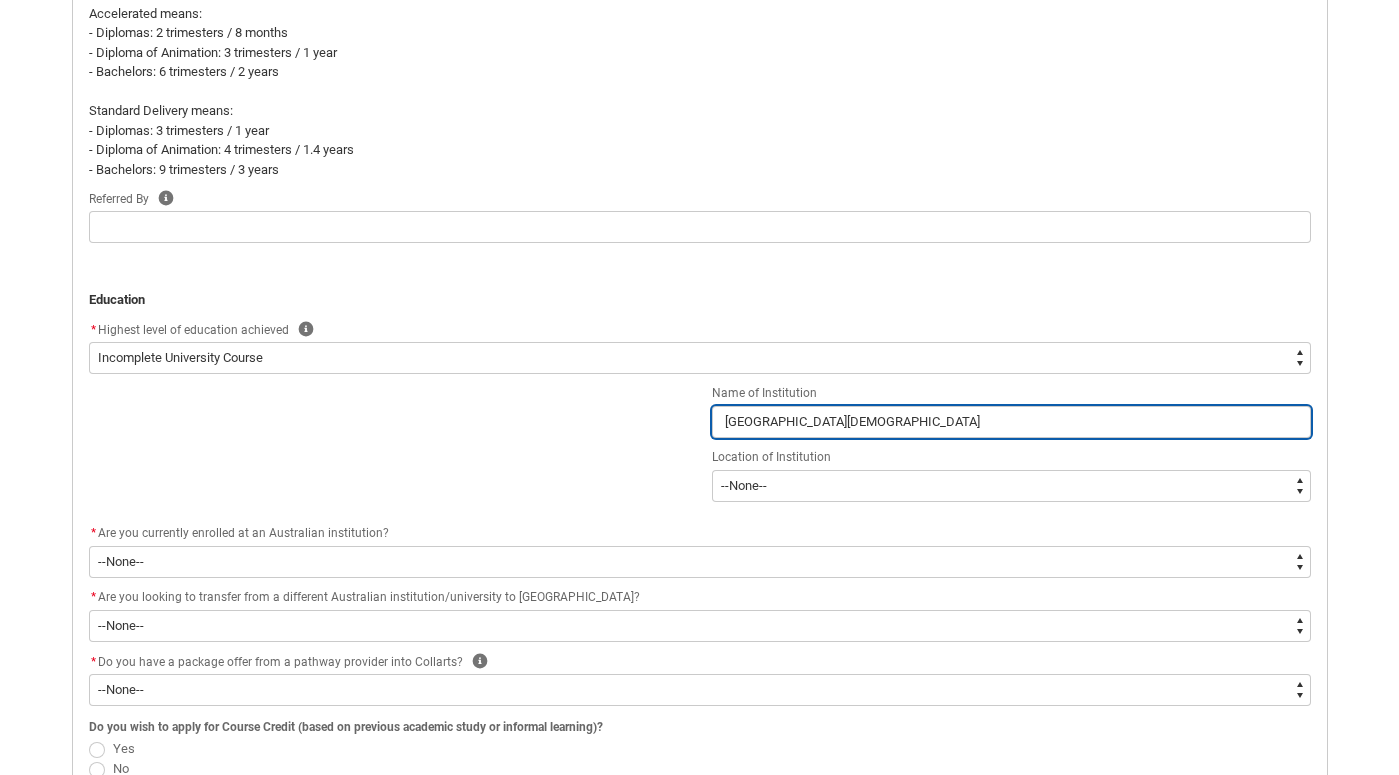 type on "[GEOGRAPHIC_DATA][DEMOGRAPHIC_DATA]" 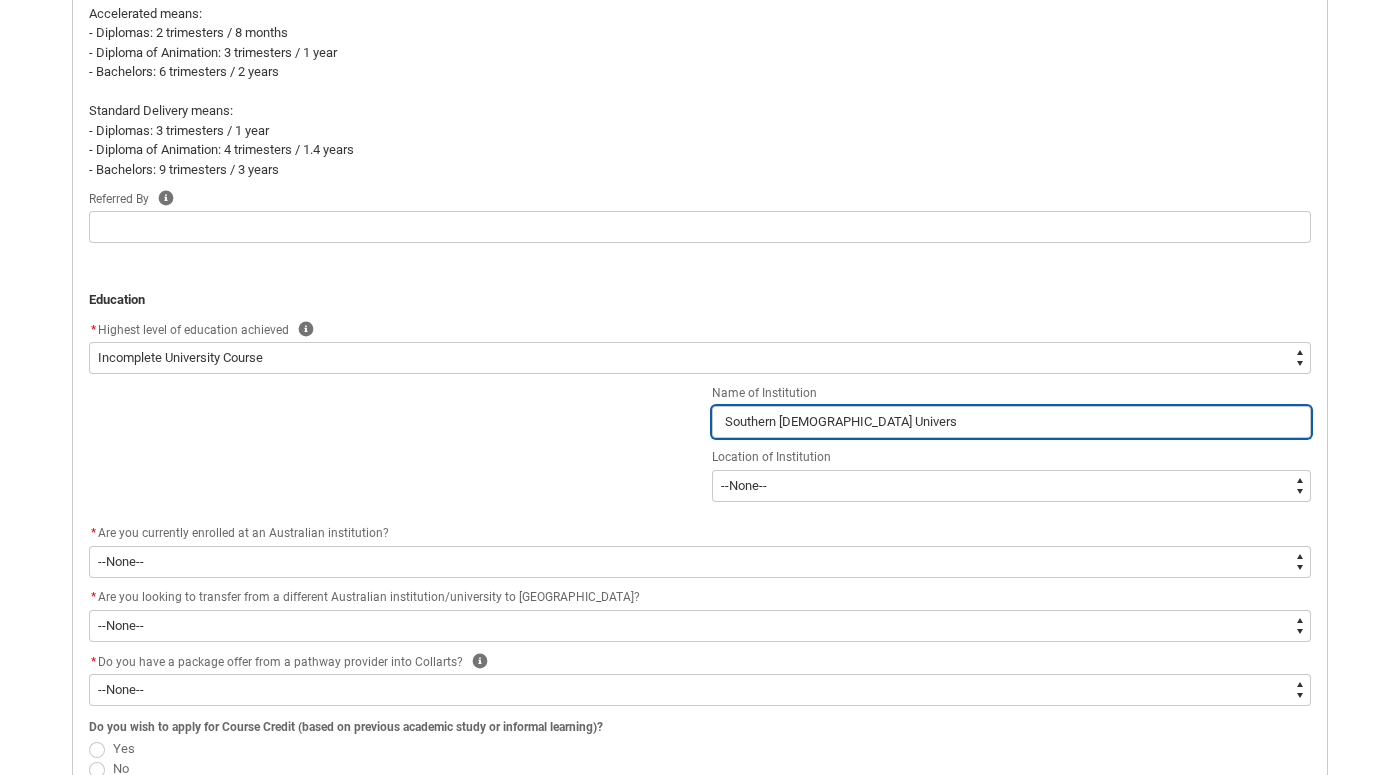 type on "Southern [DEMOGRAPHIC_DATA] Universi" 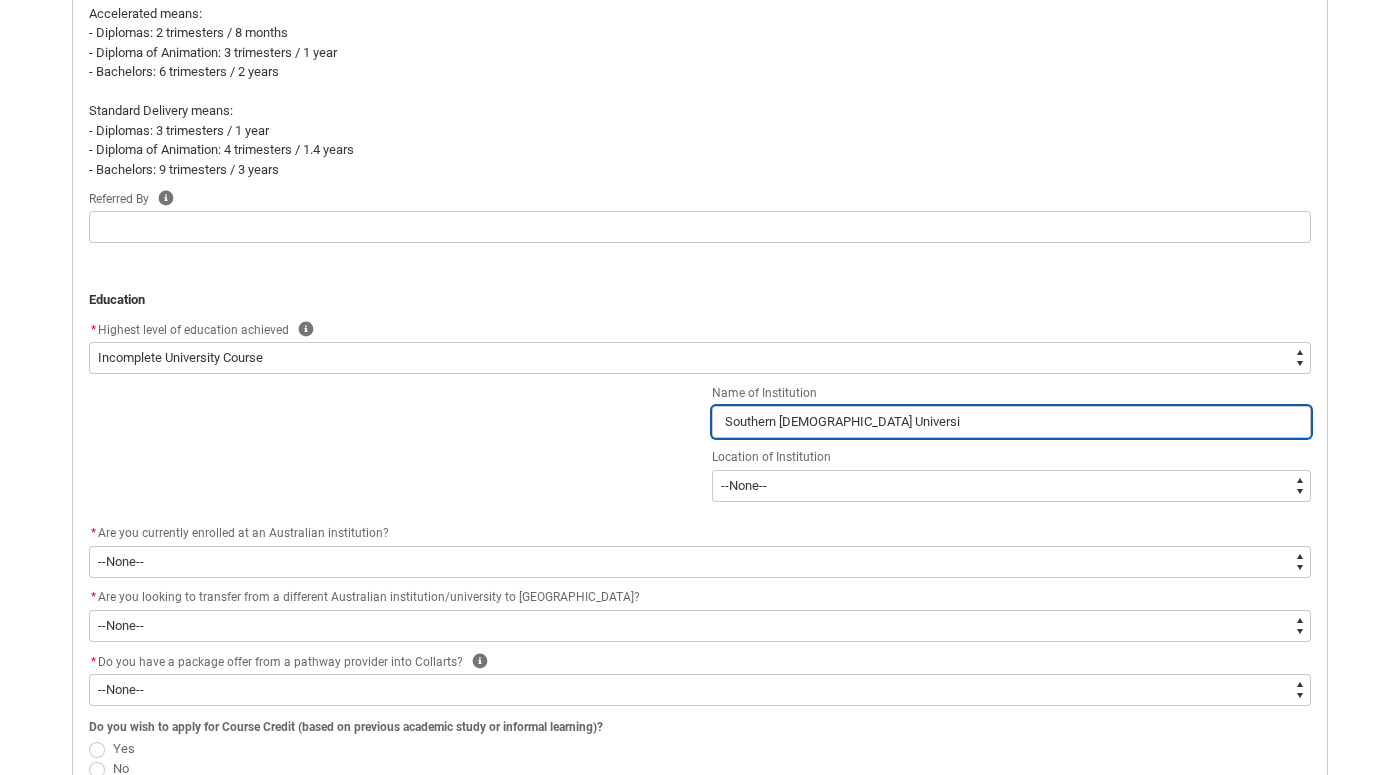 type on "Southern [DEMOGRAPHIC_DATA] Universit" 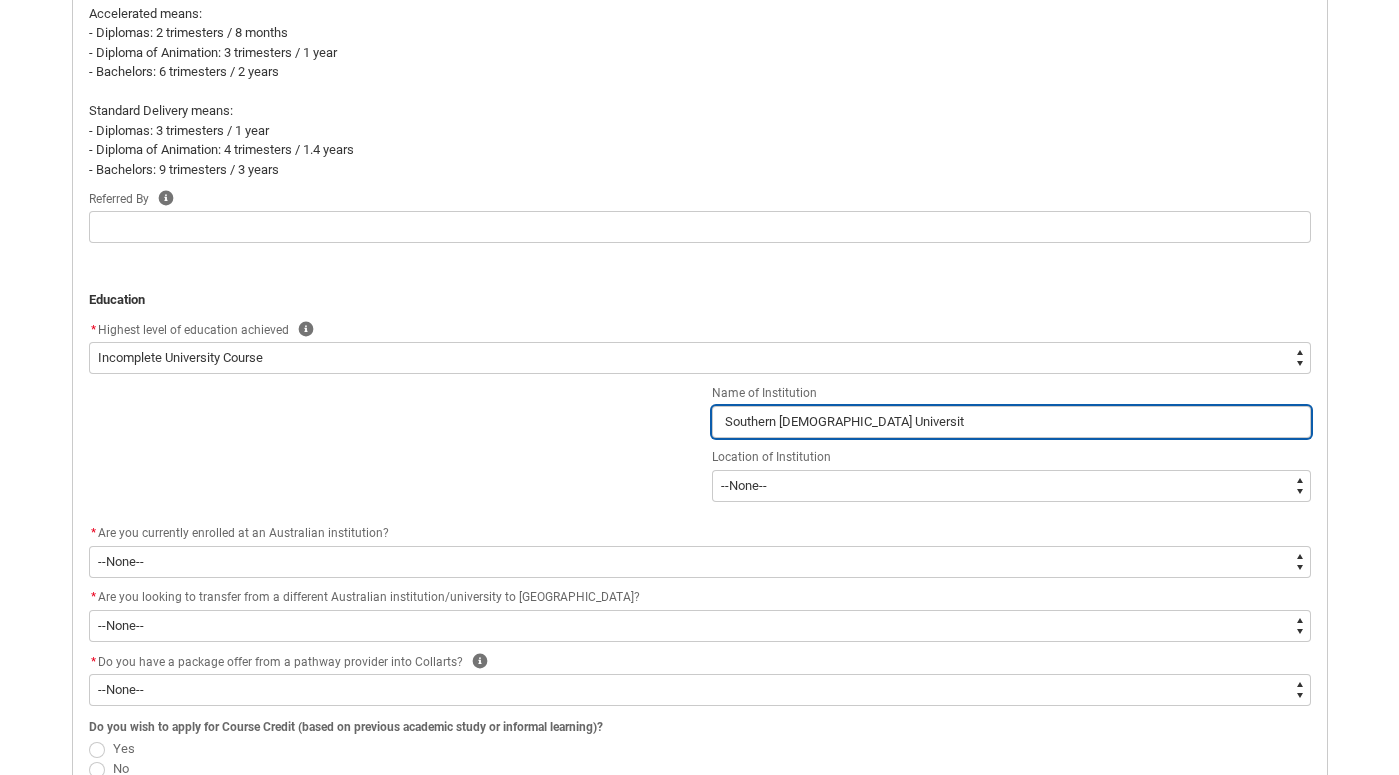 type on "[GEOGRAPHIC_DATA]" 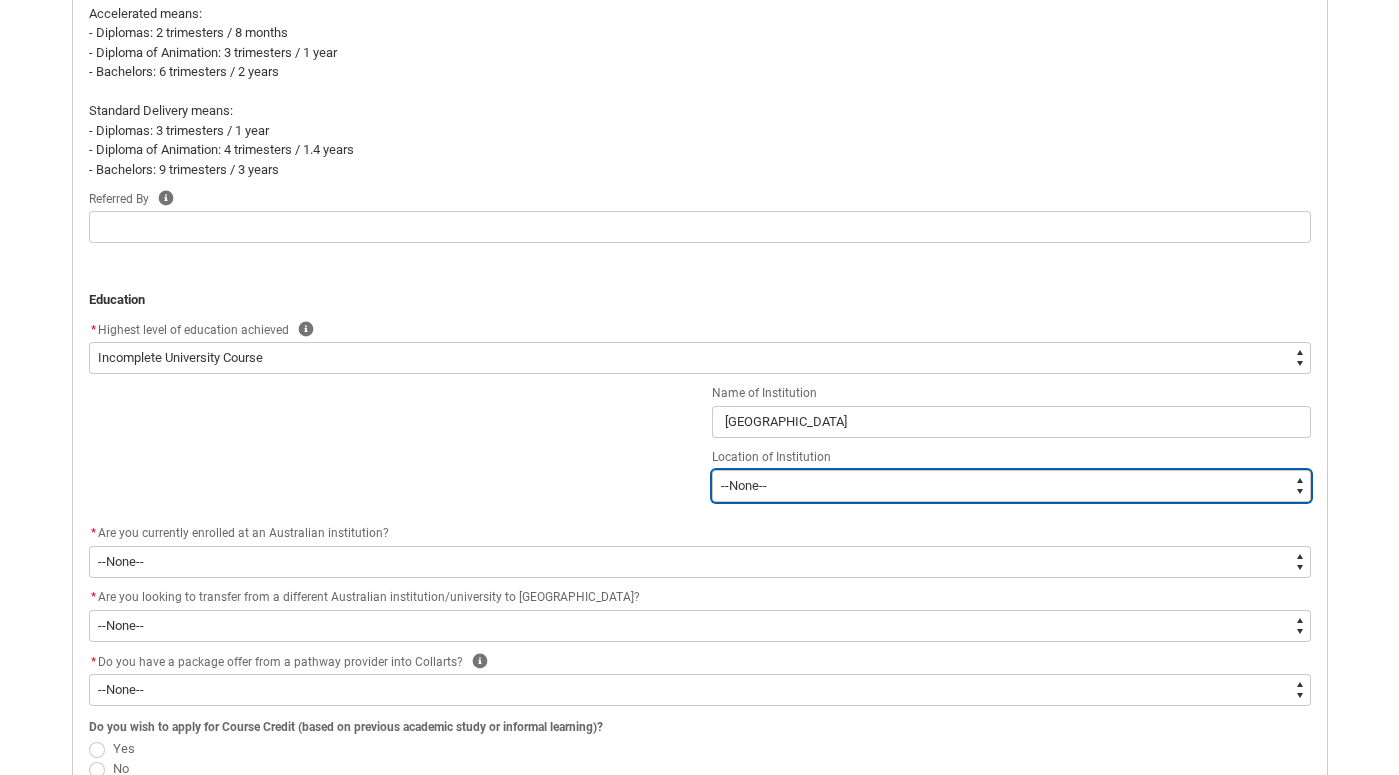 click on "--[GEOGRAPHIC_DATA]-- [GEOGRAPHIC_DATA] [GEOGRAPHIC_DATA] [GEOGRAPHIC_DATA] [GEOGRAPHIC_DATA] [US_STATE] [GEOGRAPHIC_DATA] [GEOGRAPHIC_DATA] [GEOGRAPHIC_DATA] [GEOGRAPHIC_DATA] [GEOGRAPHIC_DATA] [GEOGRAPHIC_DATA] [GEOGRAPHIC_DATA] [GEOGRAPHIC_DATA] [GEOGRAPHIC_DATA] [GEOGRAPHIC_DATA] [GEOGRAPHIC_DATA] [GEOGRAPHIC_DATA] ([GEOGRAPHIC_DATA]) [GEOGRAPHIC_DATA] [GEOGRAPHIC_DATA] [GEOGRAPHIC_DATA] [GEOGRAPHIC_DATA] [GEOGRAPHIC_DATA] [GEOGRAPHIC_DATA] [GEOGRAPHIC_DATA] [GEOGRAPHIC_DATA] [GEOGRAPHIC_DATA] [GEOGRAPHIC_DATA] (Plurinational State of) [GEOGRAPHIC_DATA] [GEOGRAPHIC_DATA] [GEOGRAPHIC_DATA] [GEOGRAPHIC_DATA] [GEOGRAPHIC_DATA] [GEOGRAPHIC_DATA] [GEOGRAPHIC_DATA] ([GEOGRAPHIC_DATA]) [GEOGRAPHIC_DATA] [GEOGRAPHIC_DATA] [GEOGRAPHIC_DATA] [GEOGRAPHIC_DATA] [GEOGRAPHIC_DATA] [GEOGRAPHIC_DATA] [GEOGRAPHIC_DATA] [GEOGRAPHIC_DATA] [GEOGRAPHIC_DATA] [GEOGRAPHIC_DATA] [GEOGRAPHIC_DATA] and [GEOGRAPHIC_DATA] [GEOGRAPHIC_DATA] ([GEOGRAPHIC_DATA]) [GEOGRAPHIC_DATA] ([GEOGRAPHIC_DATA]) [GEOGRAPHIC_DATA] [GEOGRAPHIC_DATA] [GEOGRAPHIC_DATA] [GEOGRAPHIC_DATA] Cocos ([GEOGRAPHIC_DATA] ([GEOGRAPHIC_DATA]) [GEOGRAPHIC_DATA] [GEOGRAPHIC_DATA] (the) [GEOGRAPHIC_DATA] ([GEOGRAPHIC_DATA]) [GEOGRAPHIC_DATA] ([GEOGRAPHIC_DATA]) [GEOGRAPHIC_DATA] ([GEOGRAPHIC_DATA]) [GEOGRAPHIC_DATA] [GEOGRAPHIC_DATA] [GEOGRAPHIC_DATA] [GEOGRAPHIC_DATA] [GEOGRAPHIC_DATA] [GEOGRAPHIC_DATA] [GEOGRAPHIC_DATA] ([GEOGRAPHIC_DATA]) [GEOGRAPHIC_DATA] [GEOGRAPHIC_DATA] [GEOGRAPHIC_DATA] [GEOGRAPHIC_DATA] [GEOGRAPHIC_DATA] [GEOGRAPHIC_DATA] ([GEOGRAPHIC_DATA]) [GEOGRAPHIC_DATA] [GEOGRAPHIC_DATA] [GEOGRAPHIC_DATA] [GEOGRAPHIC_DATA] [GEOGRAPHIC_DATA] [GEOGRAPHIC_DATA] [GEOGRAPHIC_DATA]" at bounding box center (1011, 486) 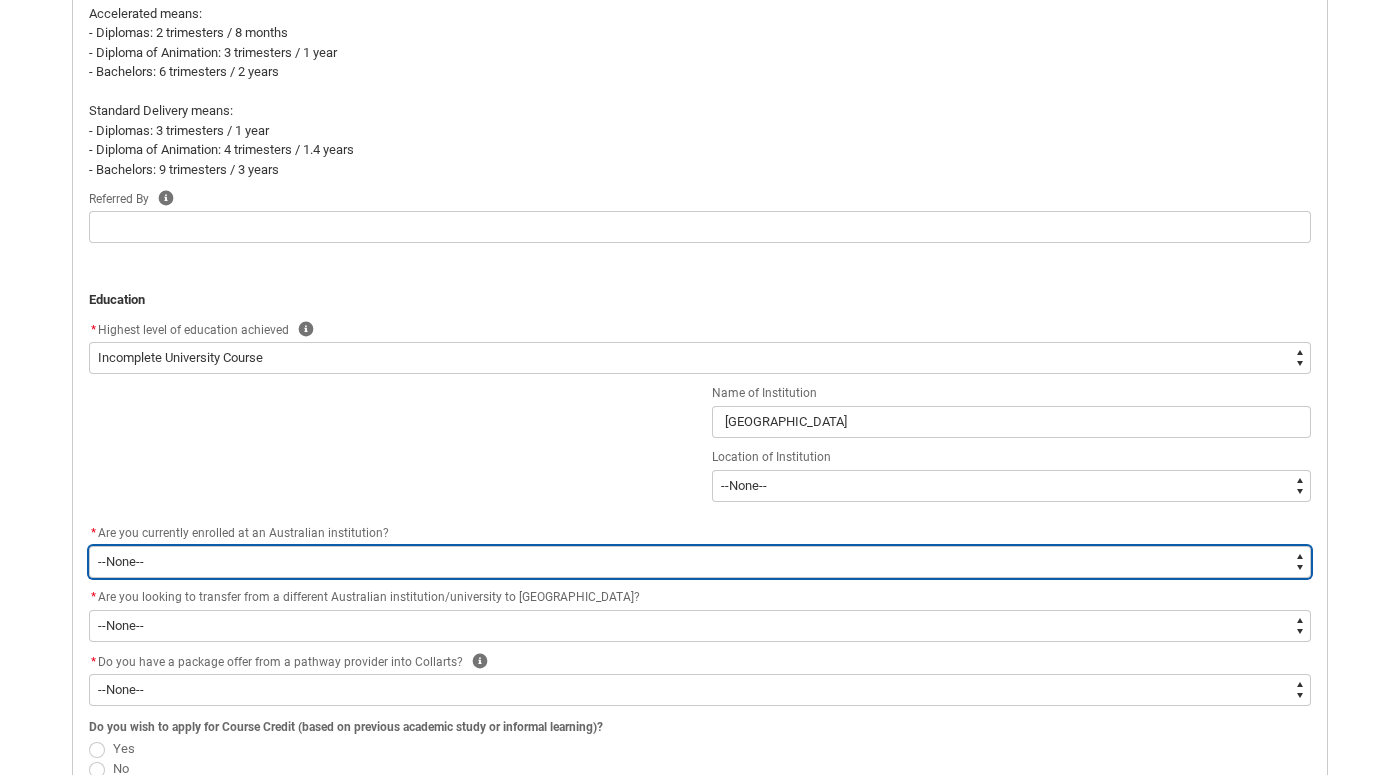 click on "--None-- Yes No" at bounding box center [700, 562] 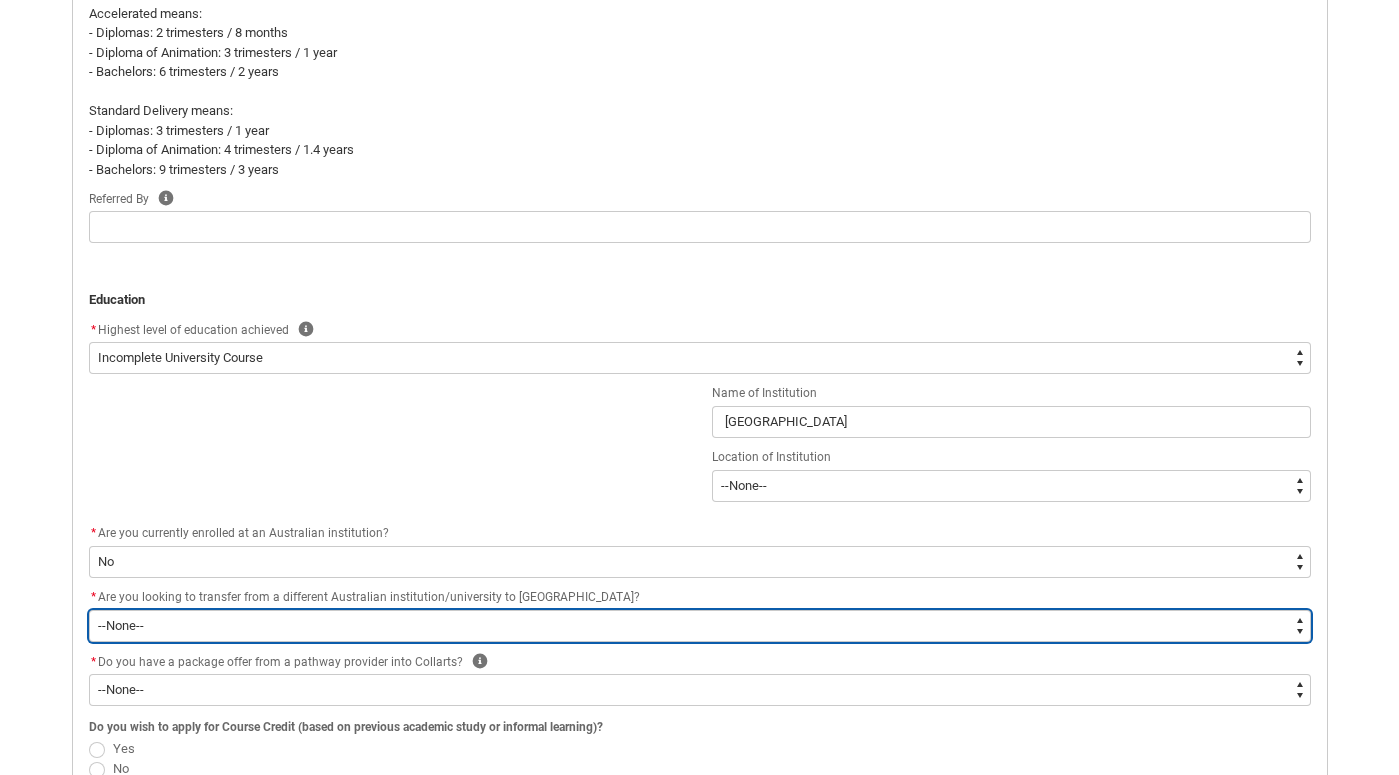 click on "--None-- Yes No" at bounding box center (700, 626) 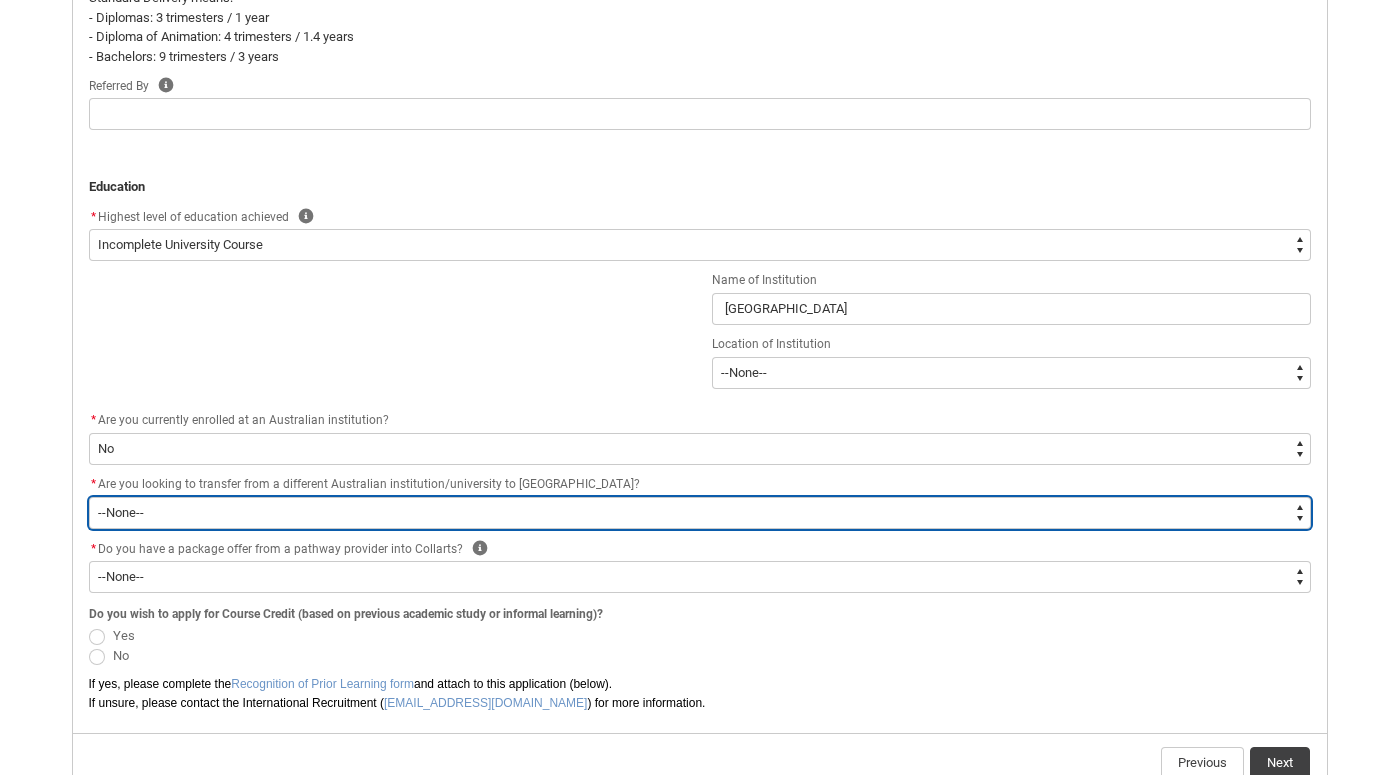 scroll, scrollTop: 1039, scrollLeft: 0, axis: vertical 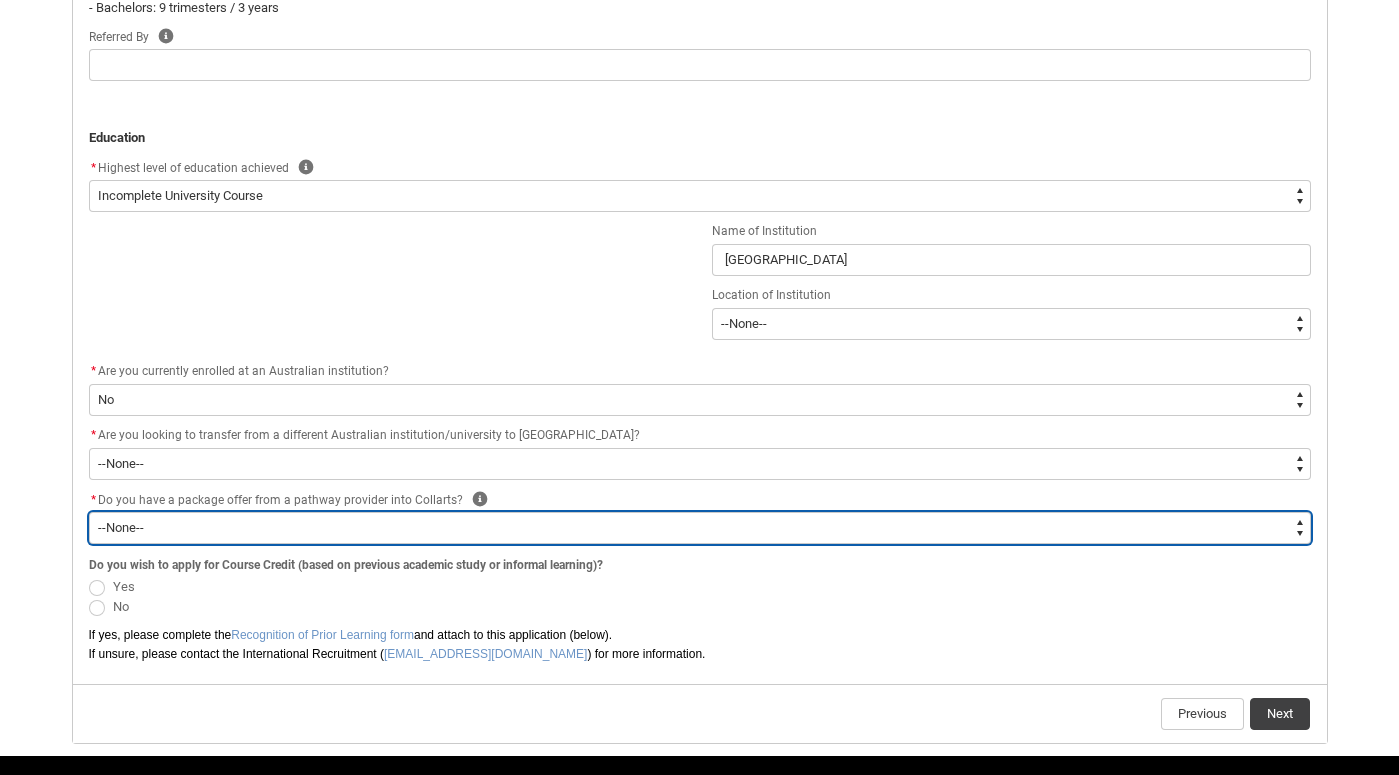 click on "--None-- Yes No" at bounding box center [700, 528] 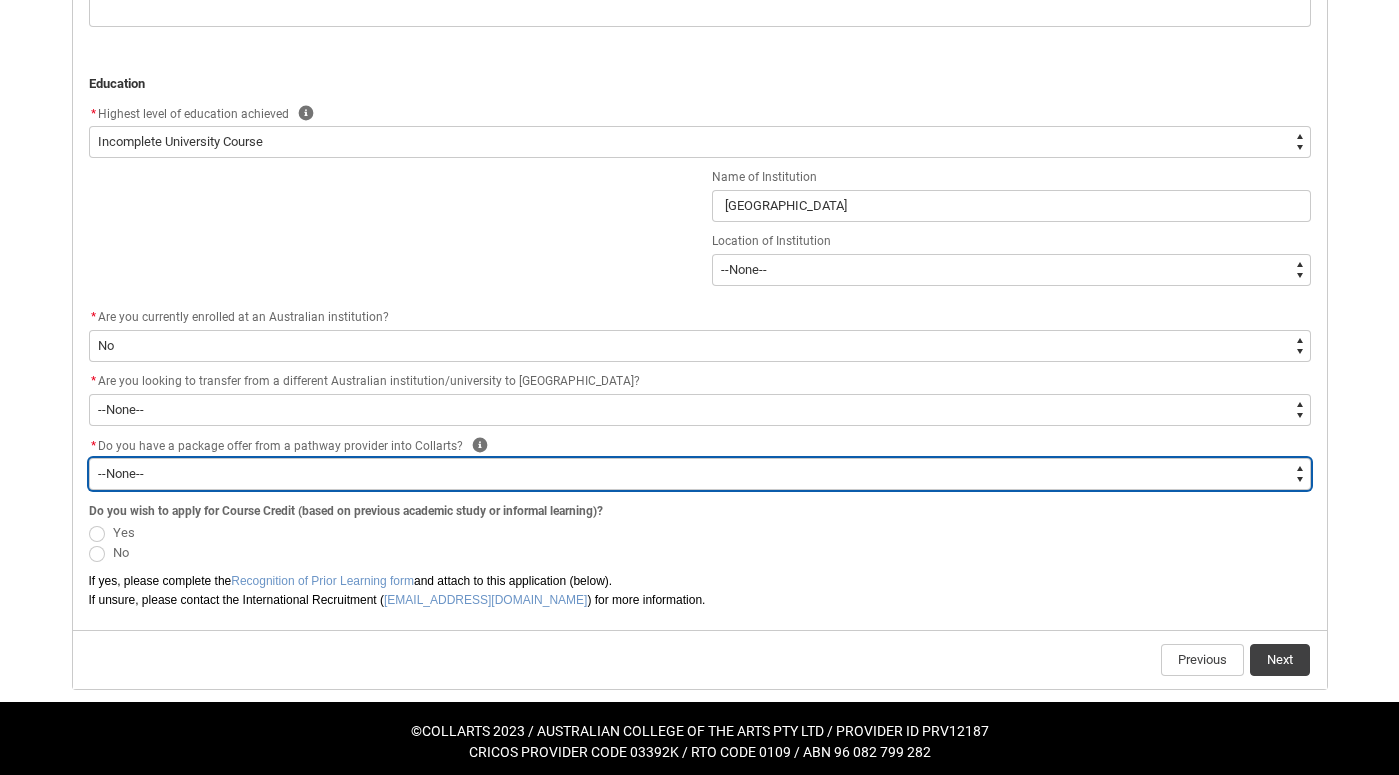 scroll, scrollTop: 1102, scrollLeft: 0, axis: vertical 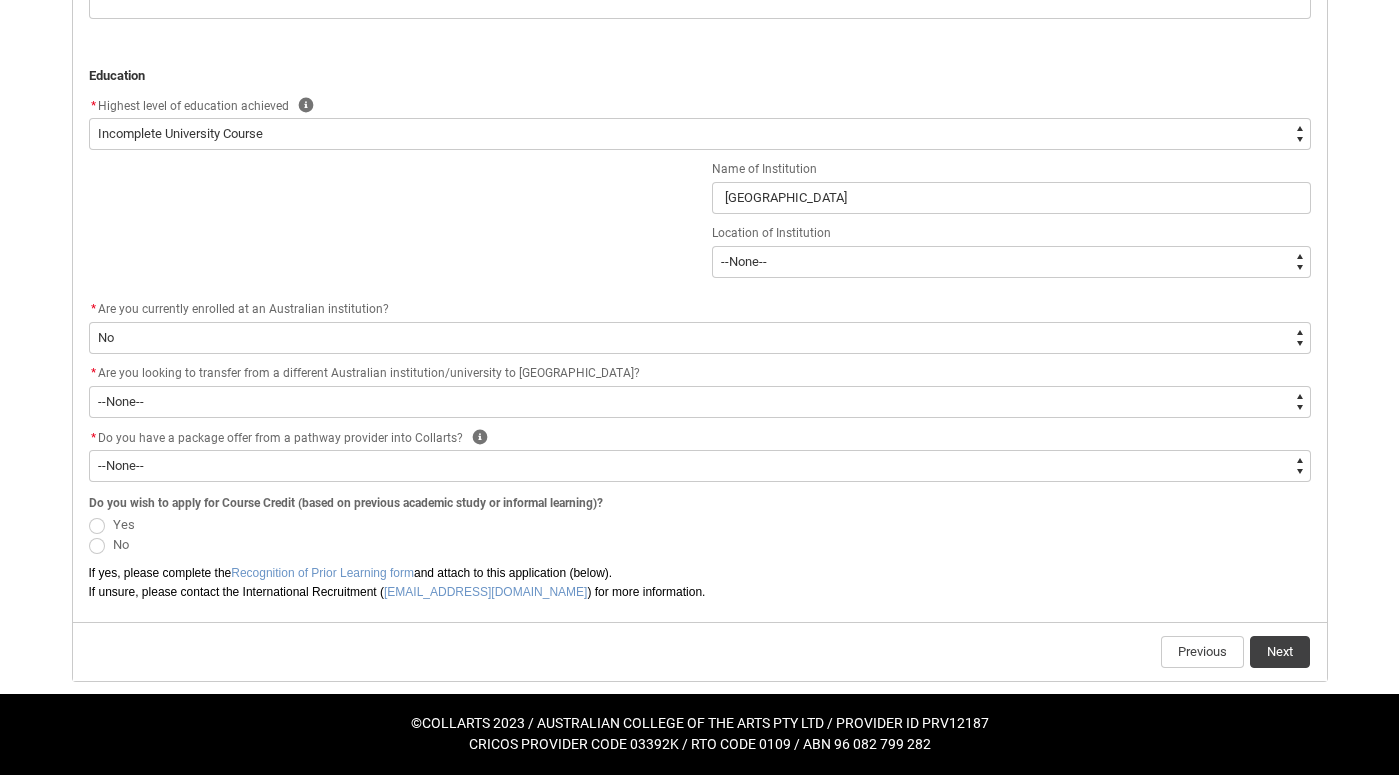 click on "Yes" at bounding box center (124, 524) 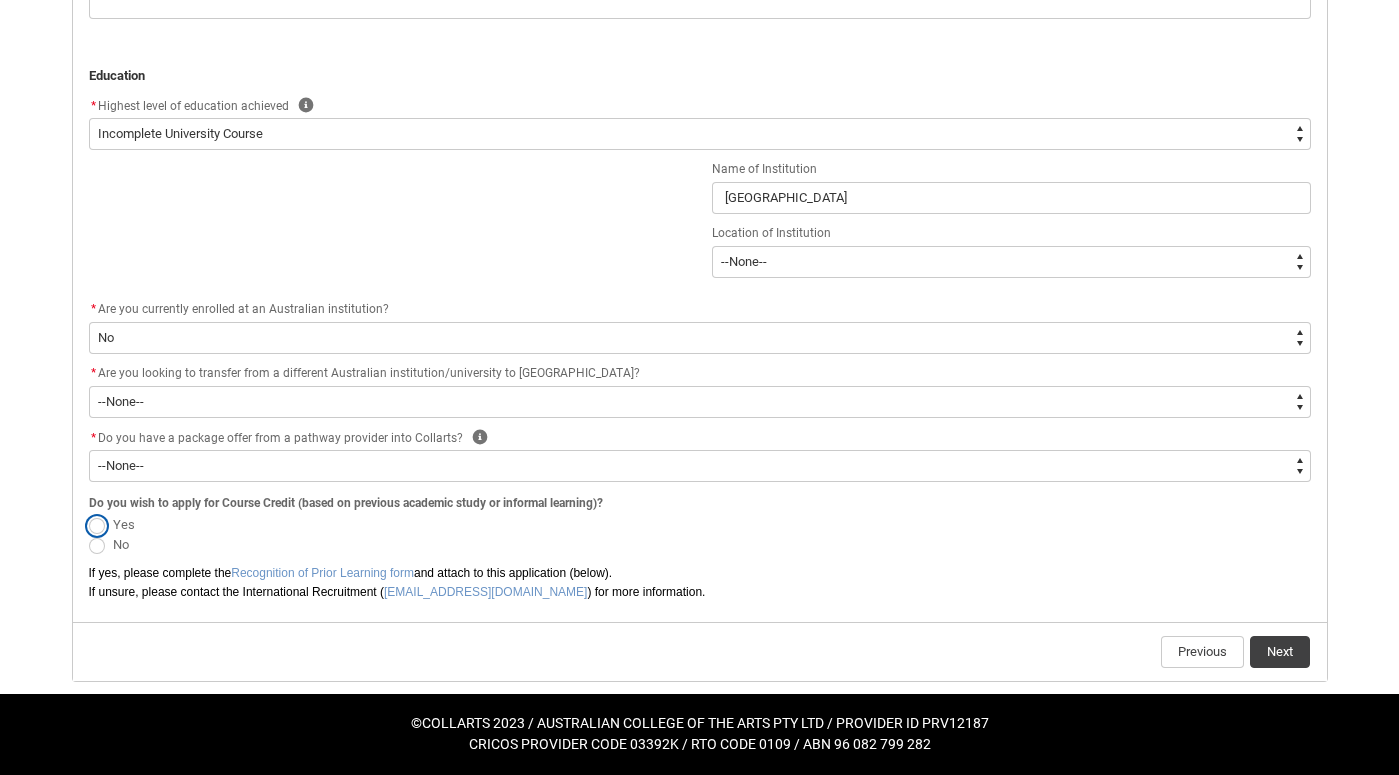 click on "Yes" at bounding box center (88, 513) 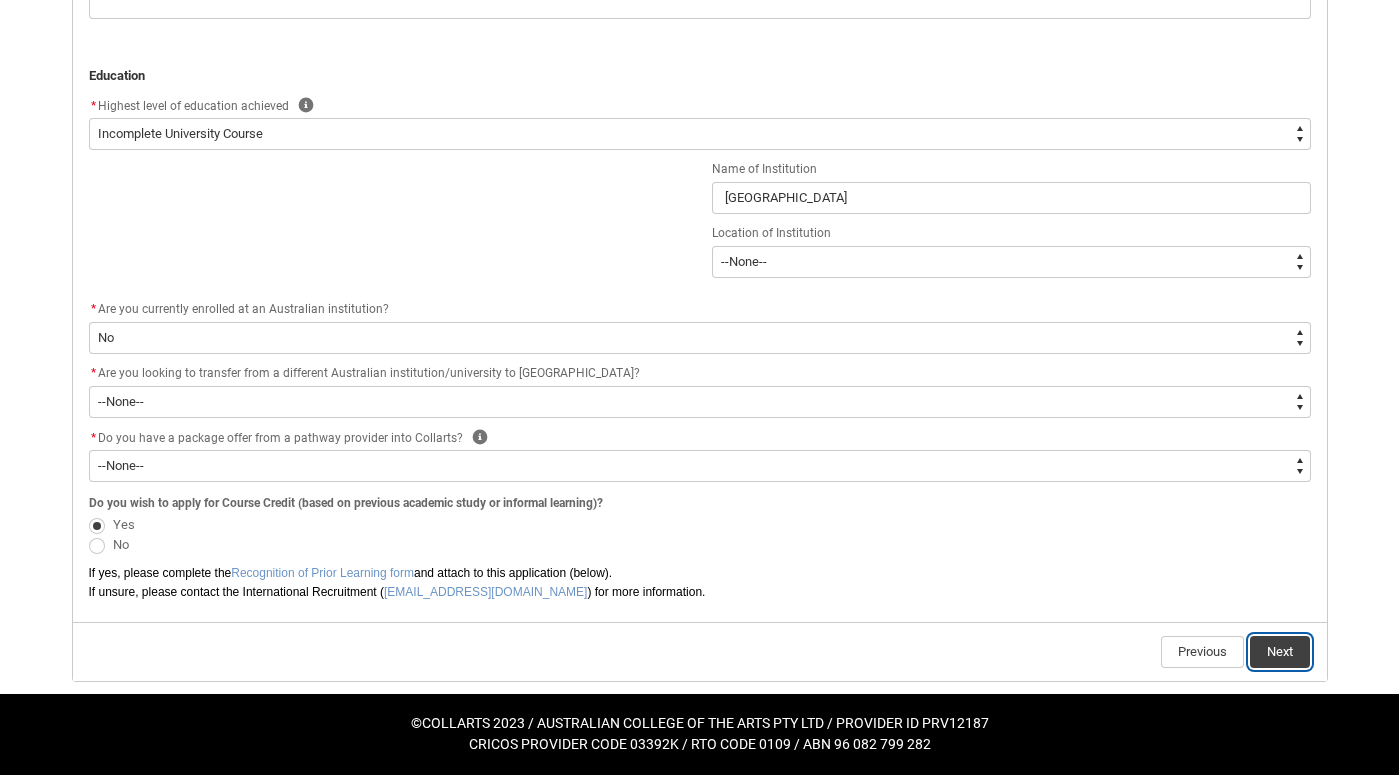 click on "Next" 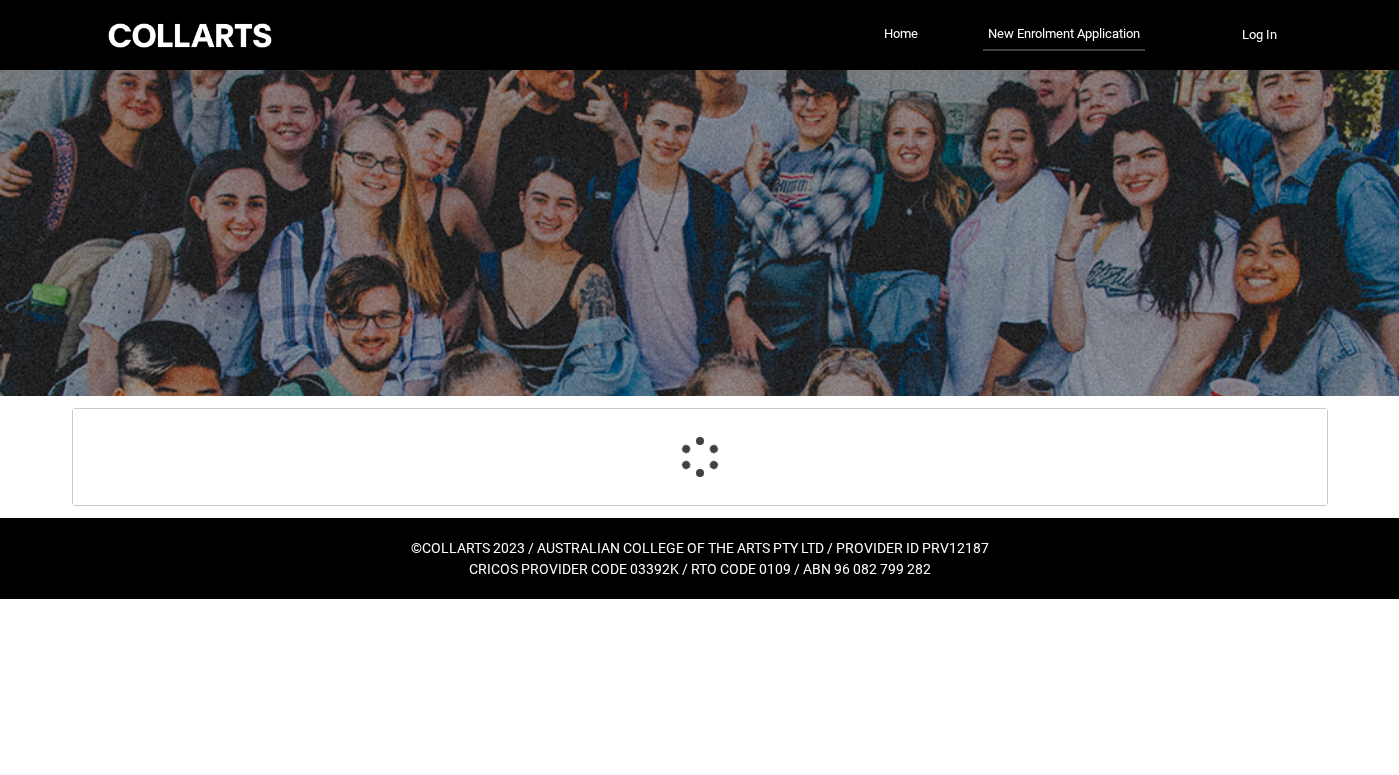 scroll, scrollTop: 209, scrollLeft: 0, axis: vertical 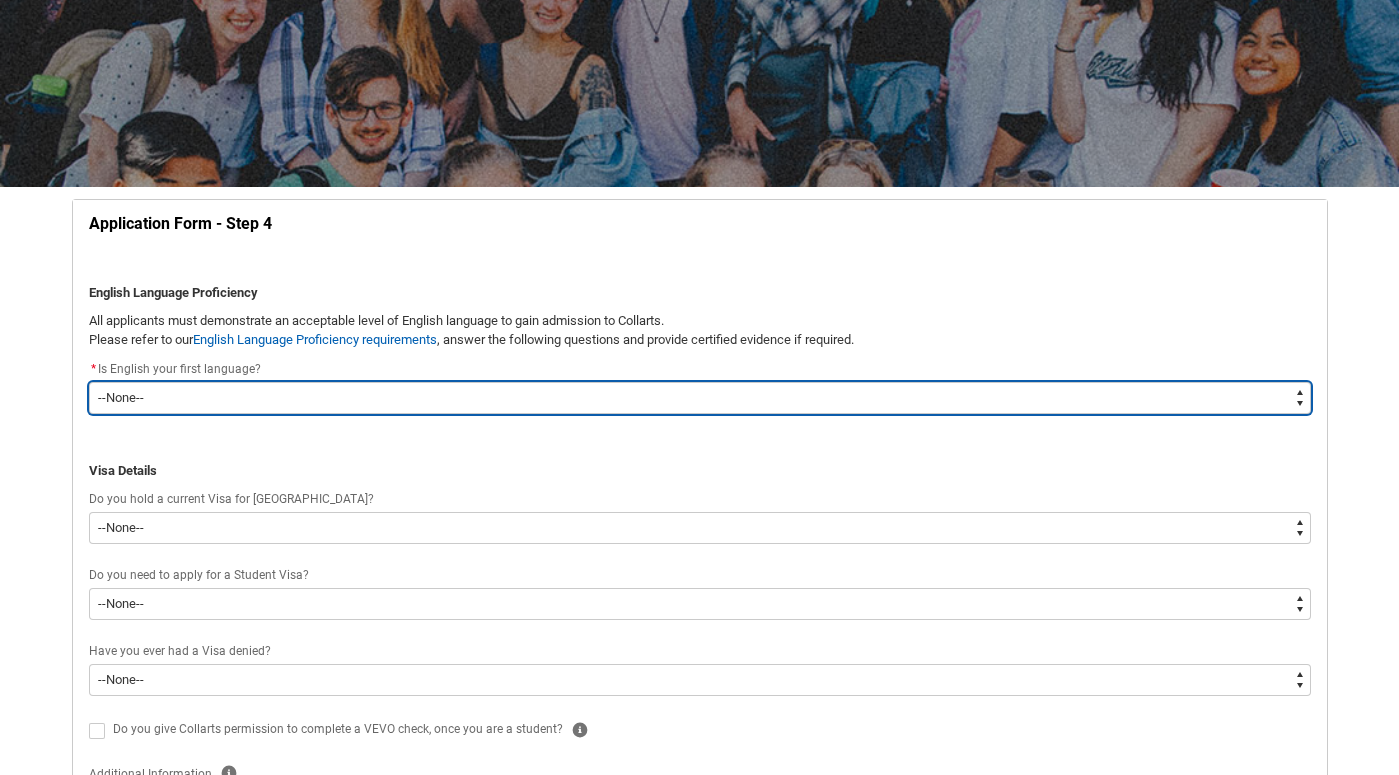 click on "--None-- Yes No" at bounding box center [700, 398] 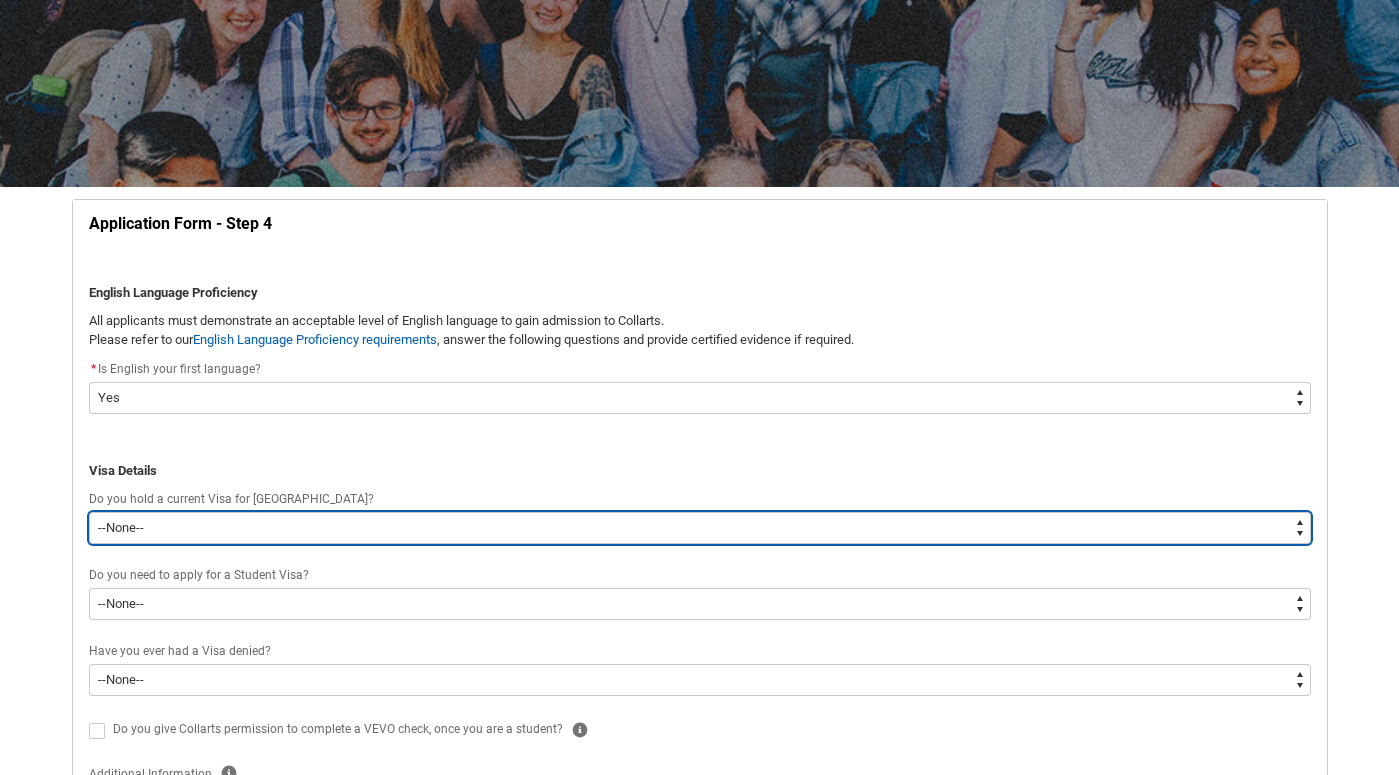 click on "--None-- Yes No" at bounding box center (700, 528) 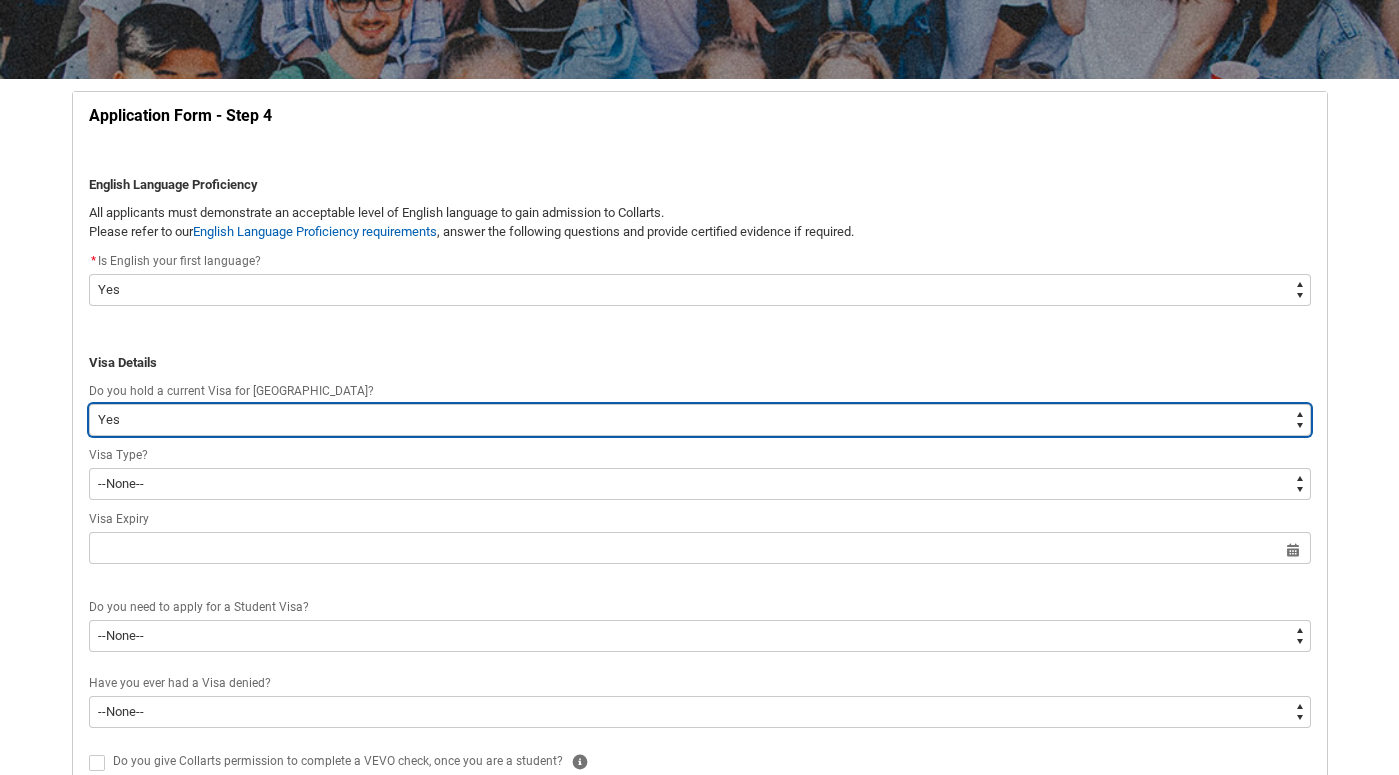 scroll, scrollTop: 408, scrollLeft: 0, axis: vertical 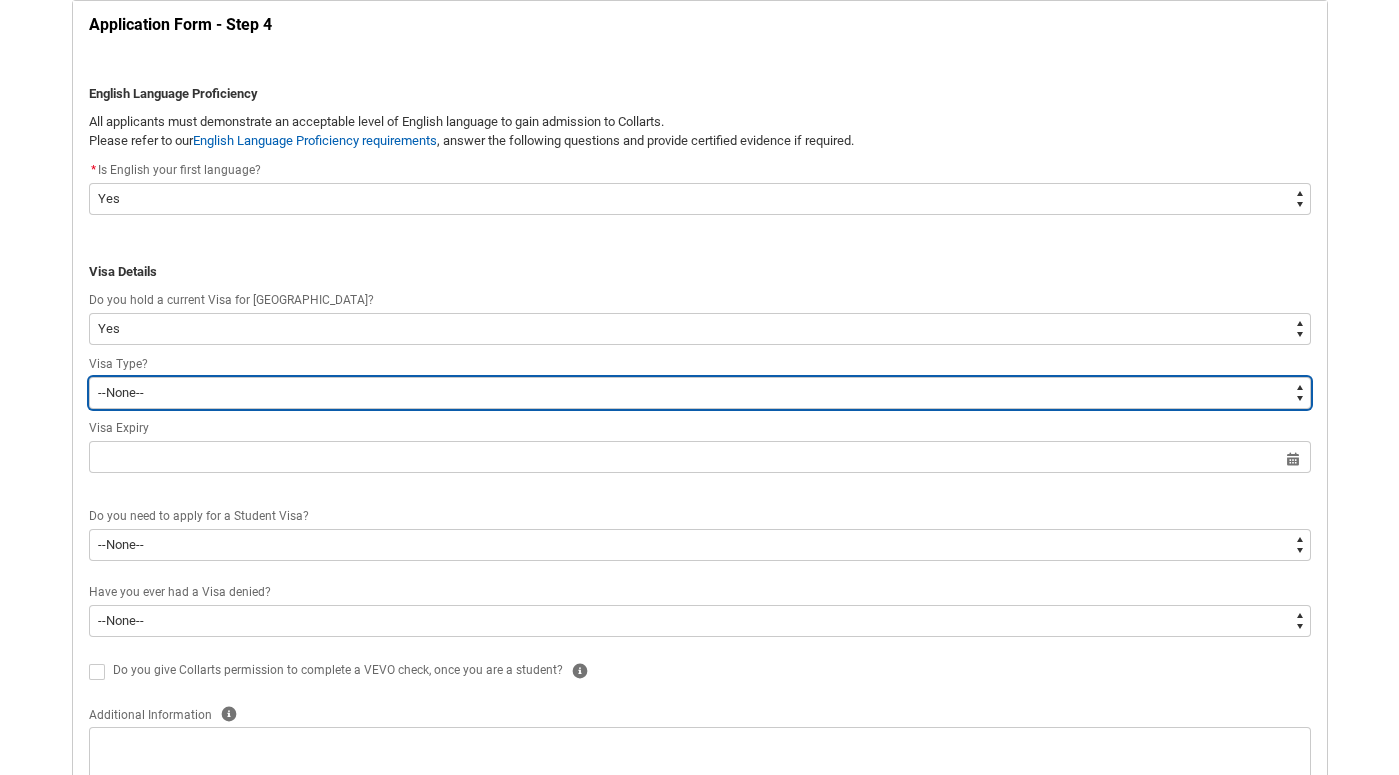 click on "--None-- [DEMOGRAPHIC_DATA] Humanitarian Visa [DEMOGRAPHIC_DATA] citizen Other [DEMOGRAPHIC_DATA] Visa Student Visa" at bounding box center (700, 393) 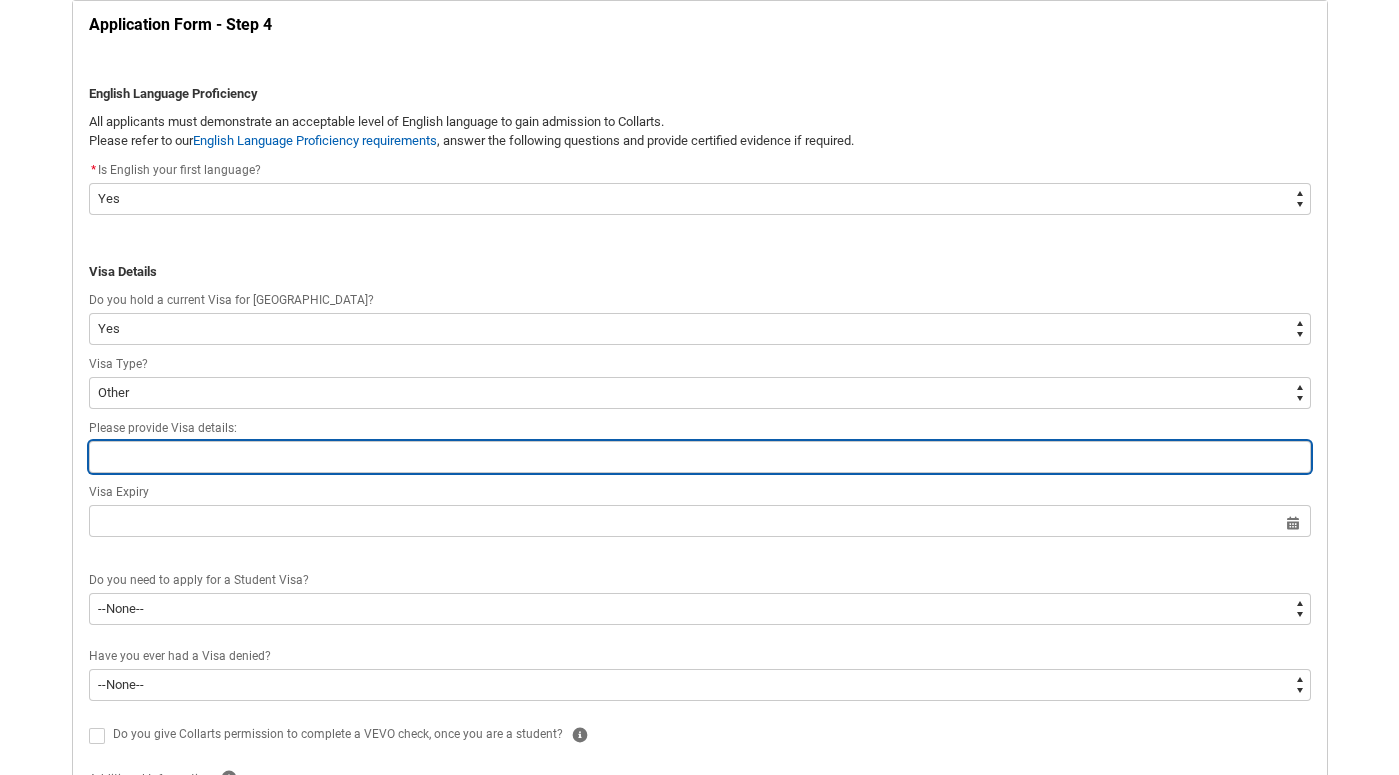 click at bounding box center [700, 457] 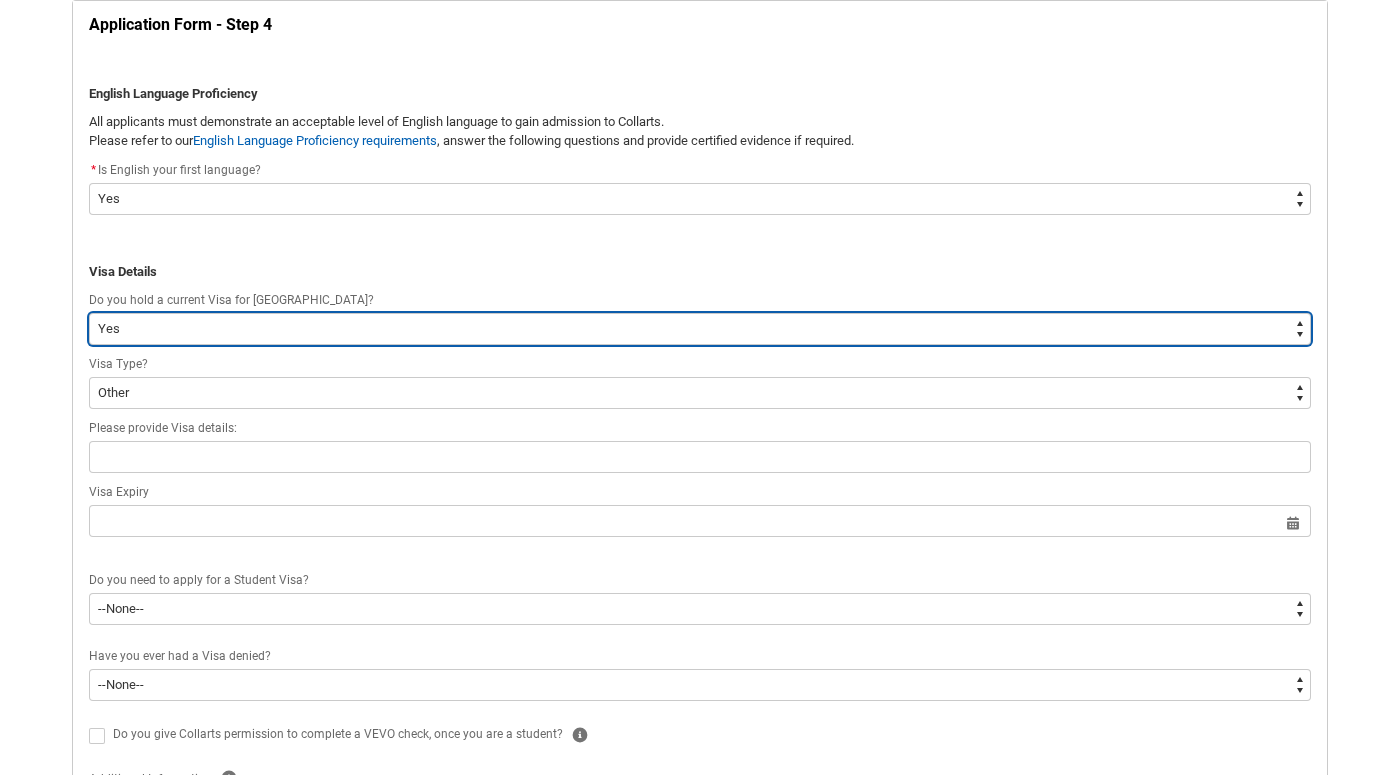 type 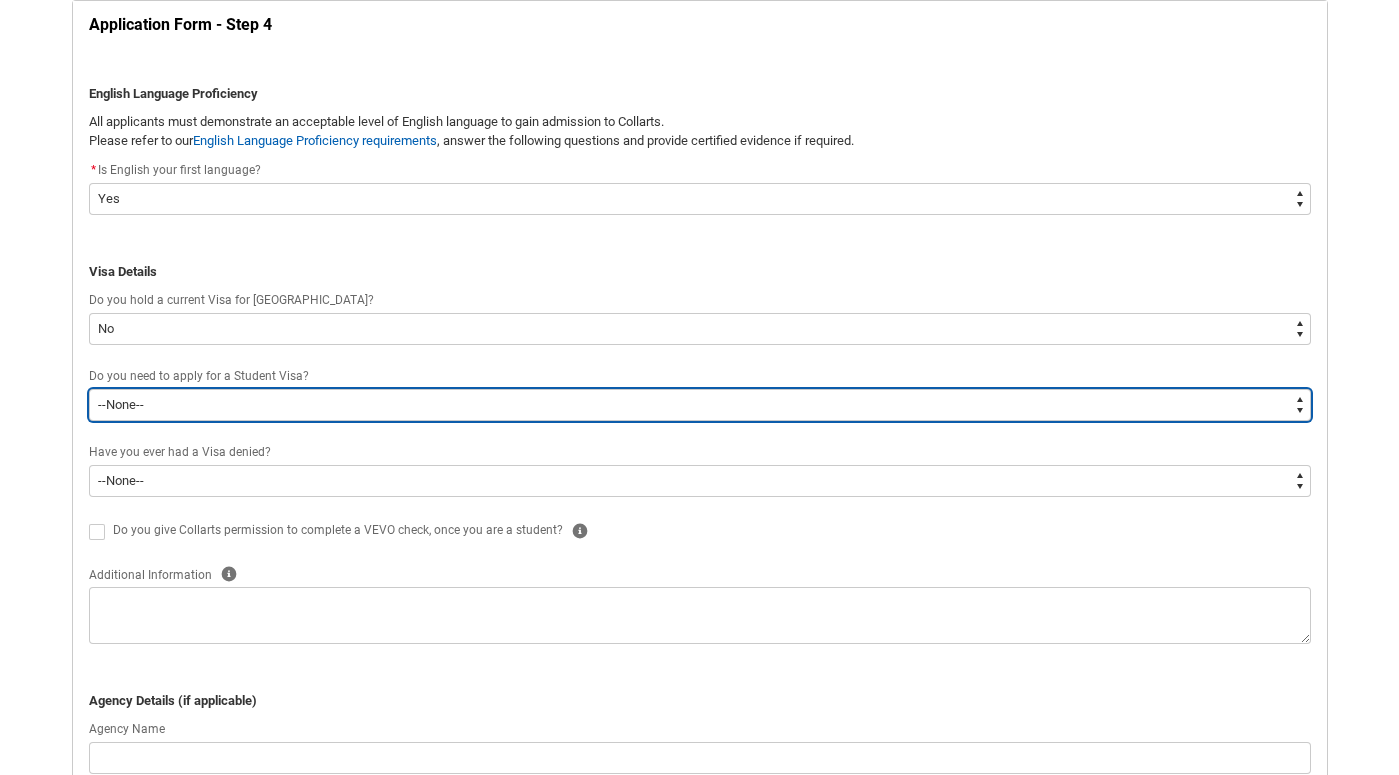 click on "--None-- Yes No" at bounding box center (700, 405) 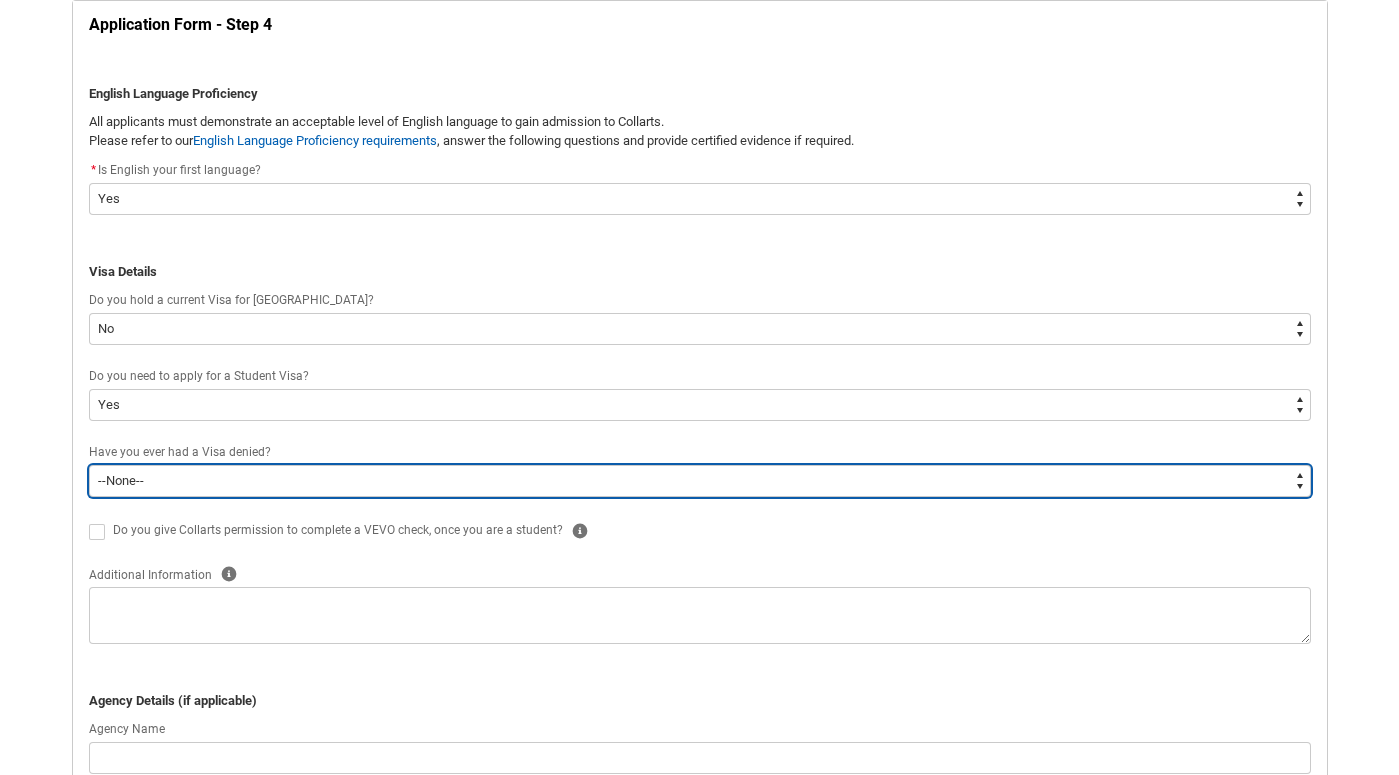 click on "--None-- Yes No" at bounding box center (700, 481) 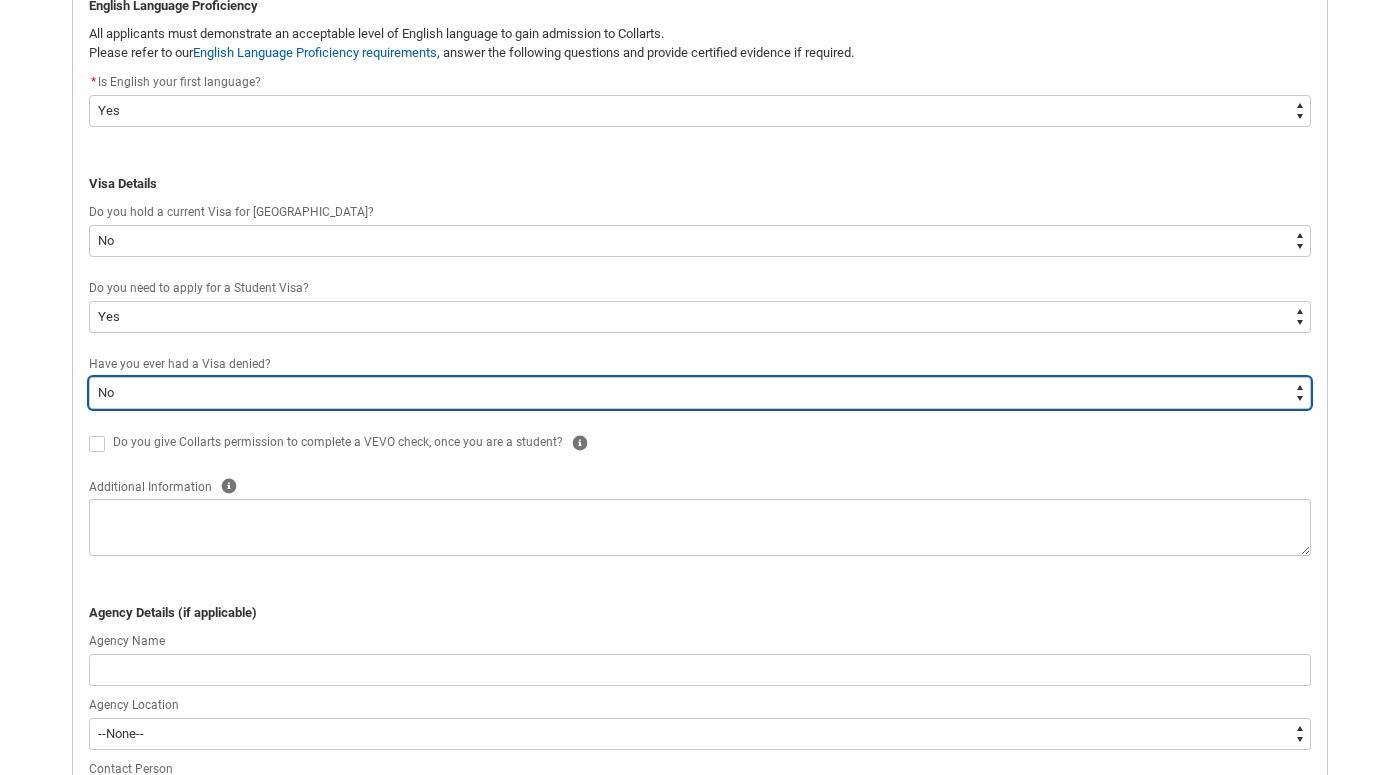 scroll, scrollTop: 581, scrollLeft: 0, axis: vertical 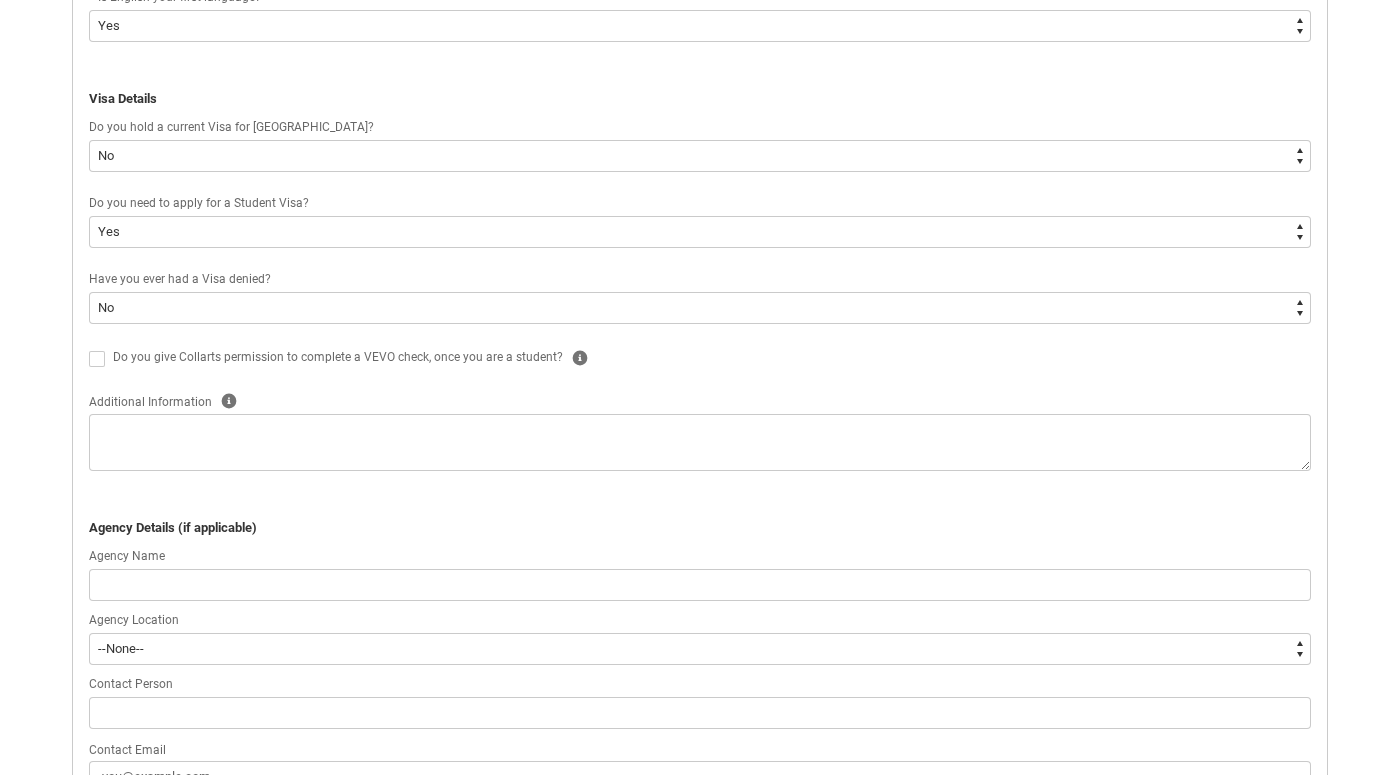 click on "Do you give Collarts permission to complete a VEVO check, once you are a student?" at bounding box center [338, 357] 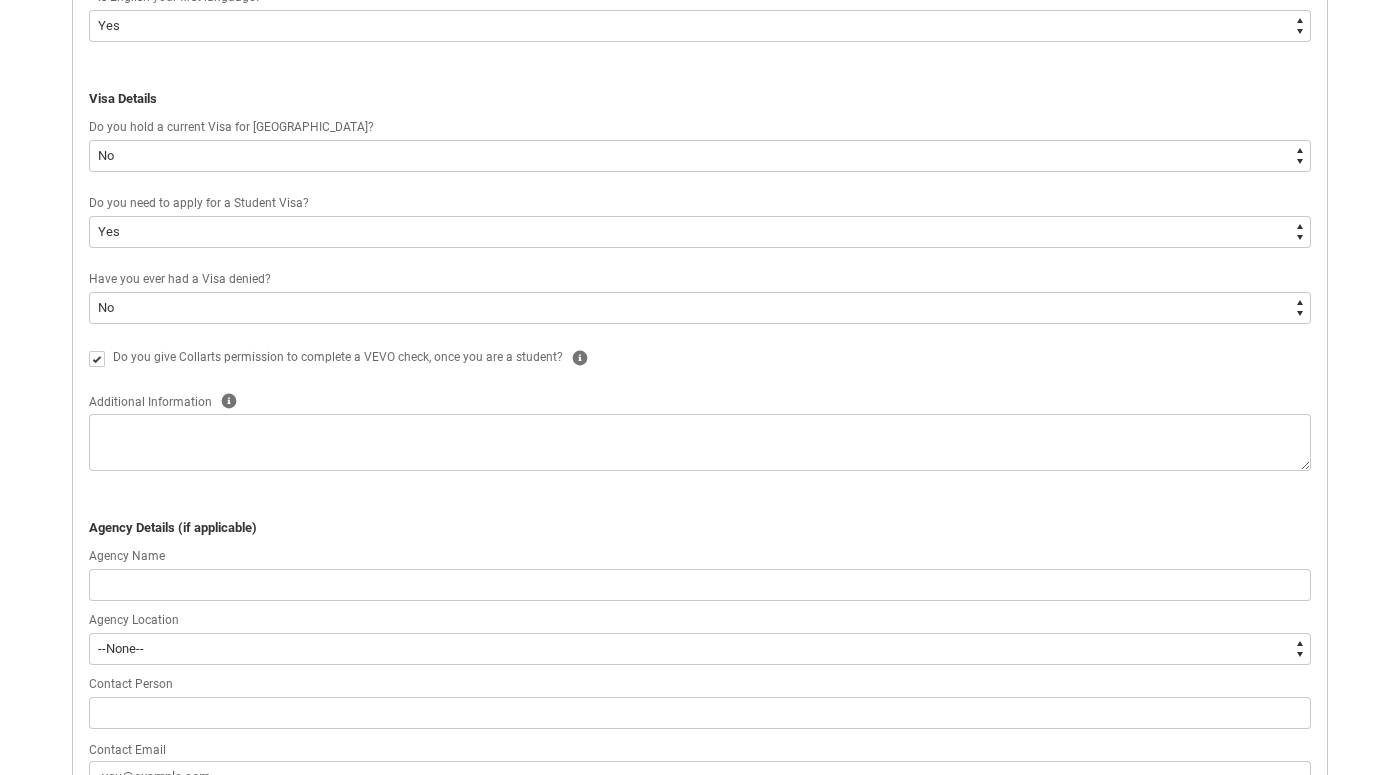 type 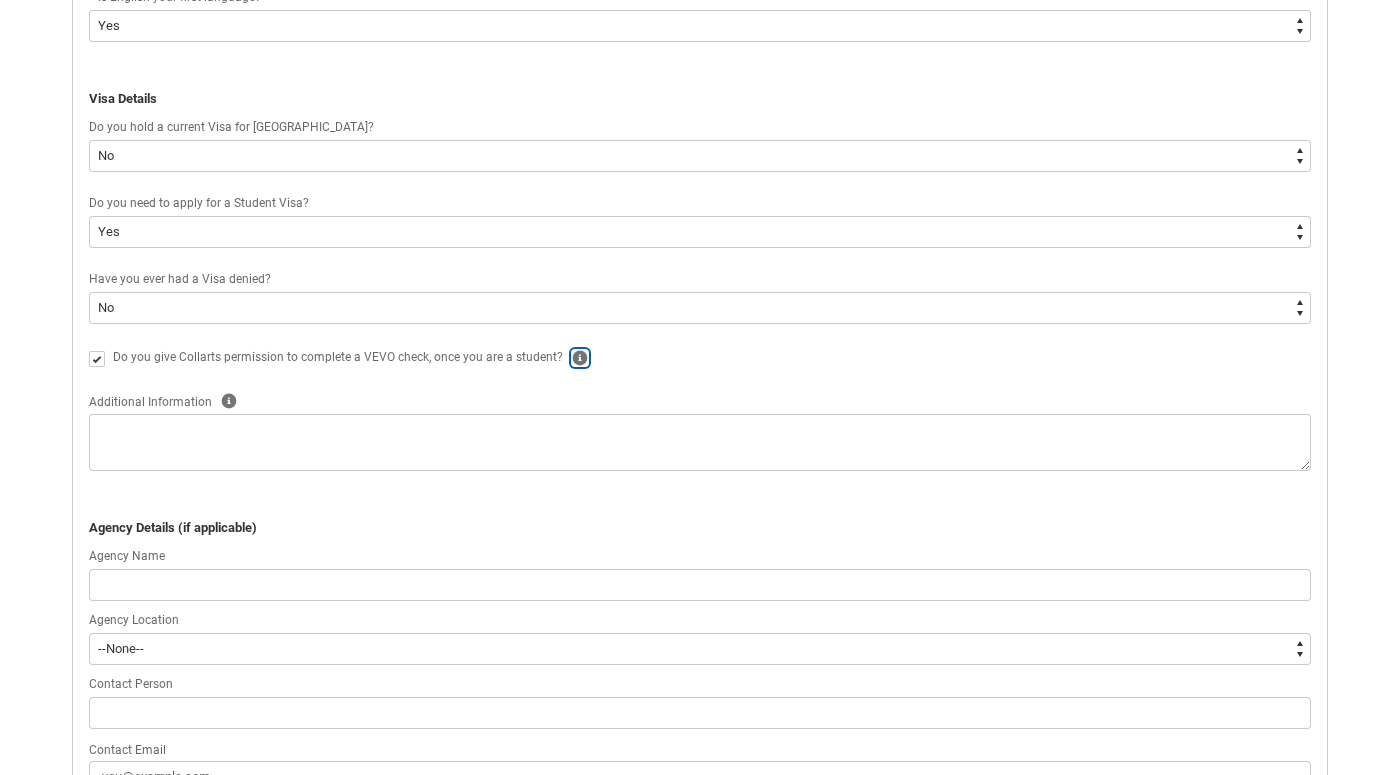 click 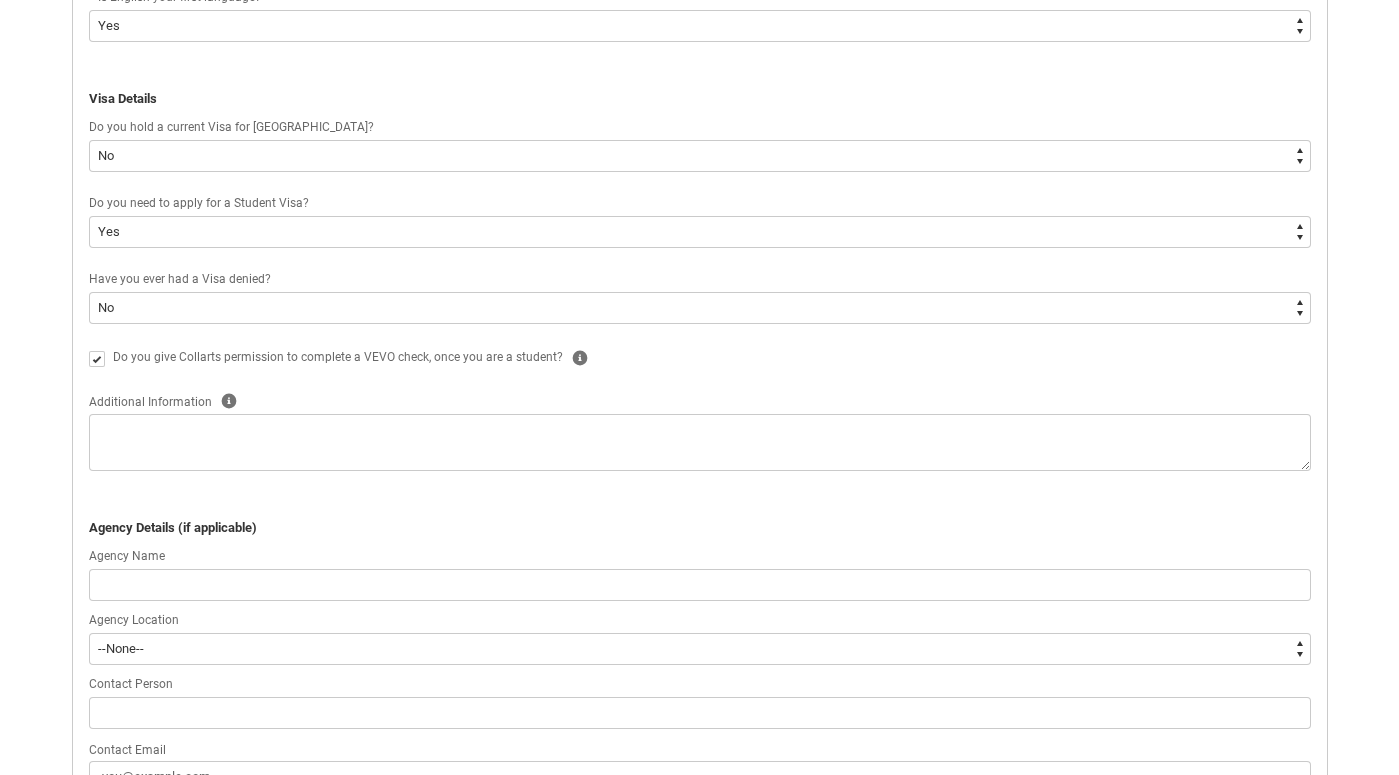 click 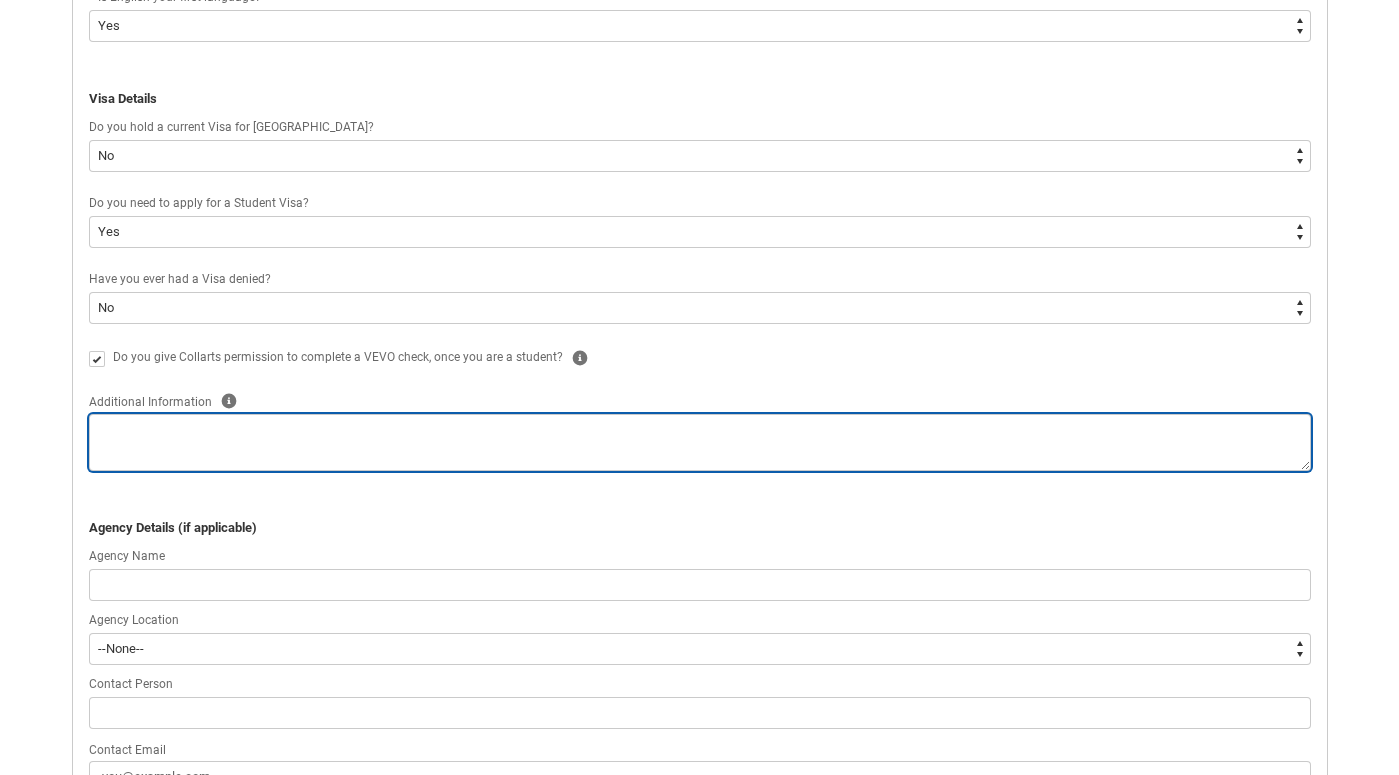 click at bounding box center (700, 442) 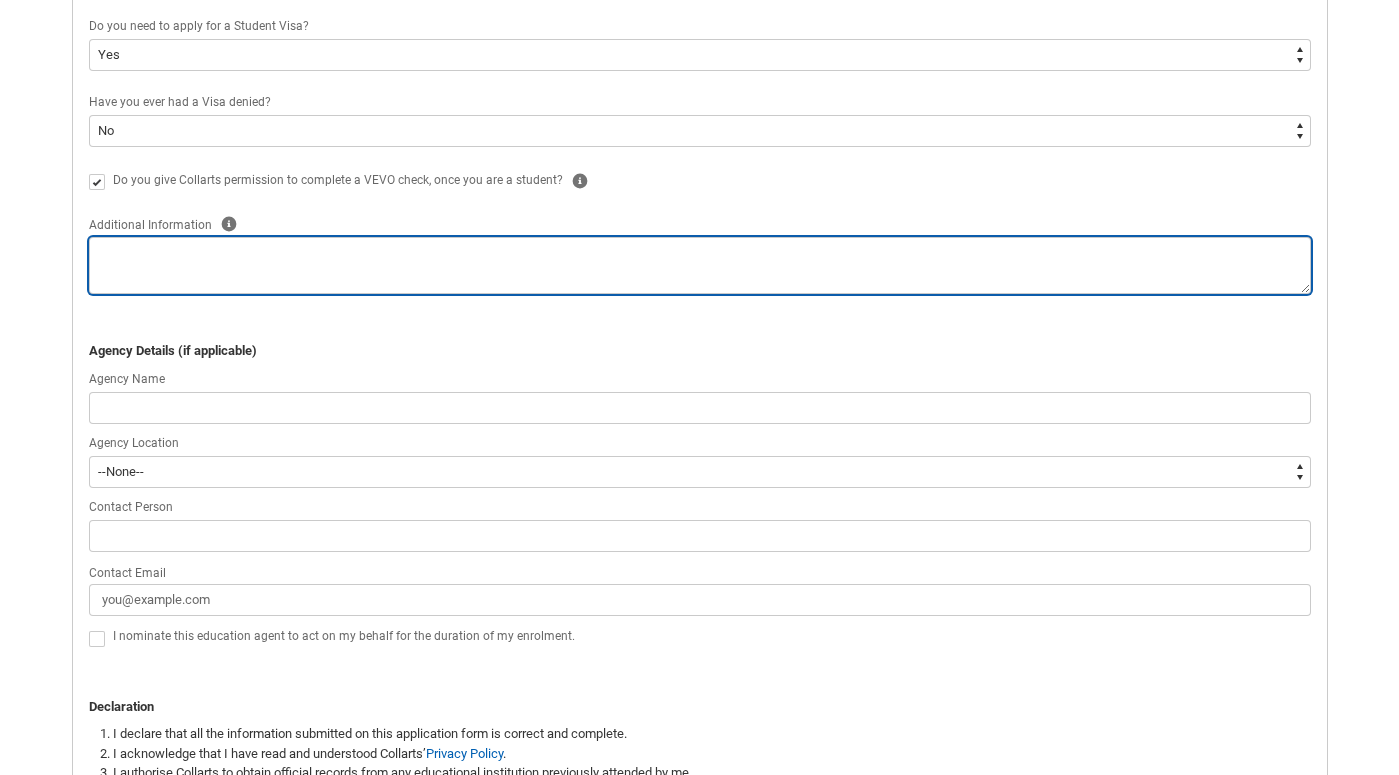 scroll, scrollTop: 821, scrollLeft: 0, axis: vertical 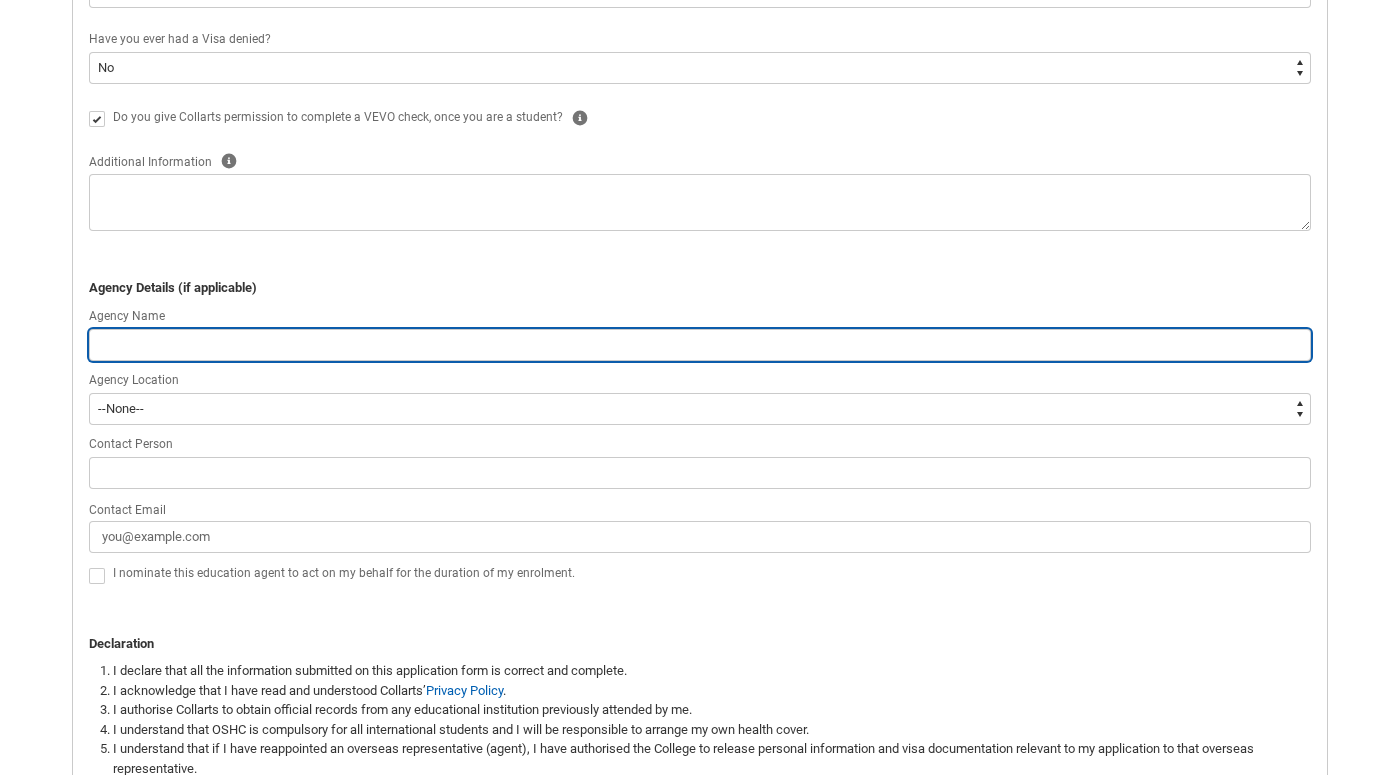 click at bounding box center [700, 345] 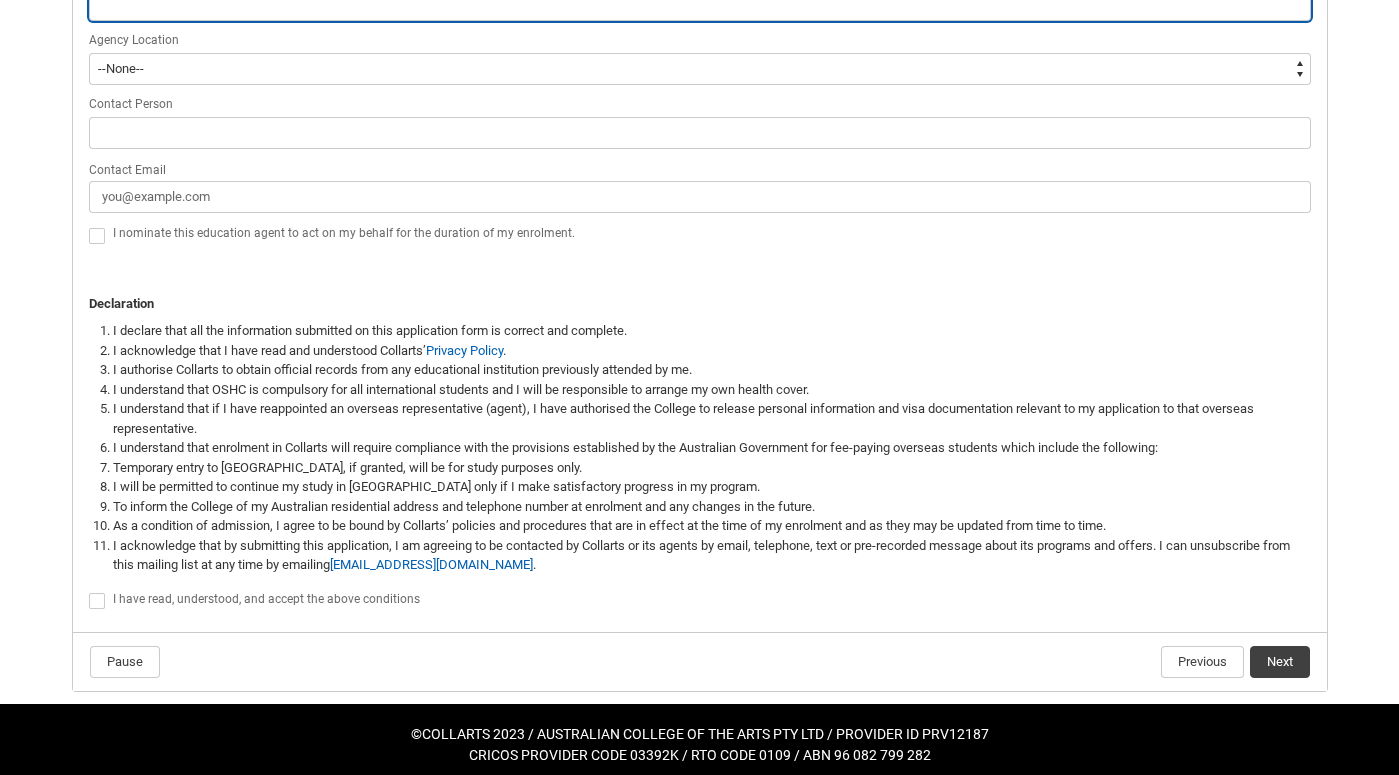 scroll, scrollTop: 1173, scrollLeft: 0, axis: vertical 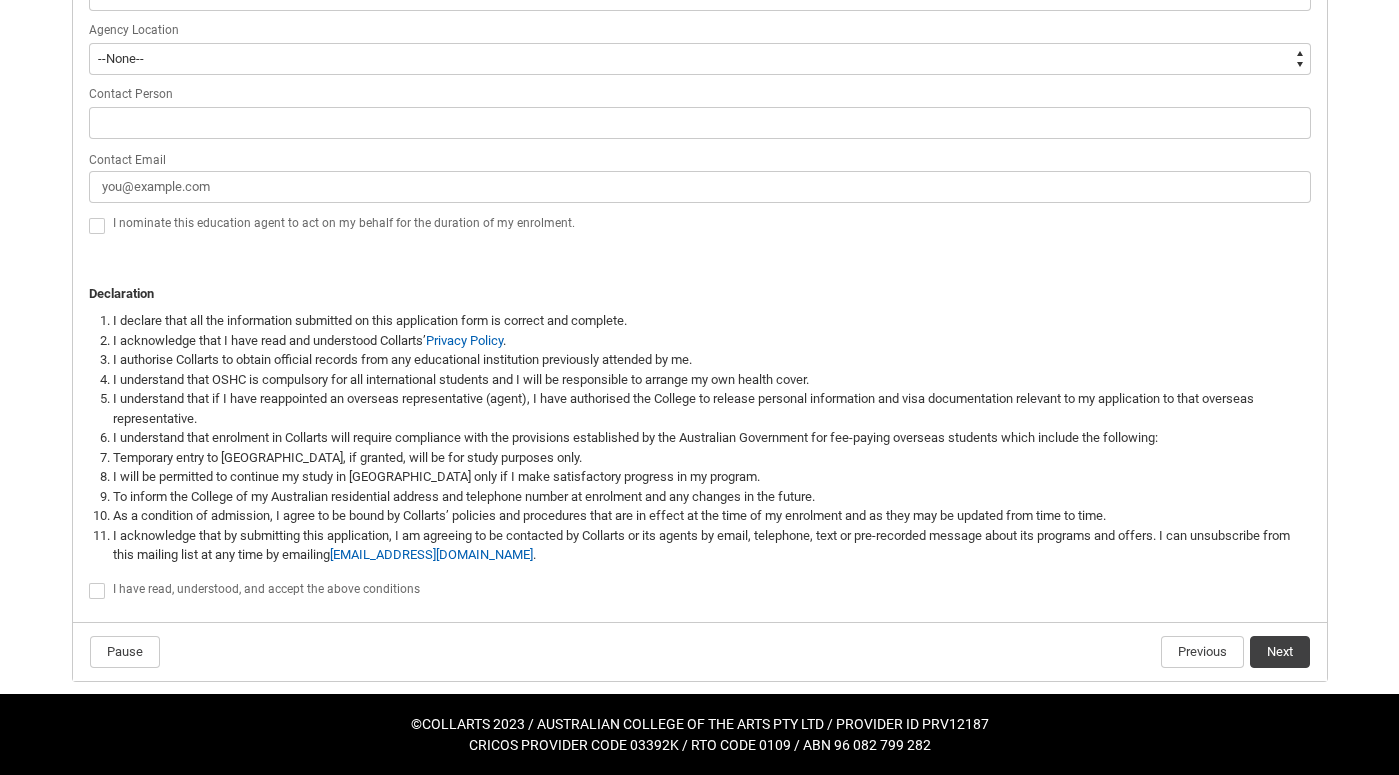 click 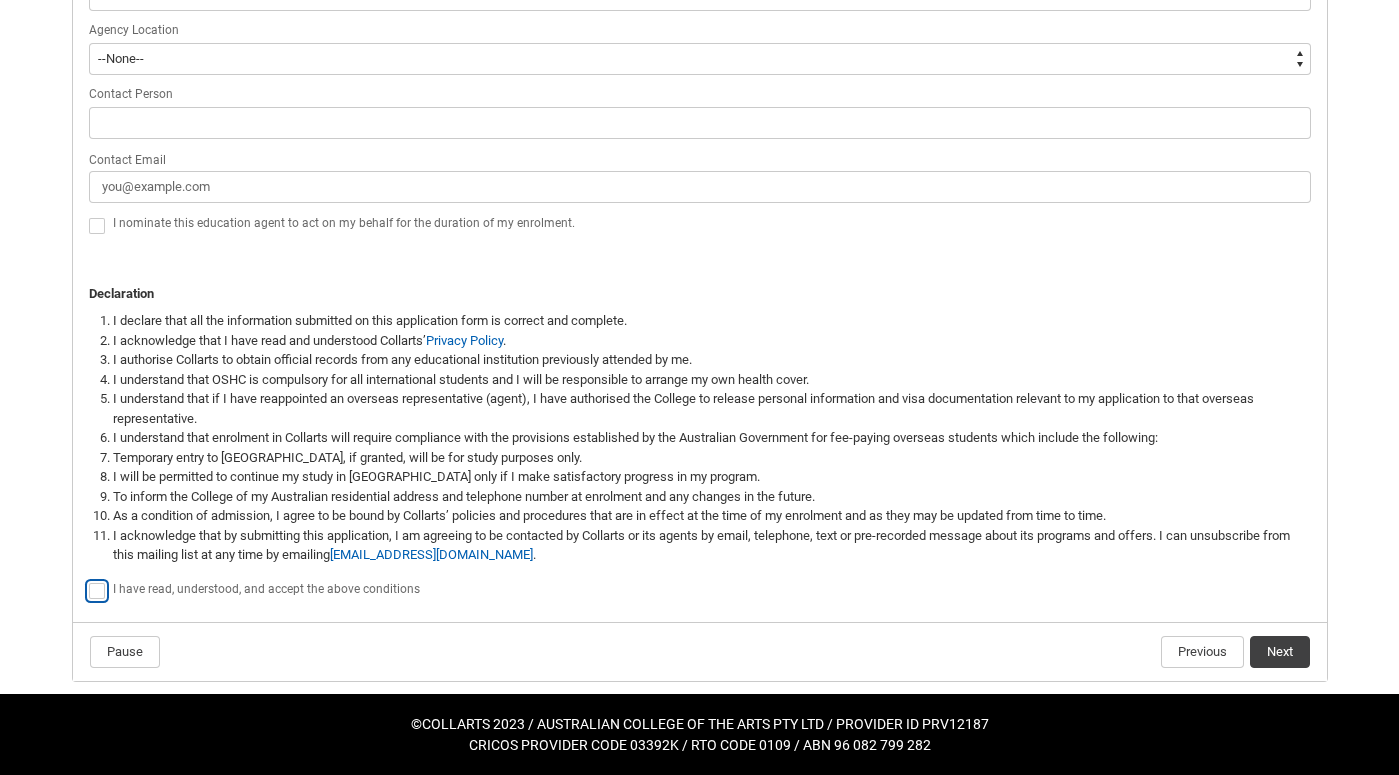 click at bounding box center [88, 580] 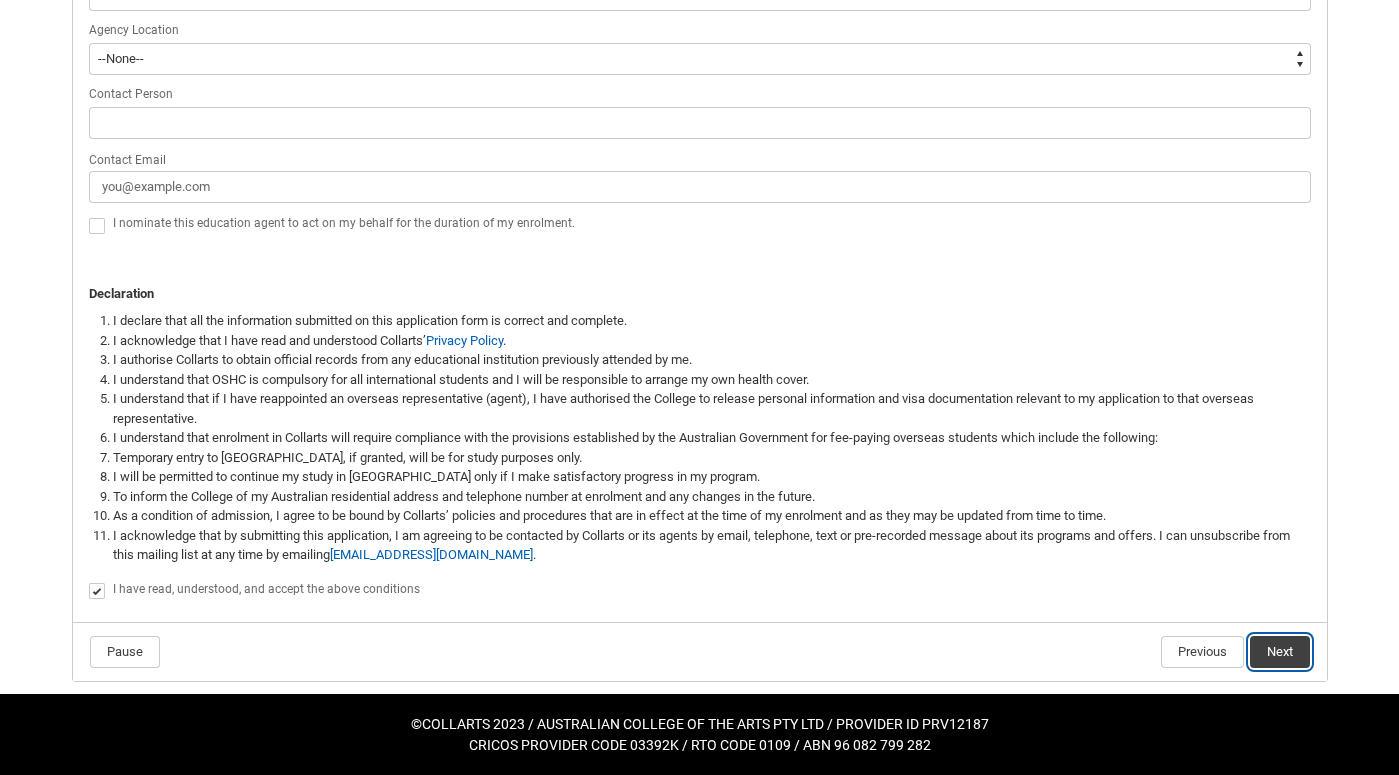 click on "Next" 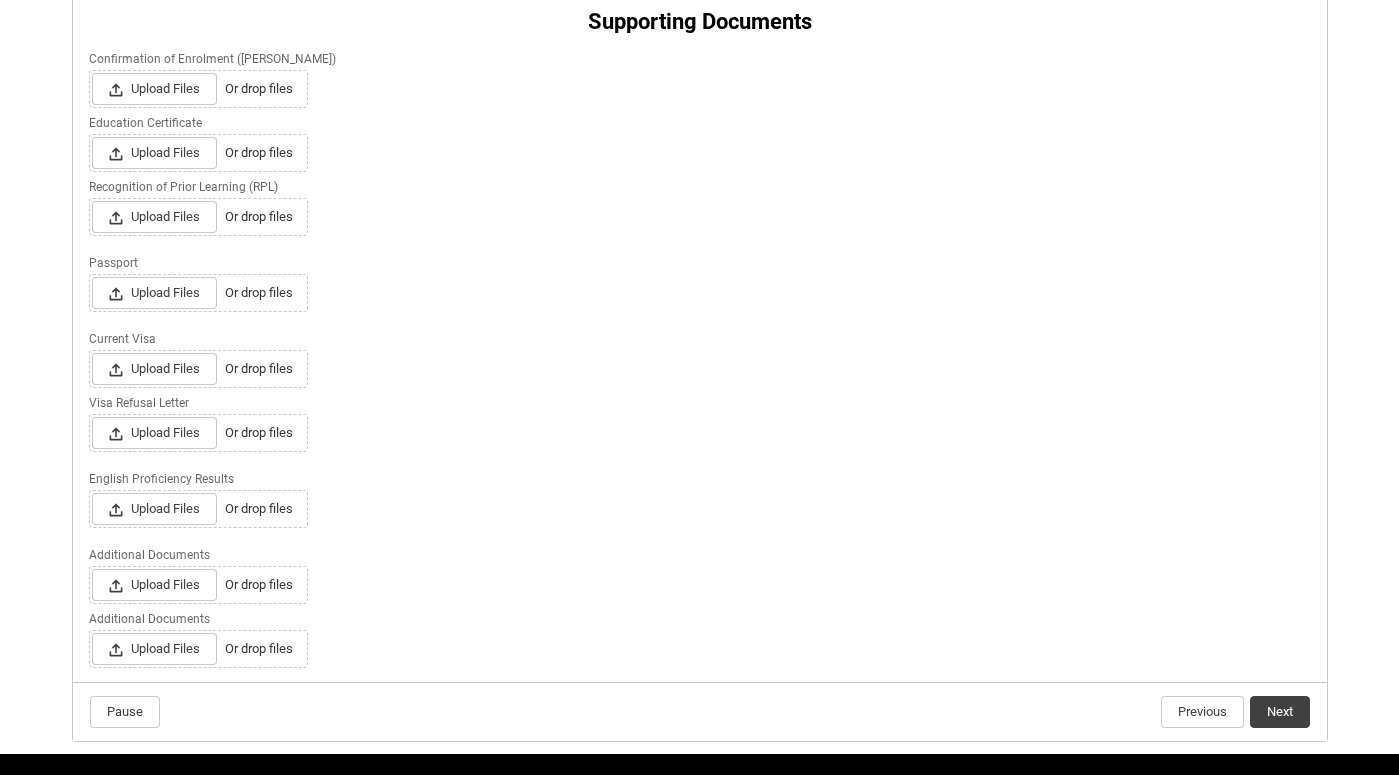 scroll, scrollTop: 444, scrollLeft: 0, axis: vertical 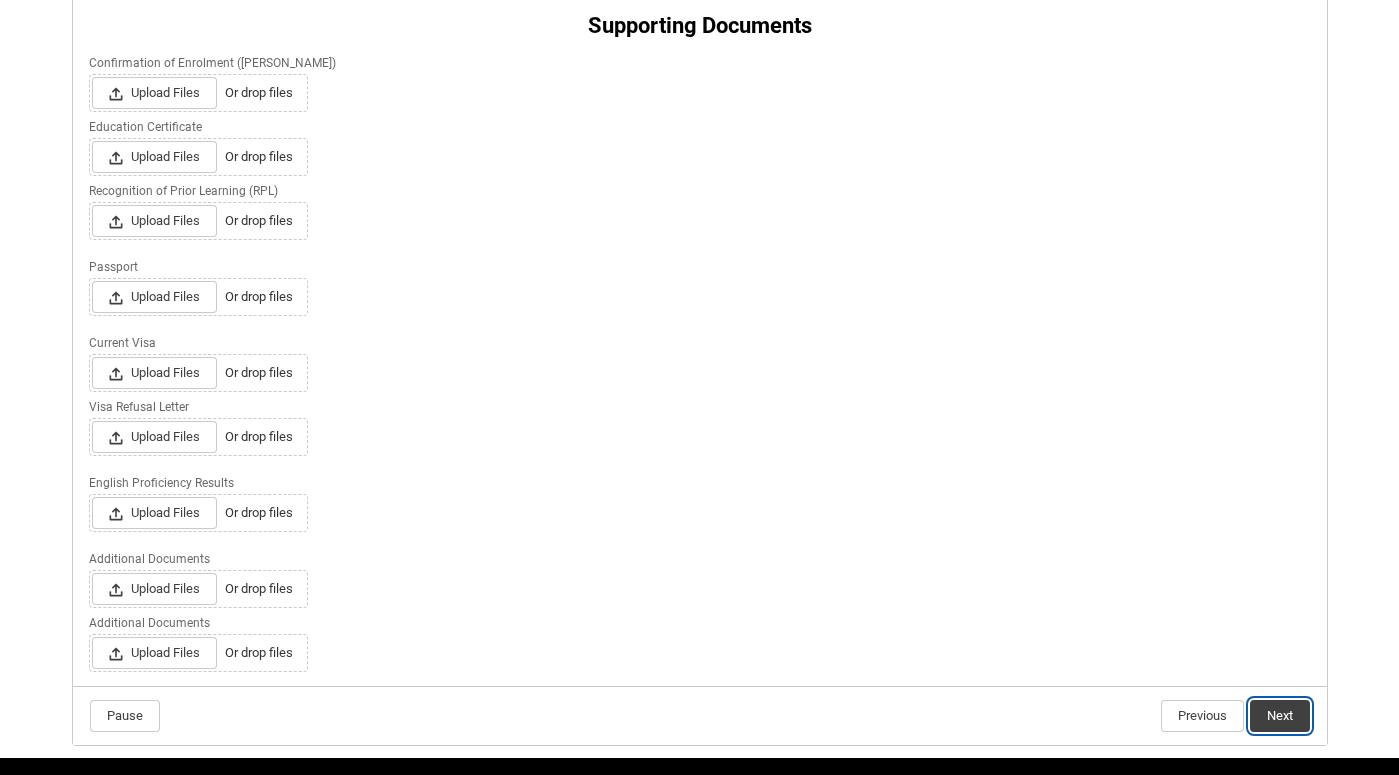 click on "Next" 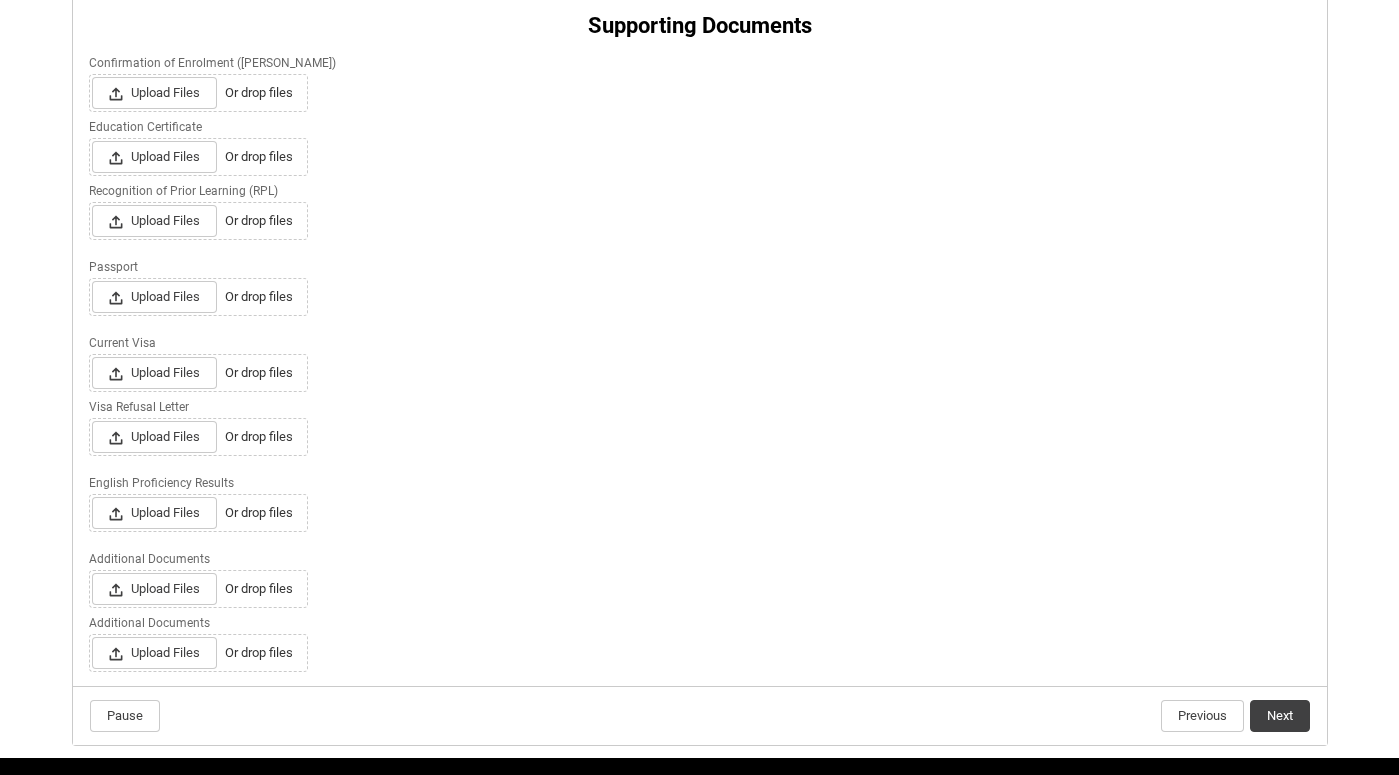 scroll, scrollTop: 0, scrollLeft: 0, axis: both 